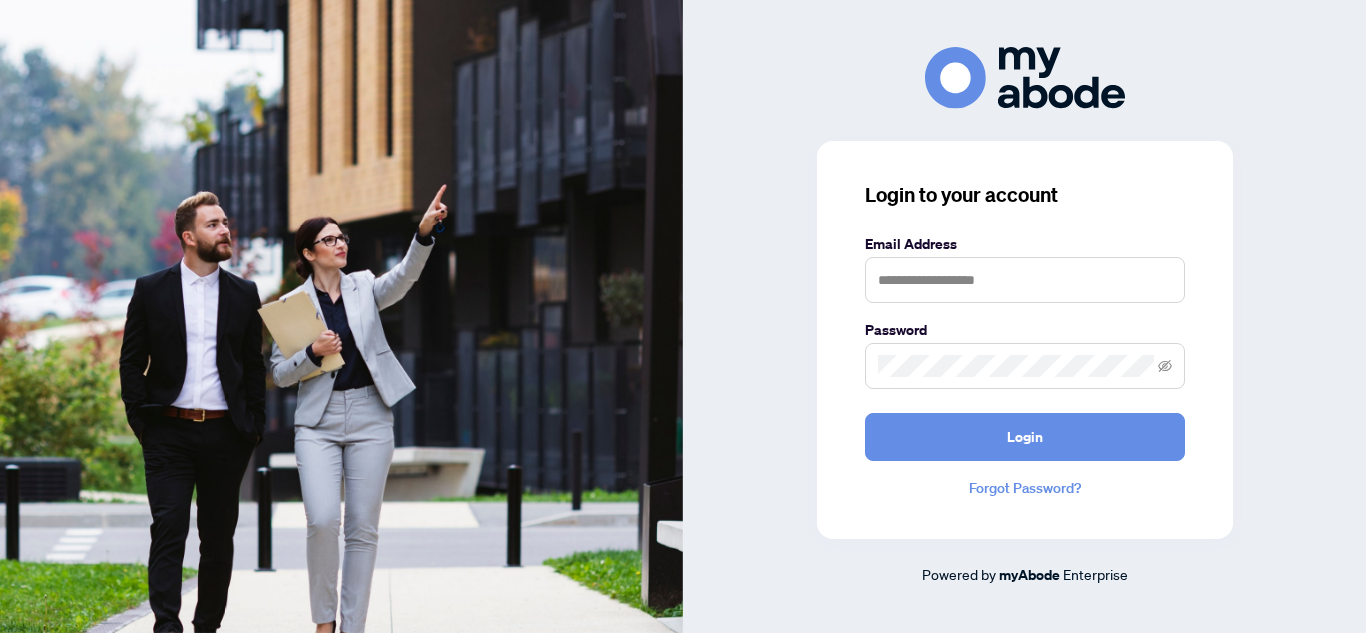 scroll, scrollTop: 0, scrollLeft: 0, axis: both 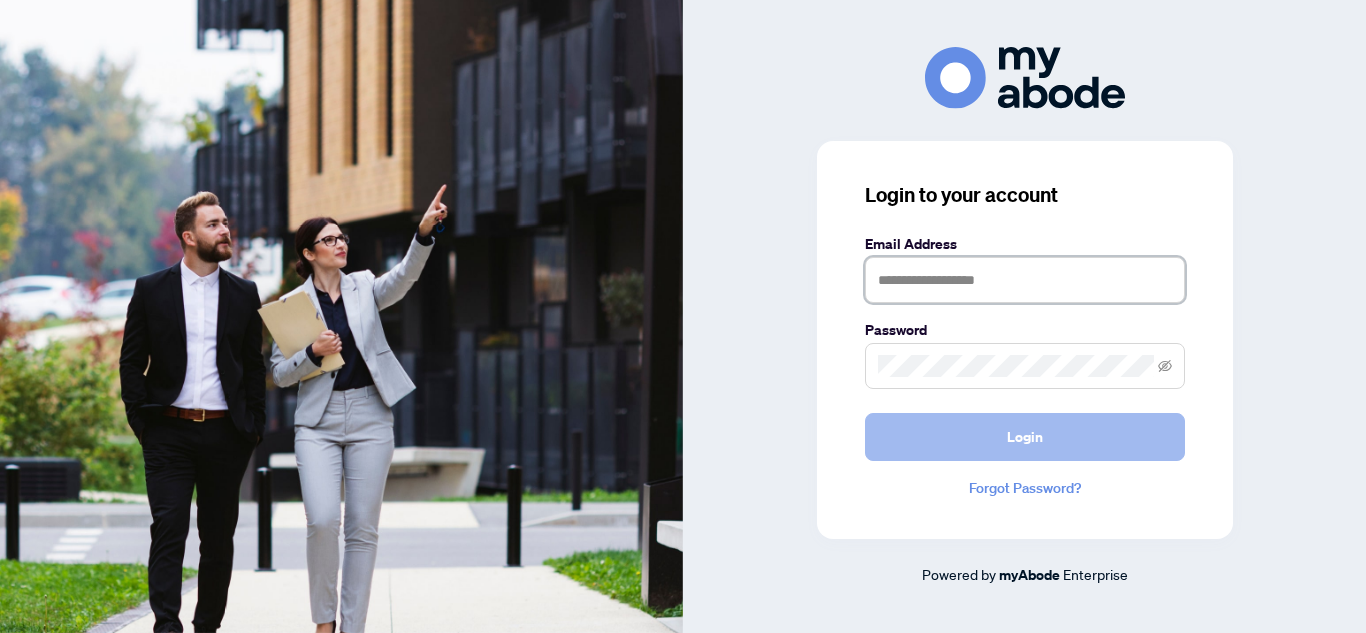 type on "**********" 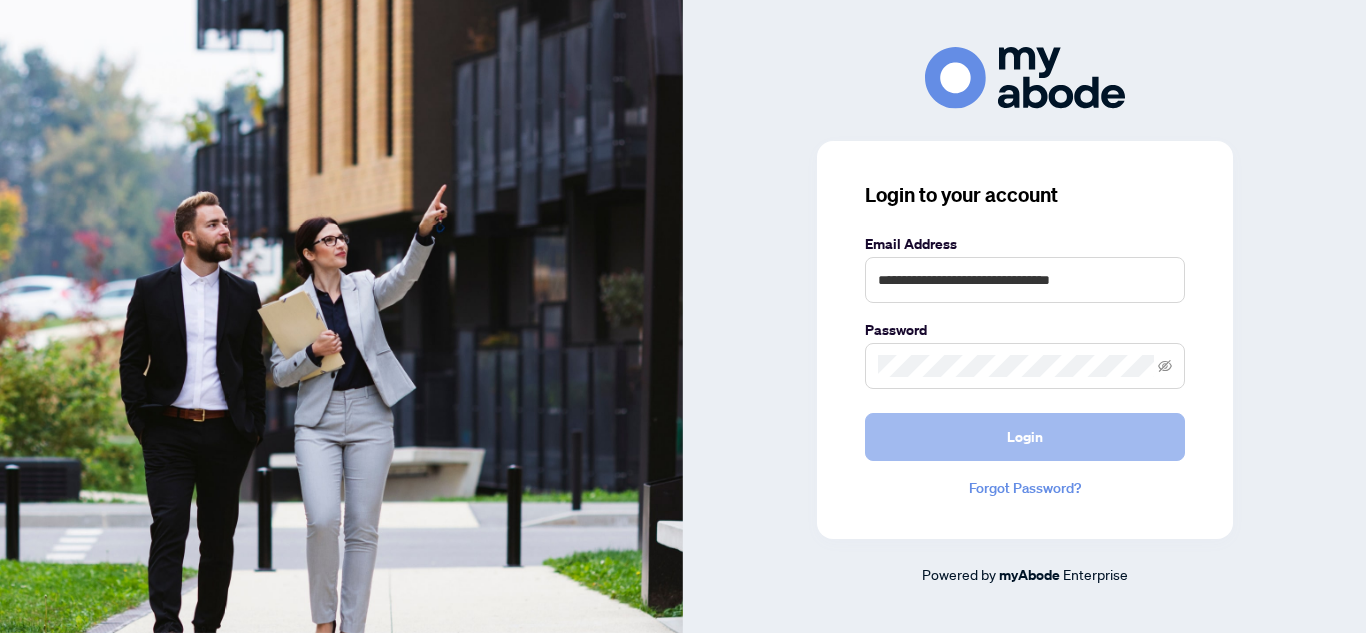 click on "Login" at bounding box center [1025, 437] 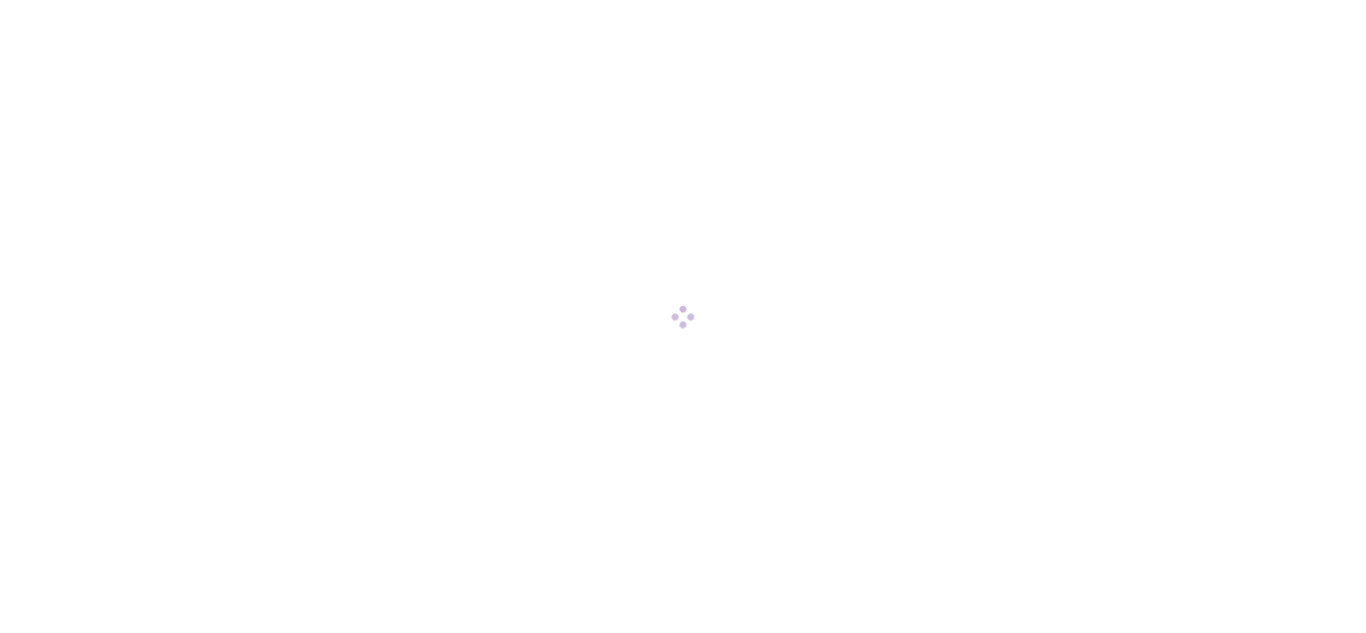 scroll, scrollTop: 0, scrollLeft: 0, axis: both 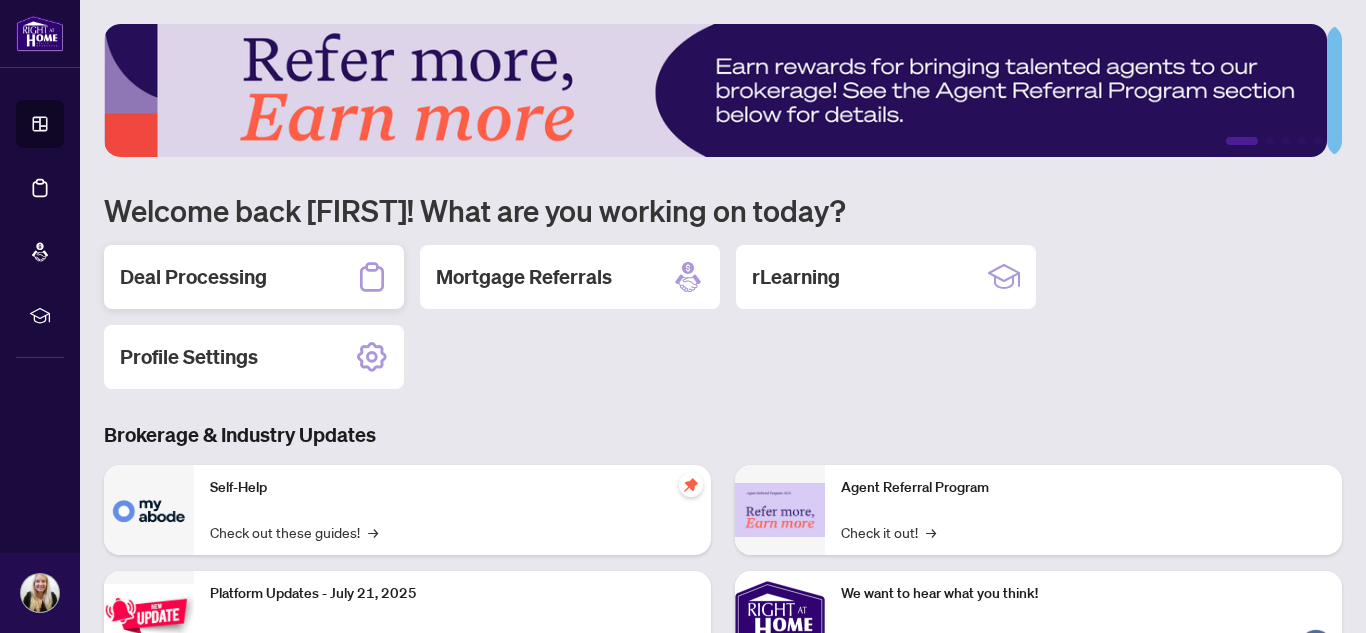click on "Deal Processing" at bounding box center [193, 277] 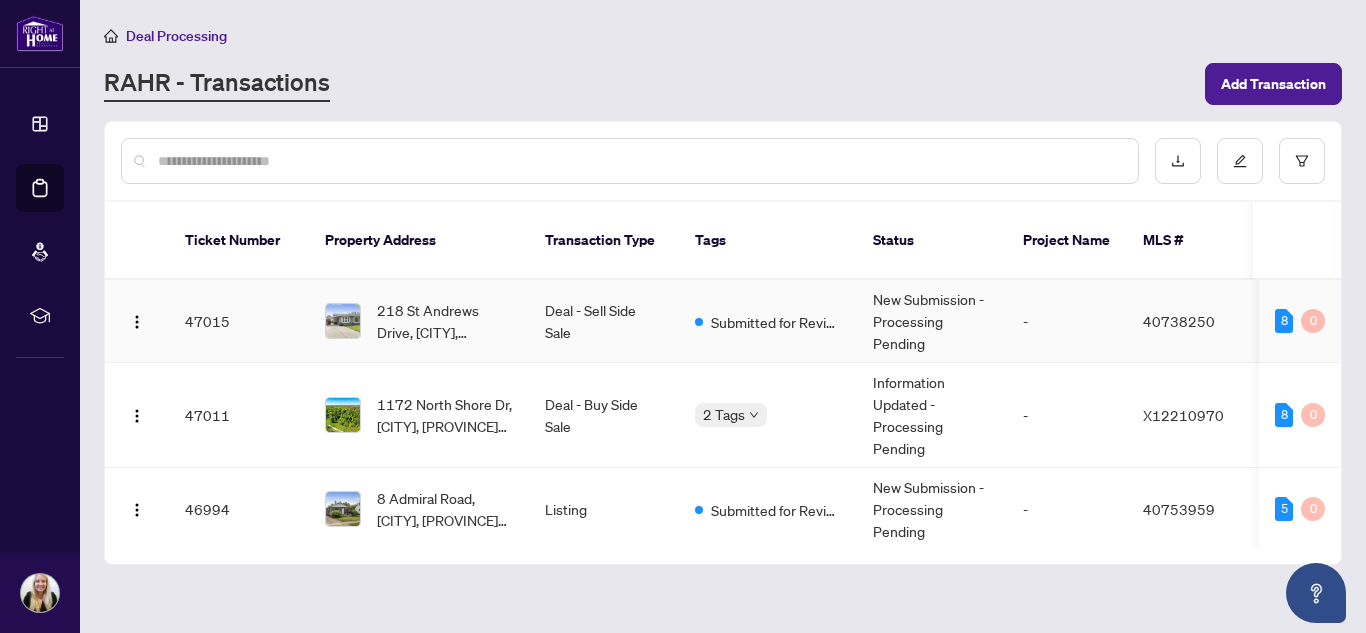 click on "218 St Andrews Drive, [CITY], [PROVINCE] [POSTAL CODE], Canada" at bounding box center (445, 321) 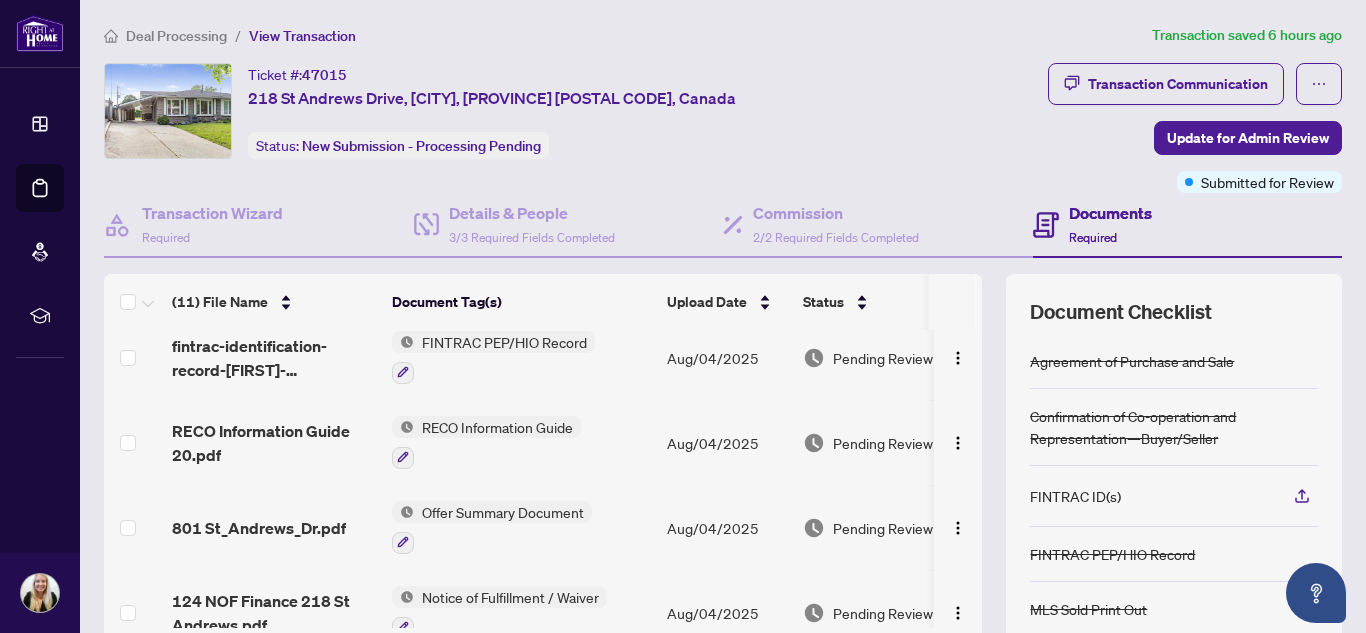 scroll, scrollTop: 434, scrollLeft: 0, axis: vertical 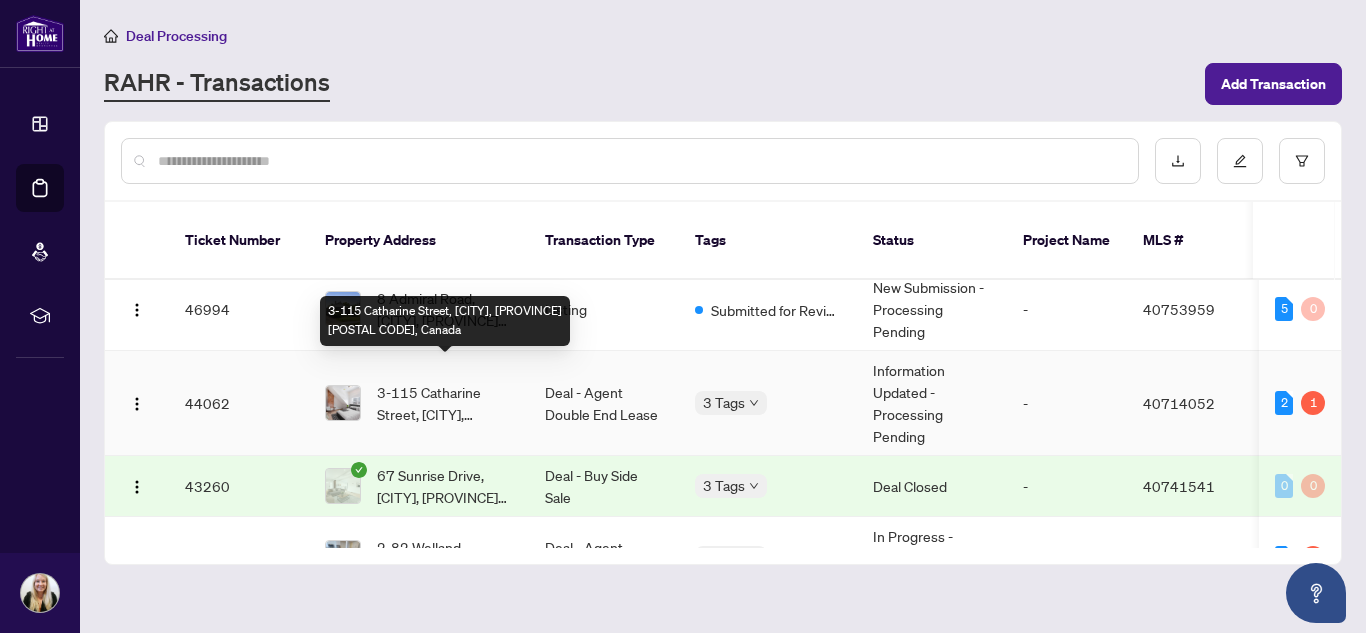 click on "3-115 Catharine Street, [CITY], [PROVINCE] [POSTAL CODE], Canada" at bounding box center [445, 403] 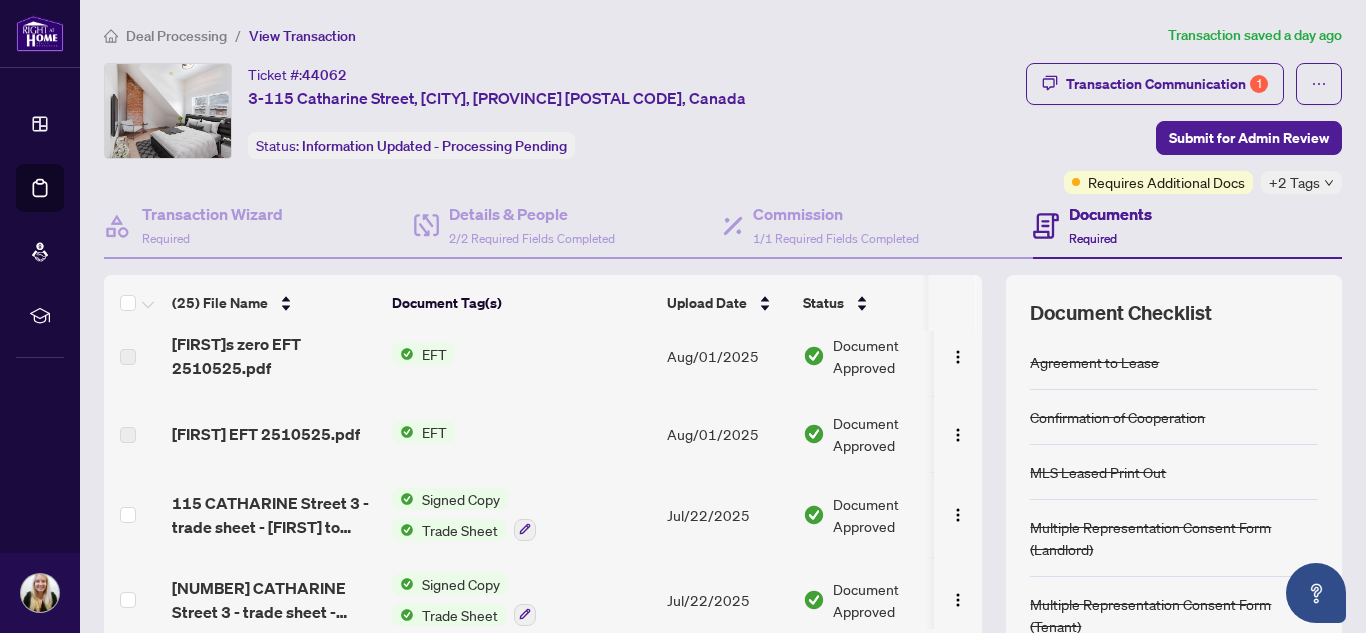 scroll, scrollTop: 0, scrollLeft: 0, axis: both 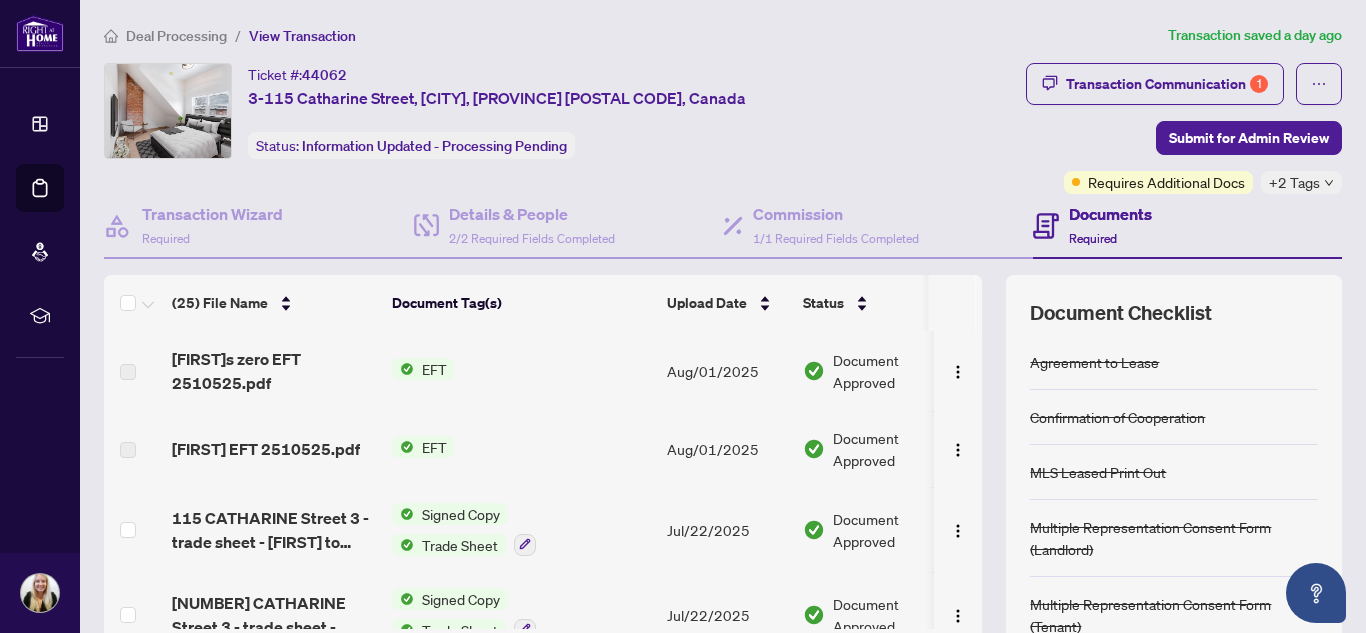 click on "EFT" at bounding box center [434, 369] 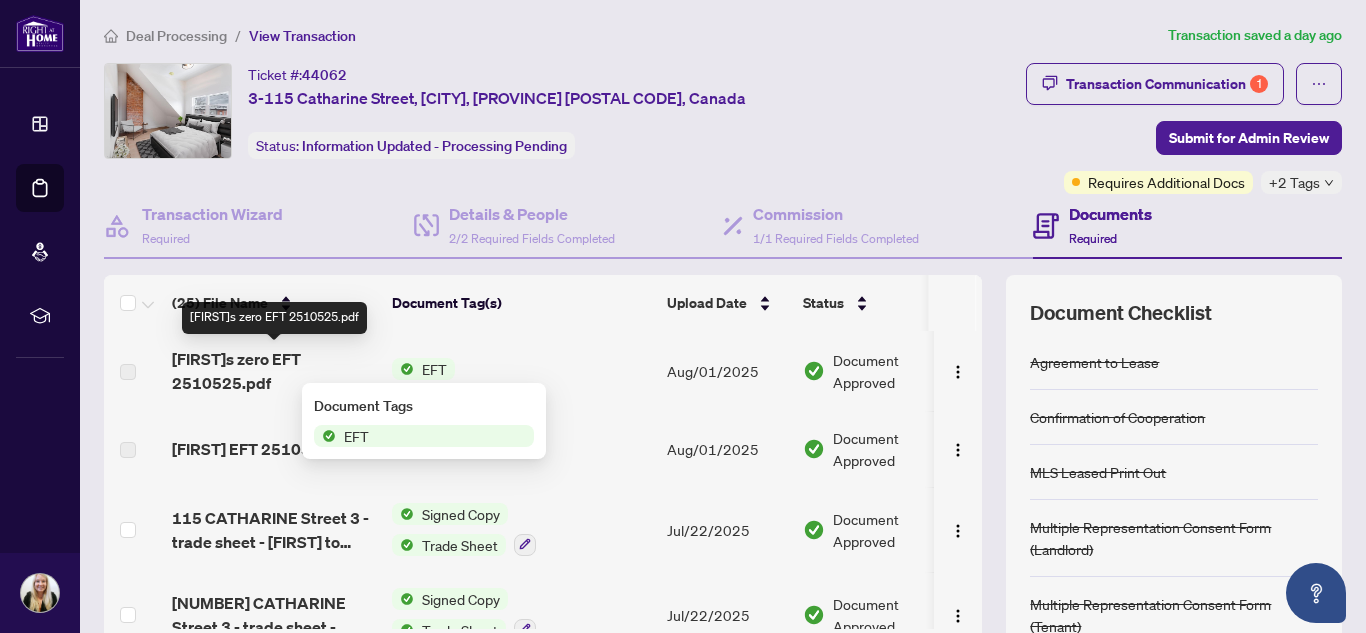 click on "[FIRST]s zero EFT 2510525.pdf" at bounding box center [274, 371] 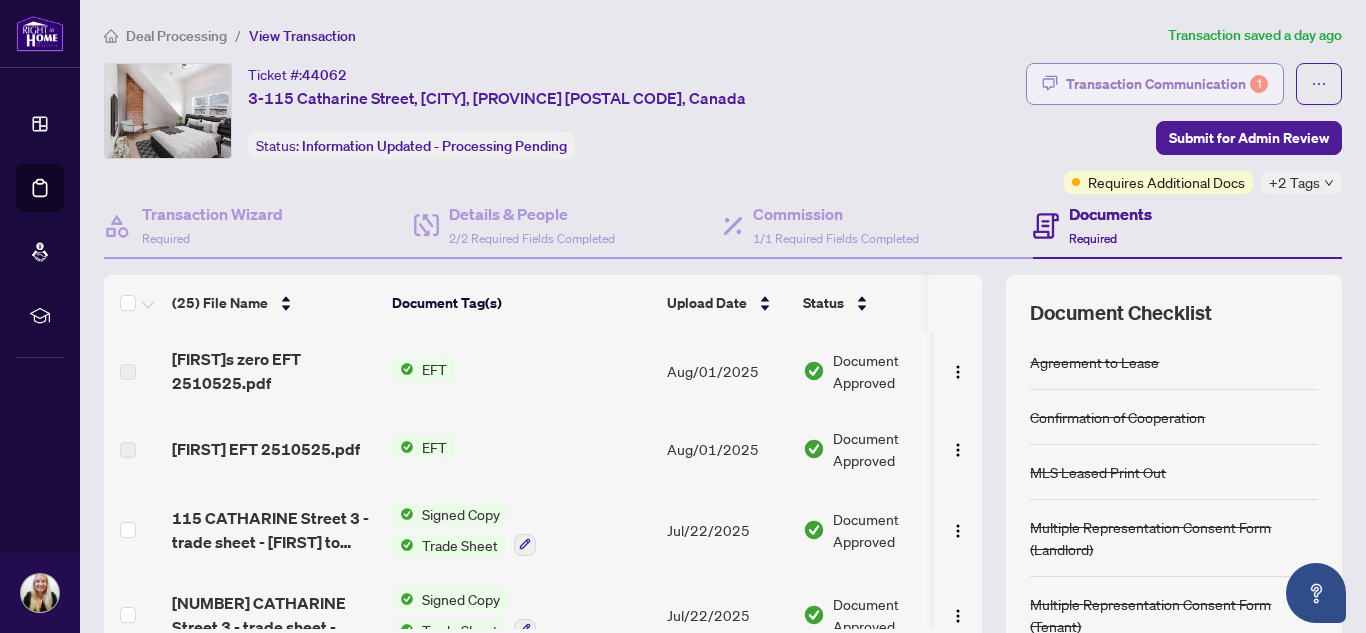 click on "Transaction Communication 1" at bounding box center (1155, 84) 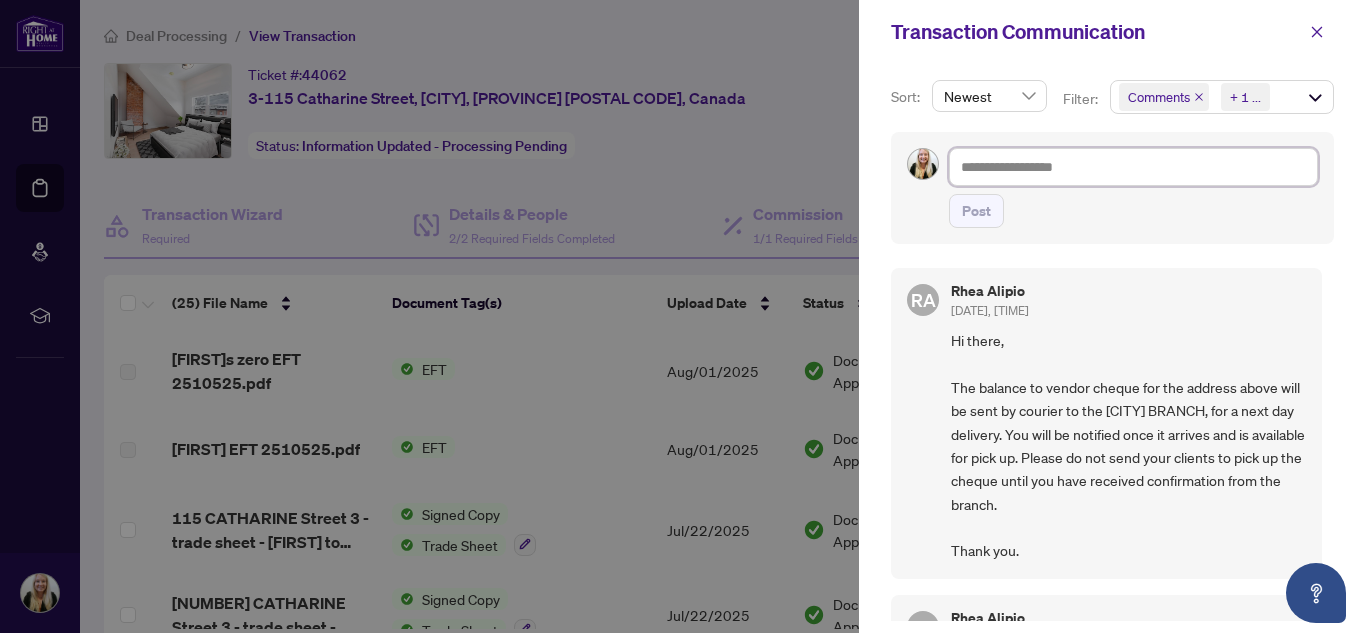 click at bounding box center [1133, 167] 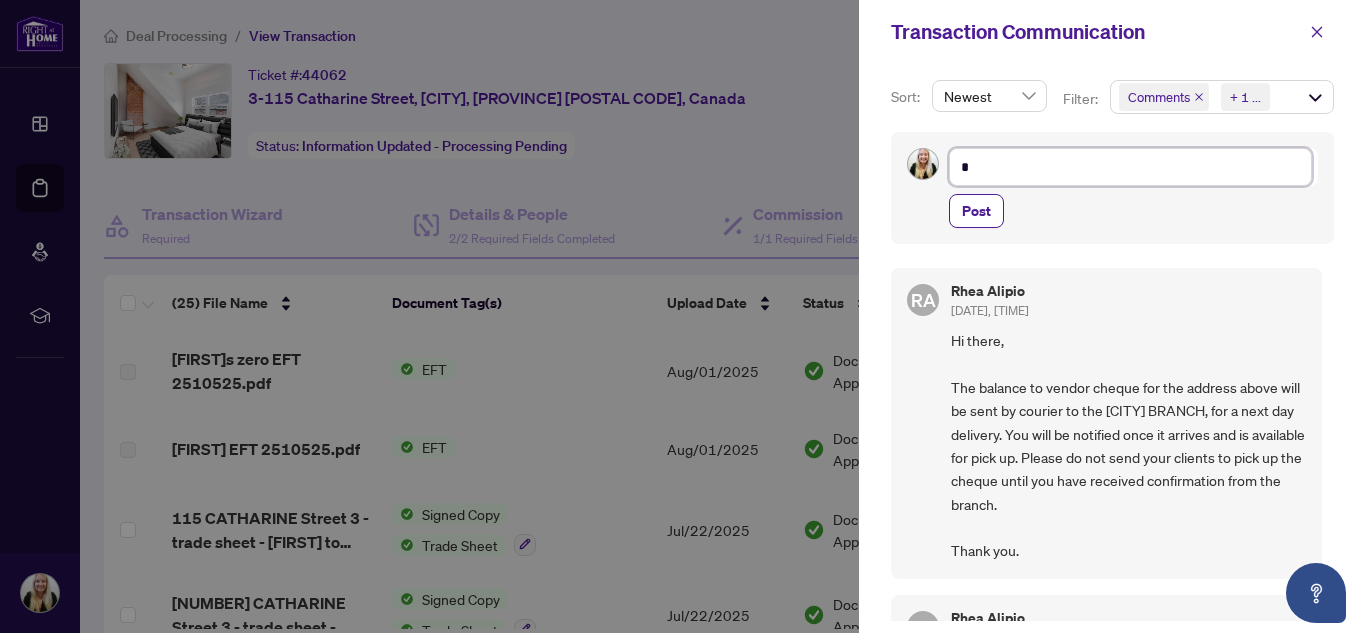 type on "**" 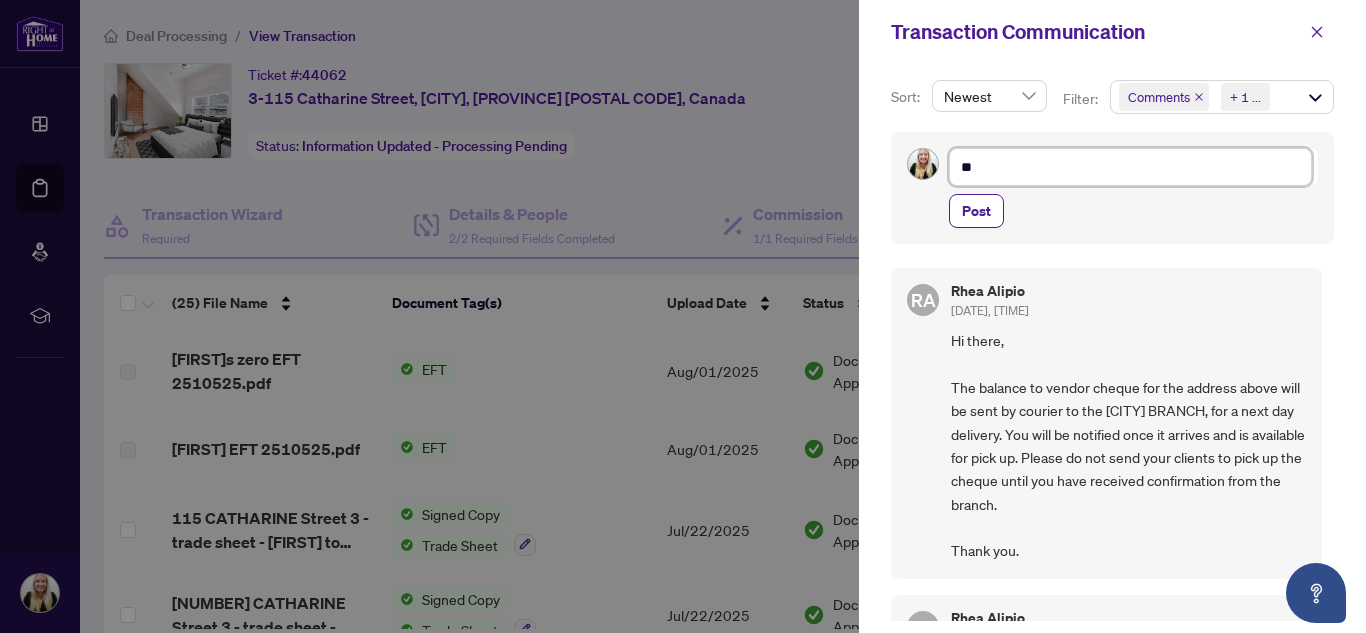 type on "***" 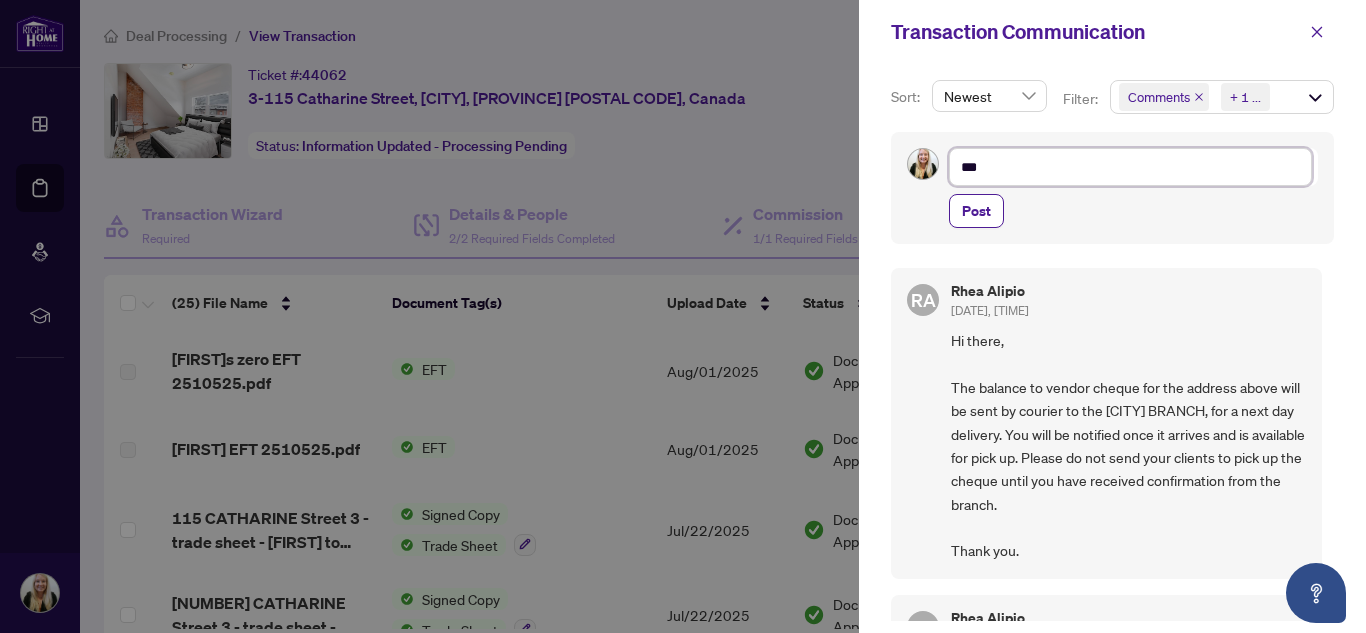 type on "****" 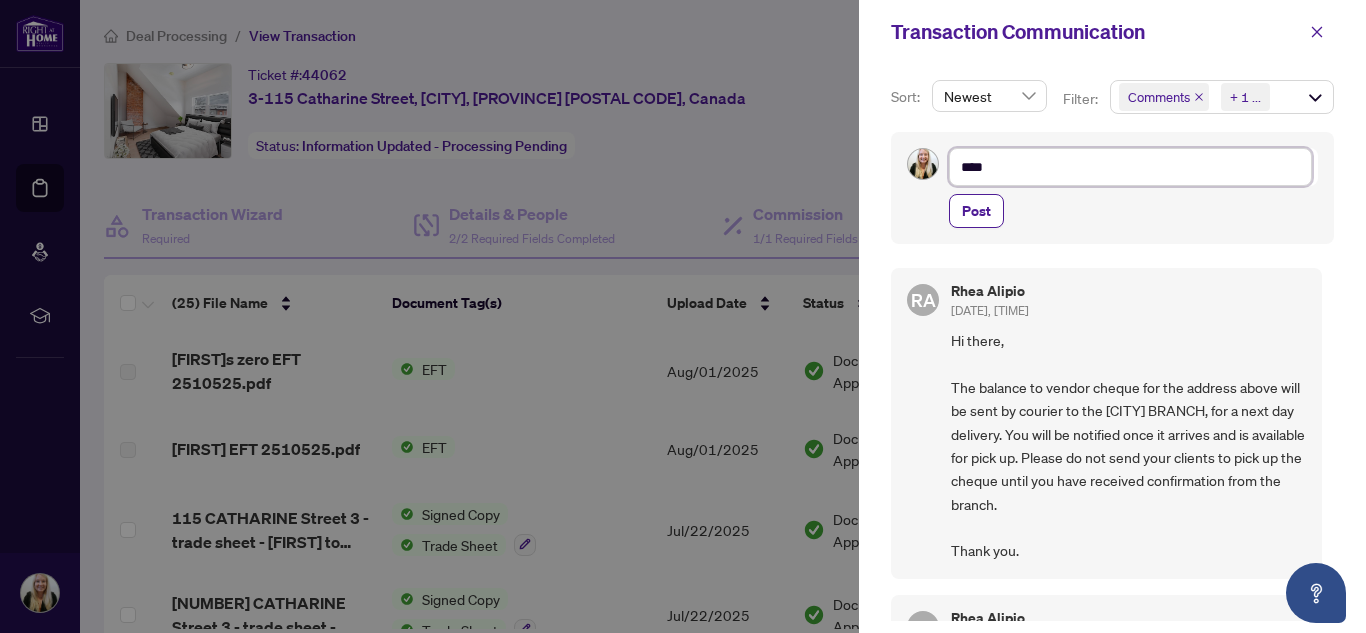 type on "*****" 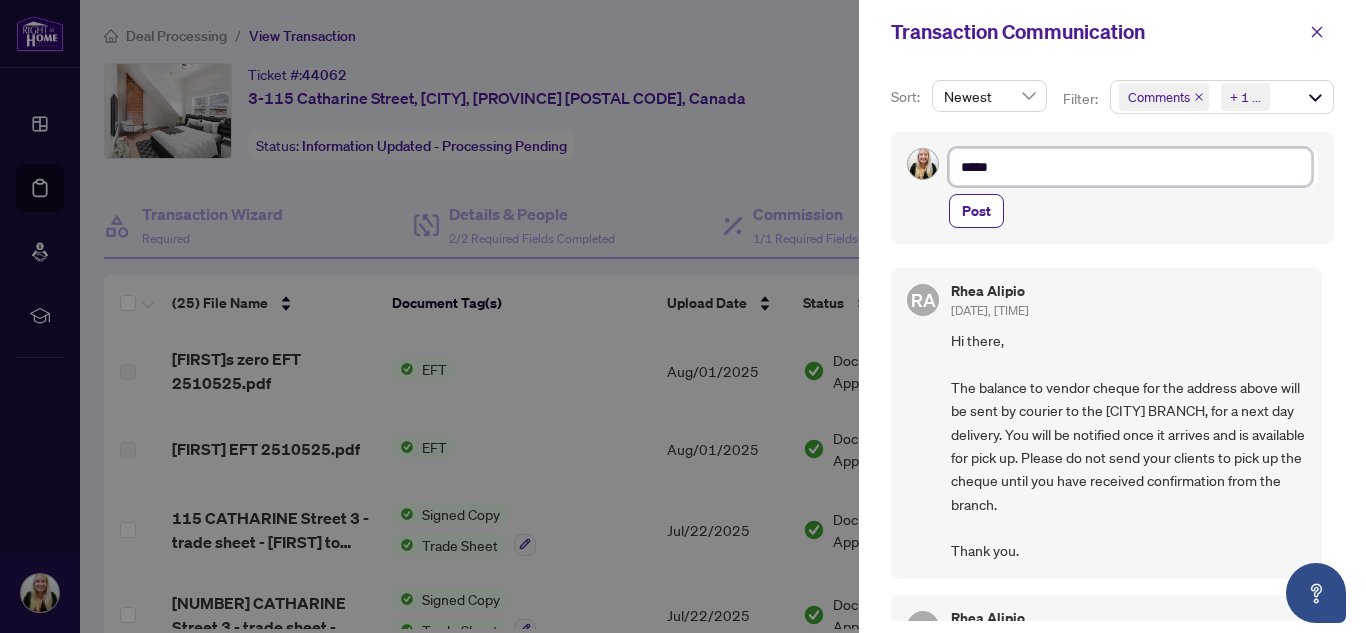 type on "*****" 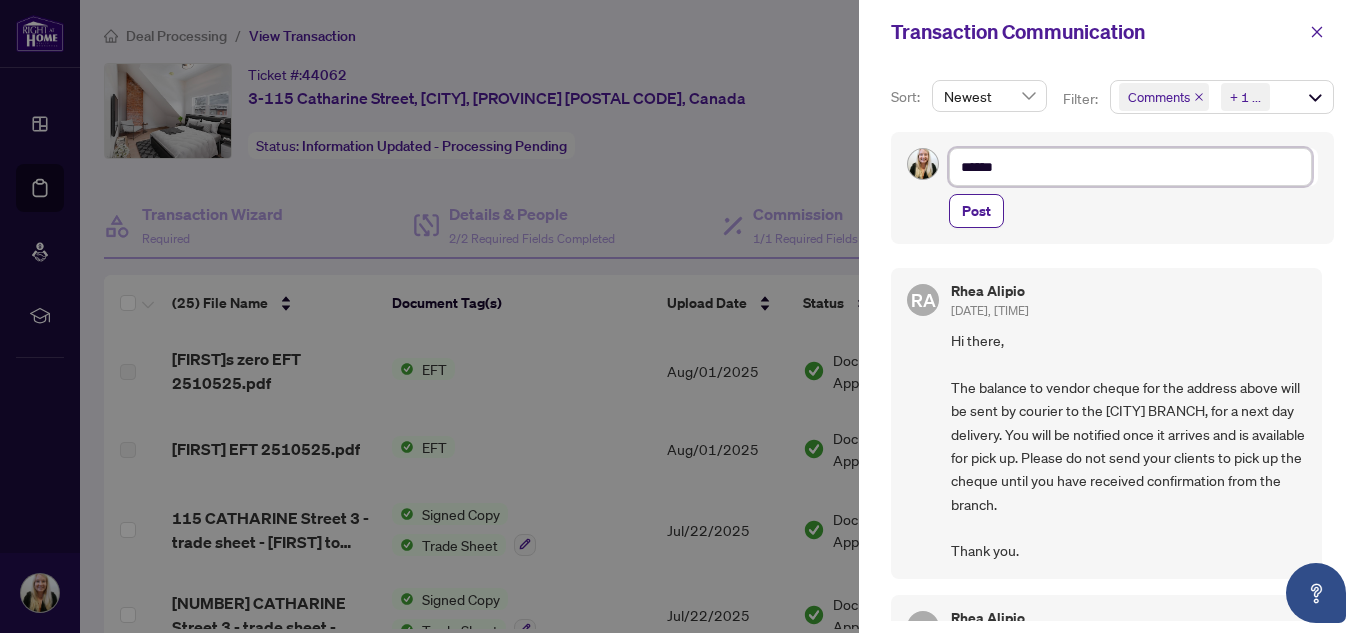type on "*******" 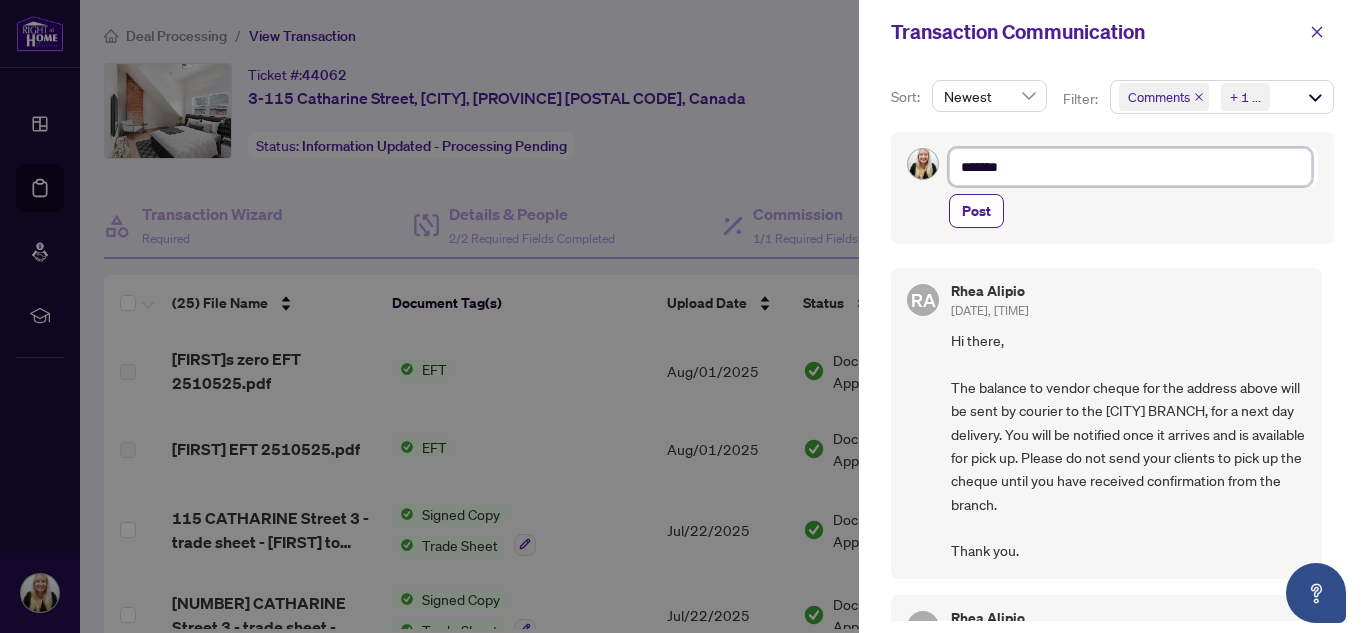 type on "*****" 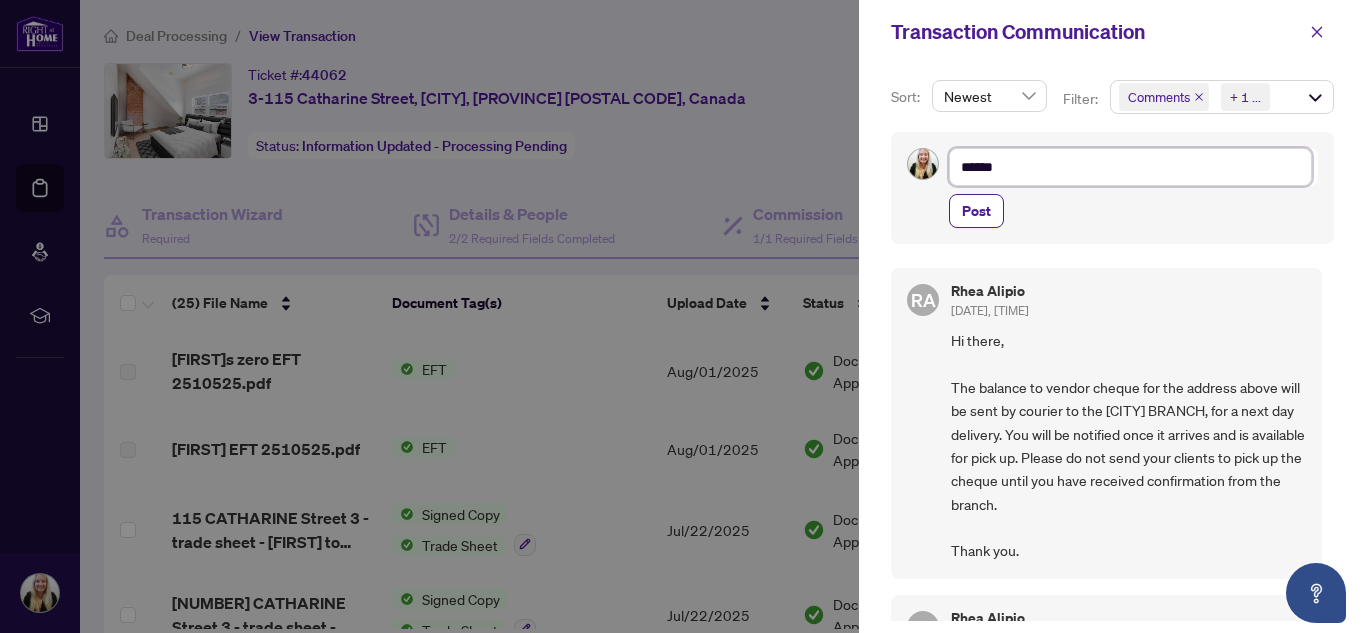 type on "*****" 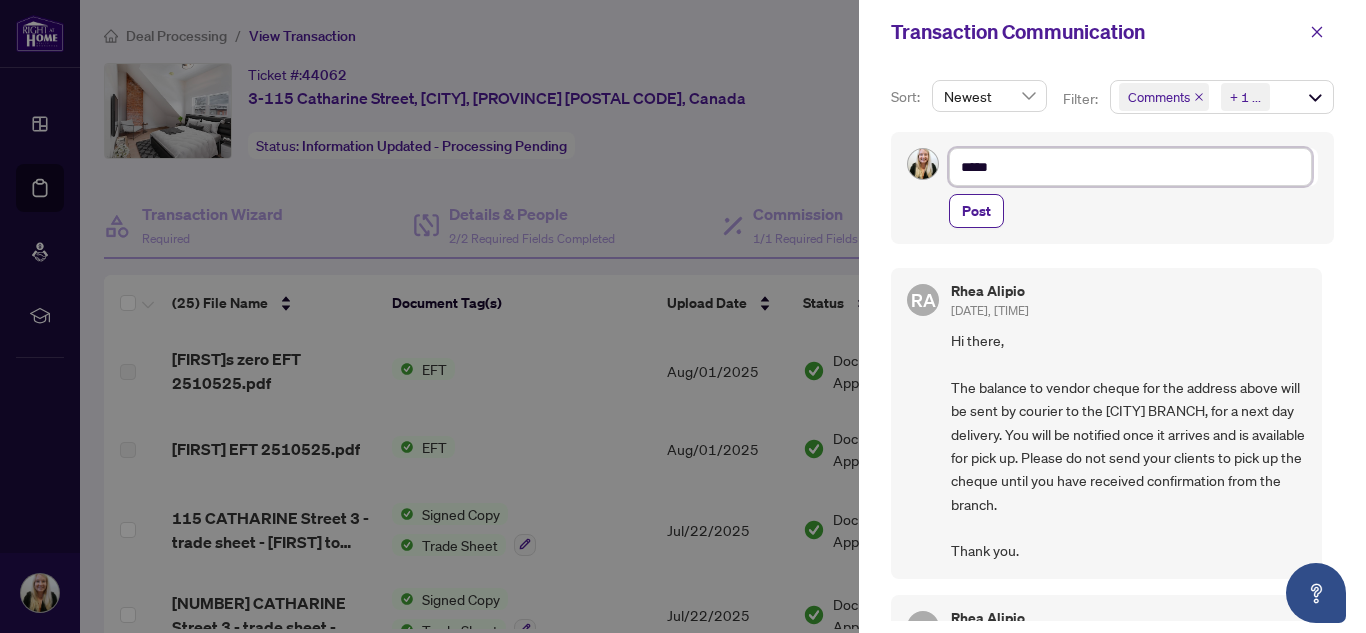type on "******" 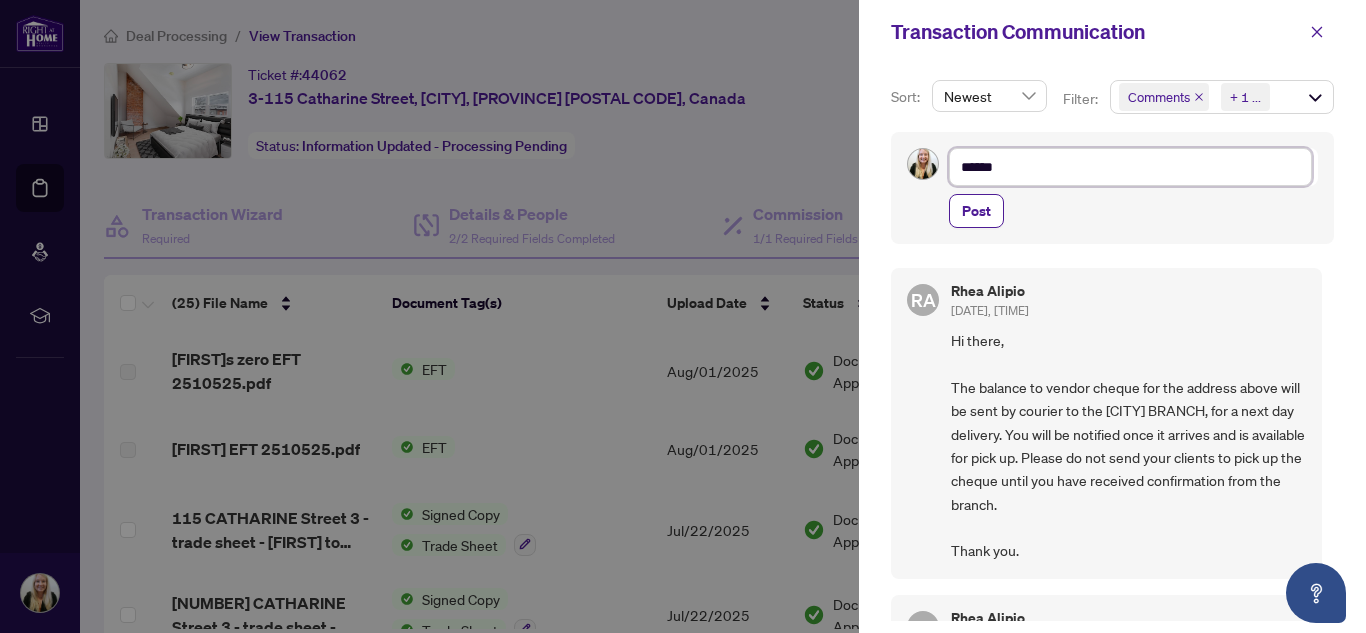 type on "******" 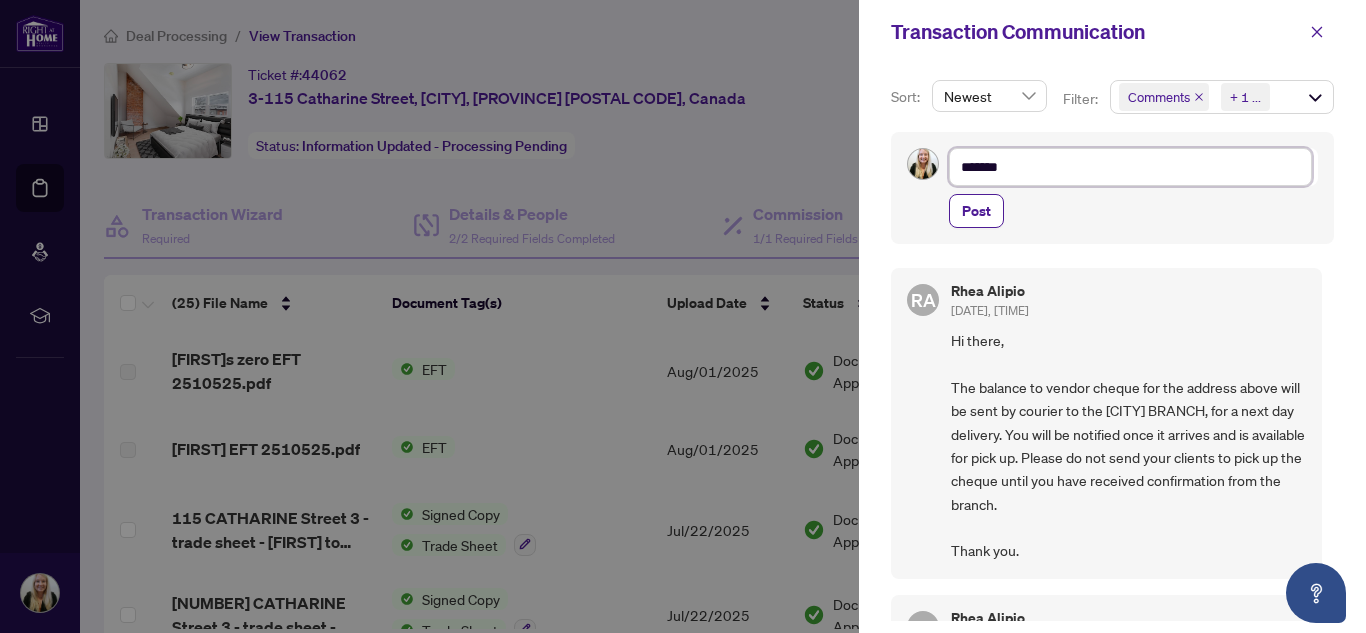 type on "********" 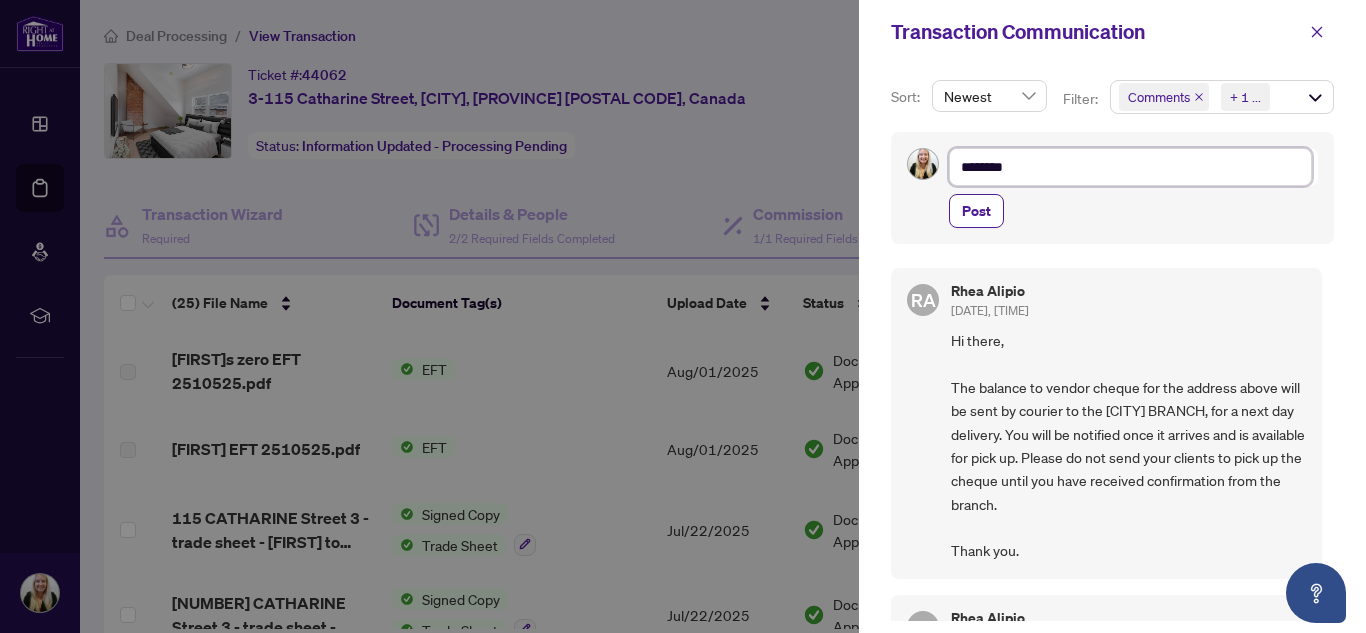 type on "********" 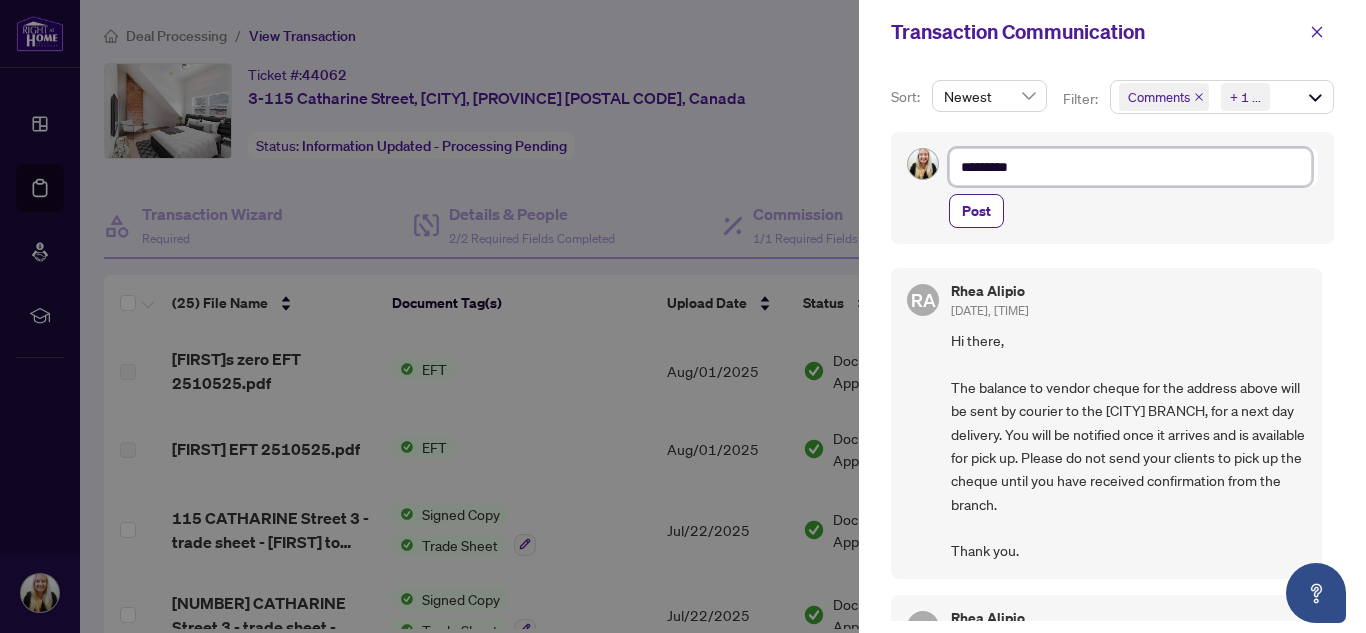 type on "*********" 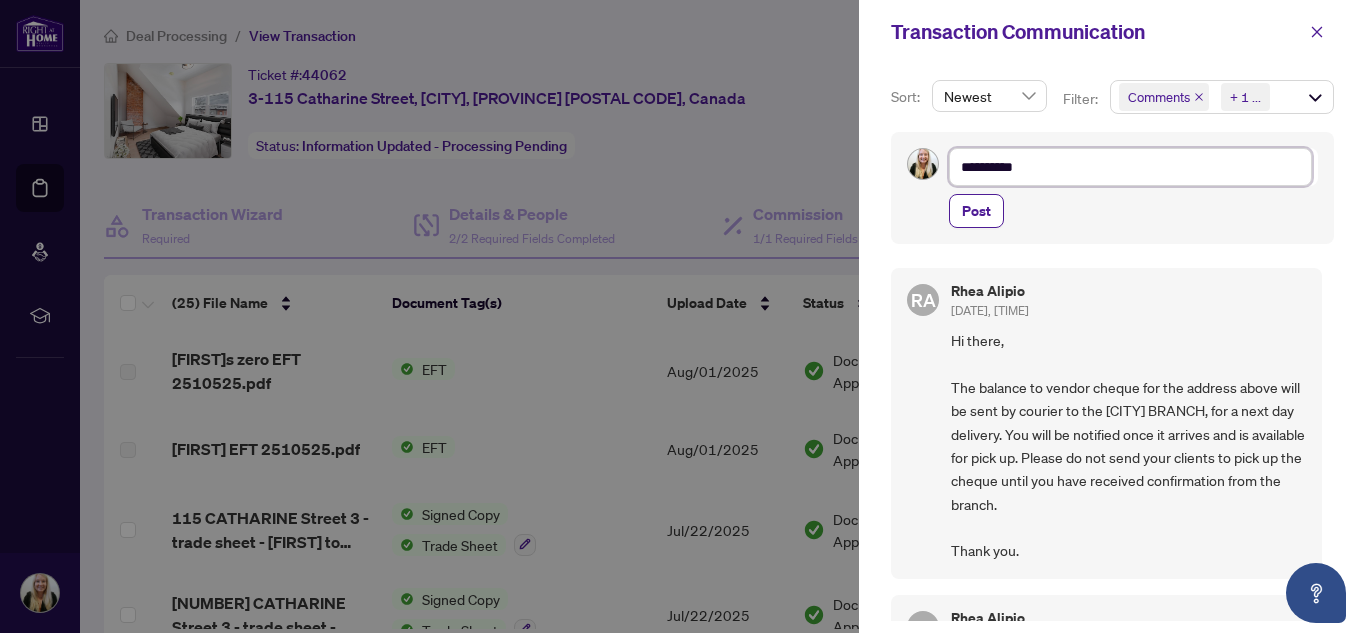 type on "**********" 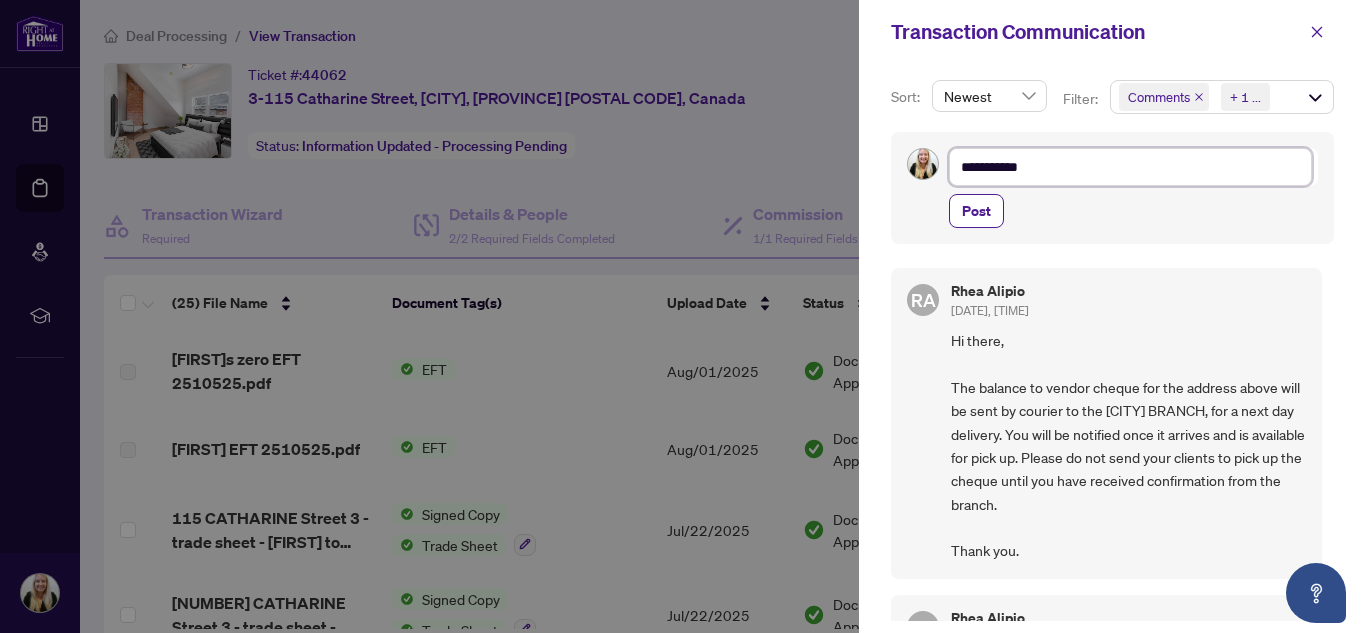 type on "**********" 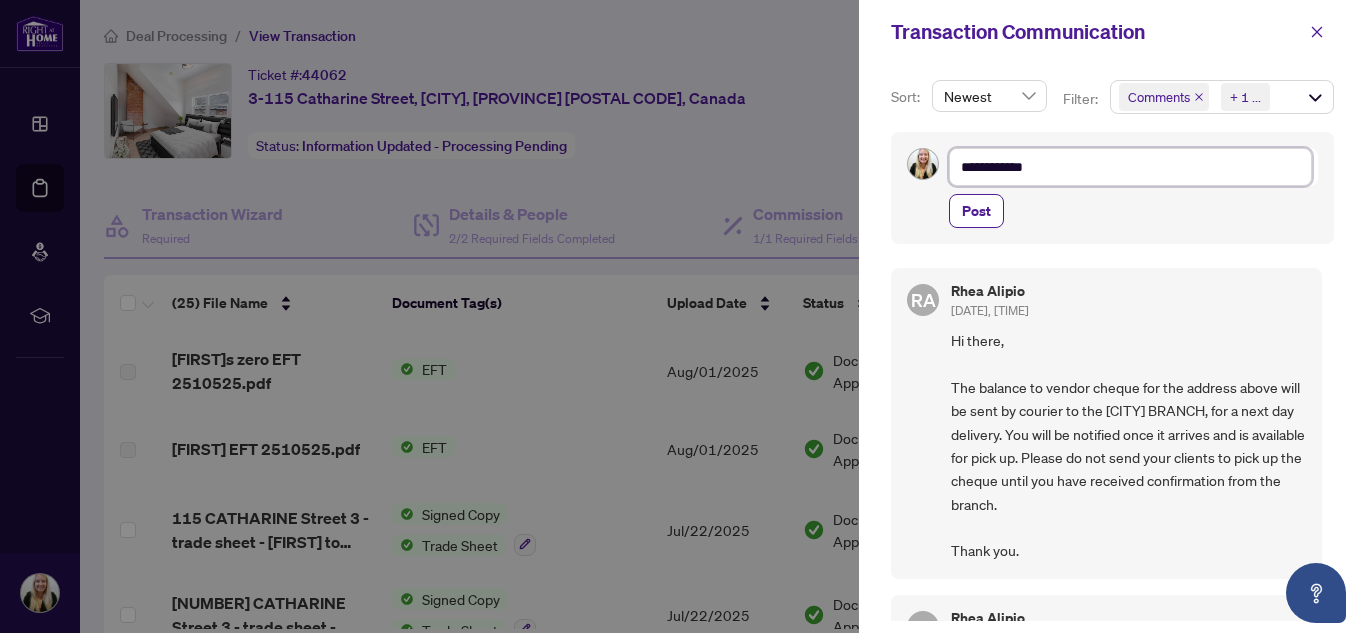 type on "**********" 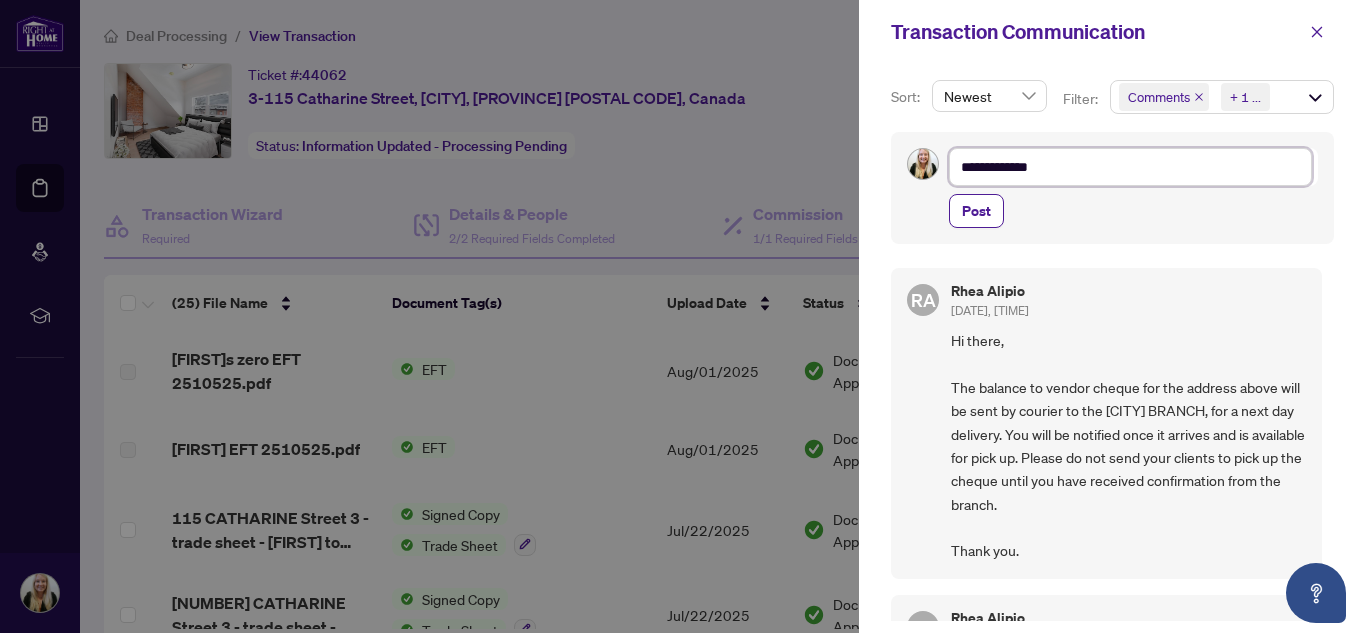 type on "**********" 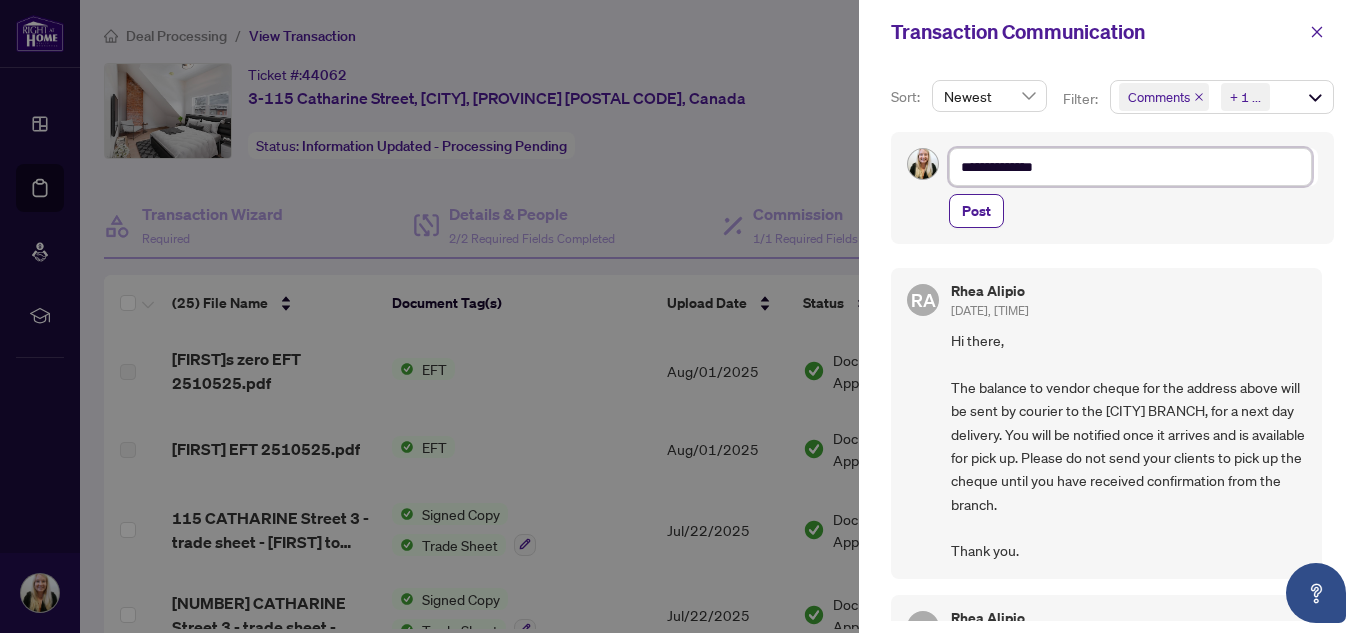 type on "**********" 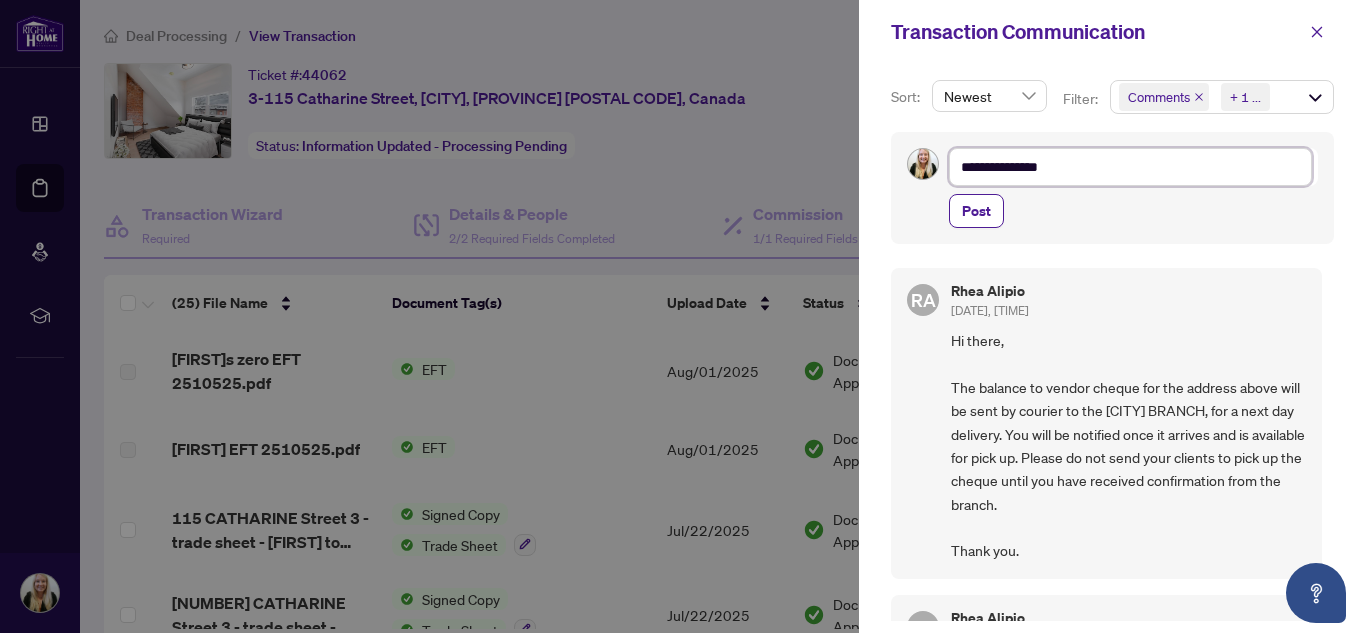 type on "**********" 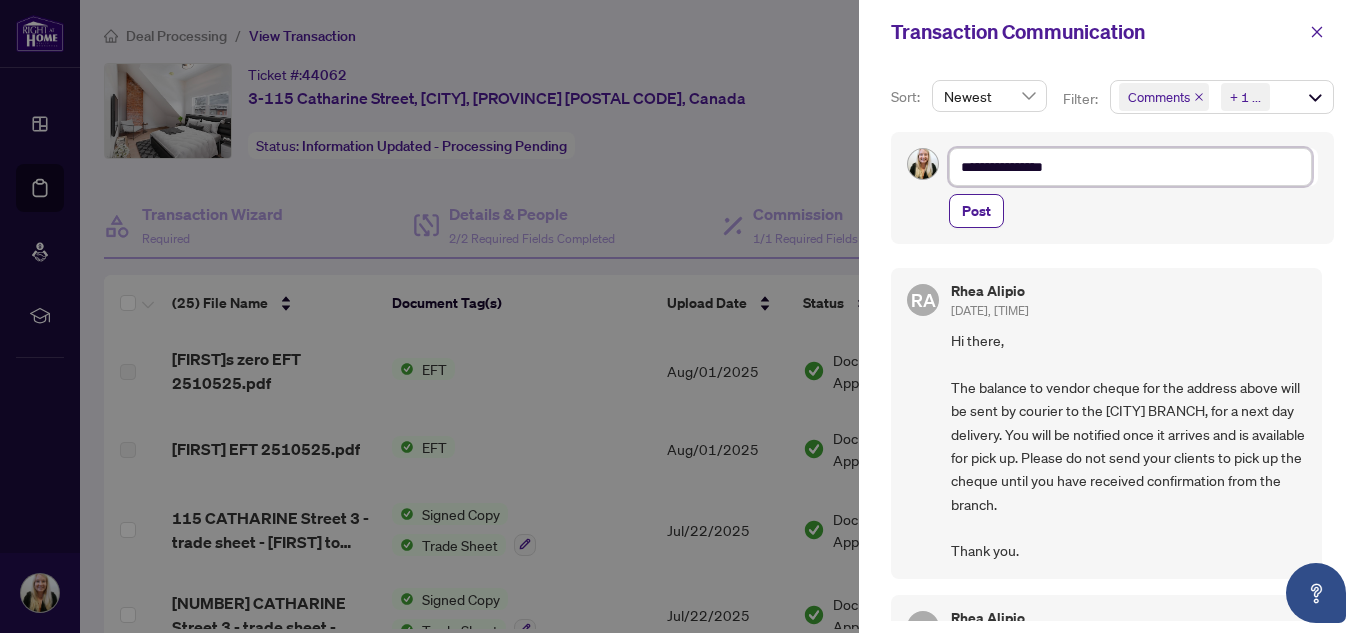 type on "**********" 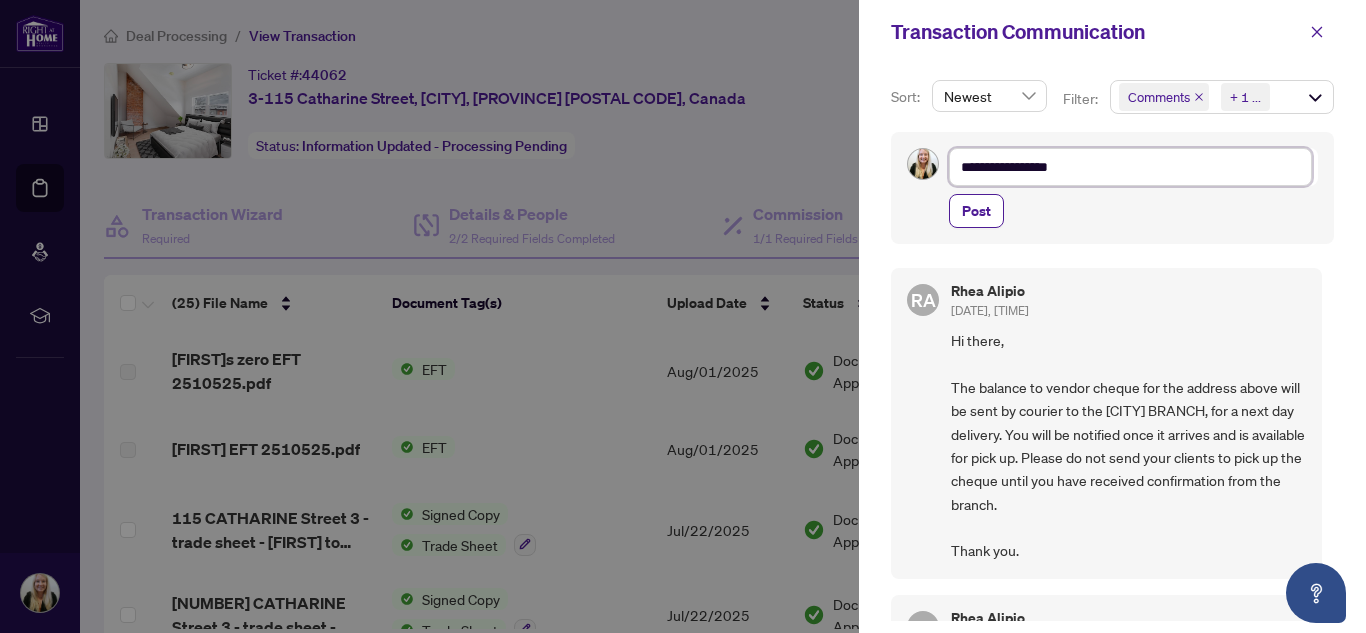 type on "**********" 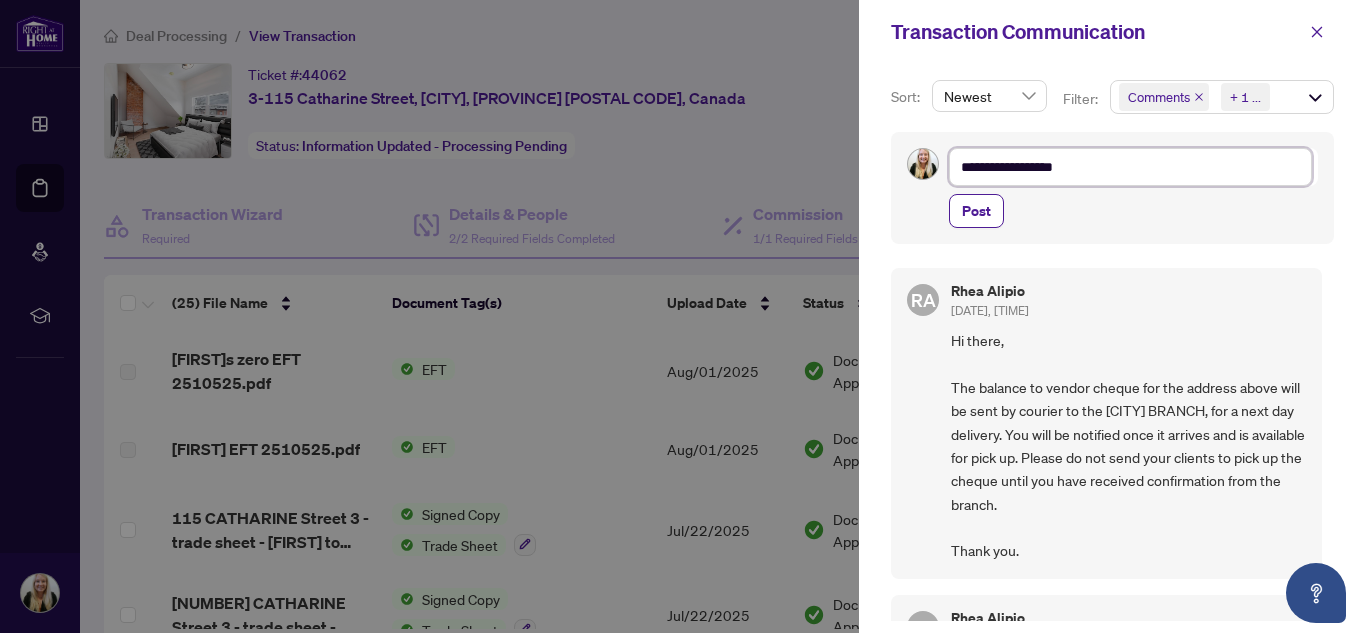type on "**********" 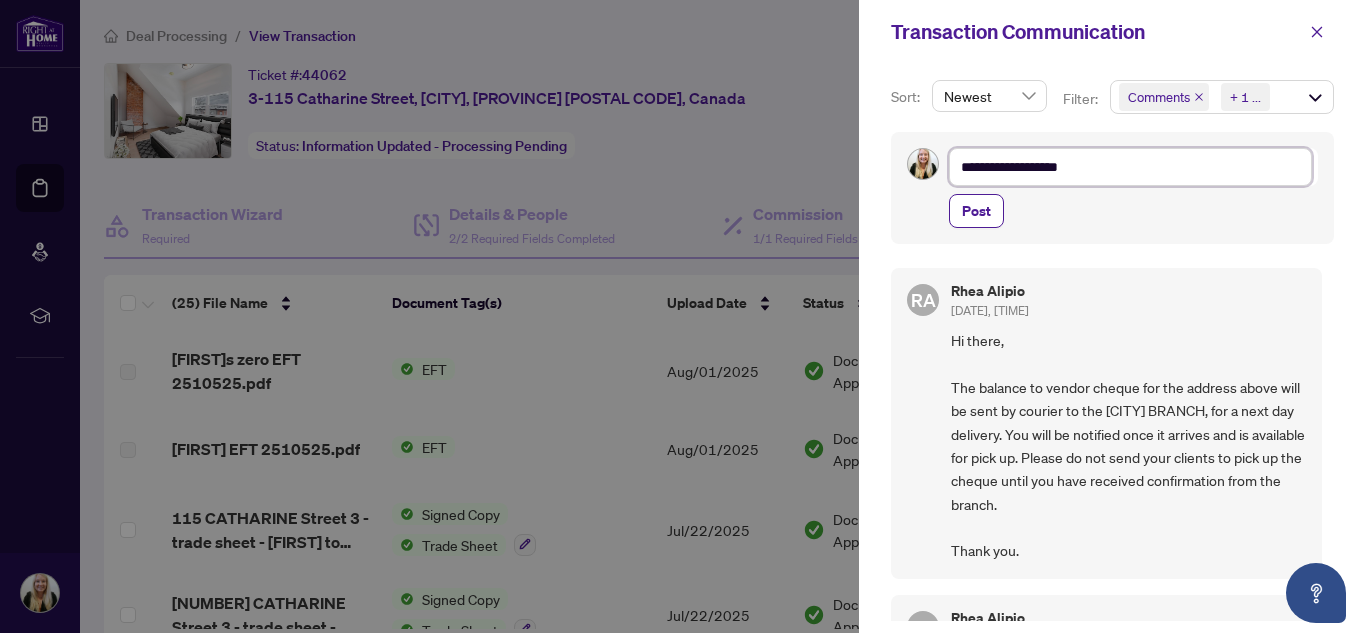 type on "**********" 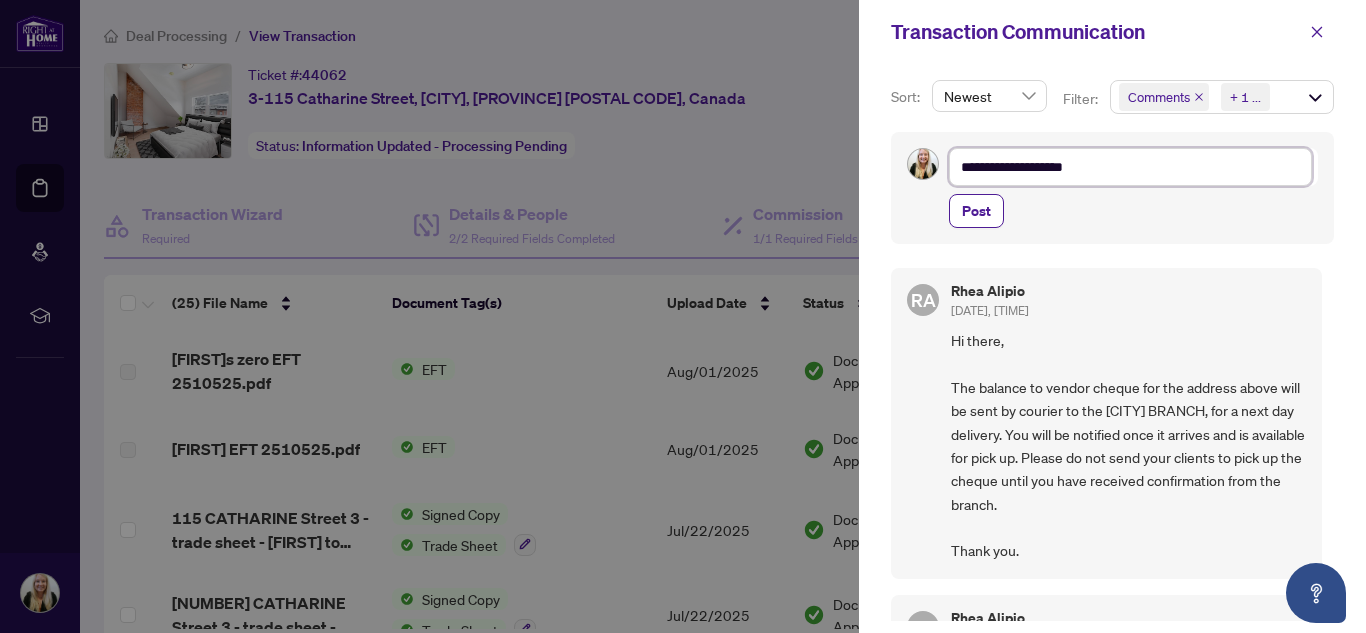 type on "**********" 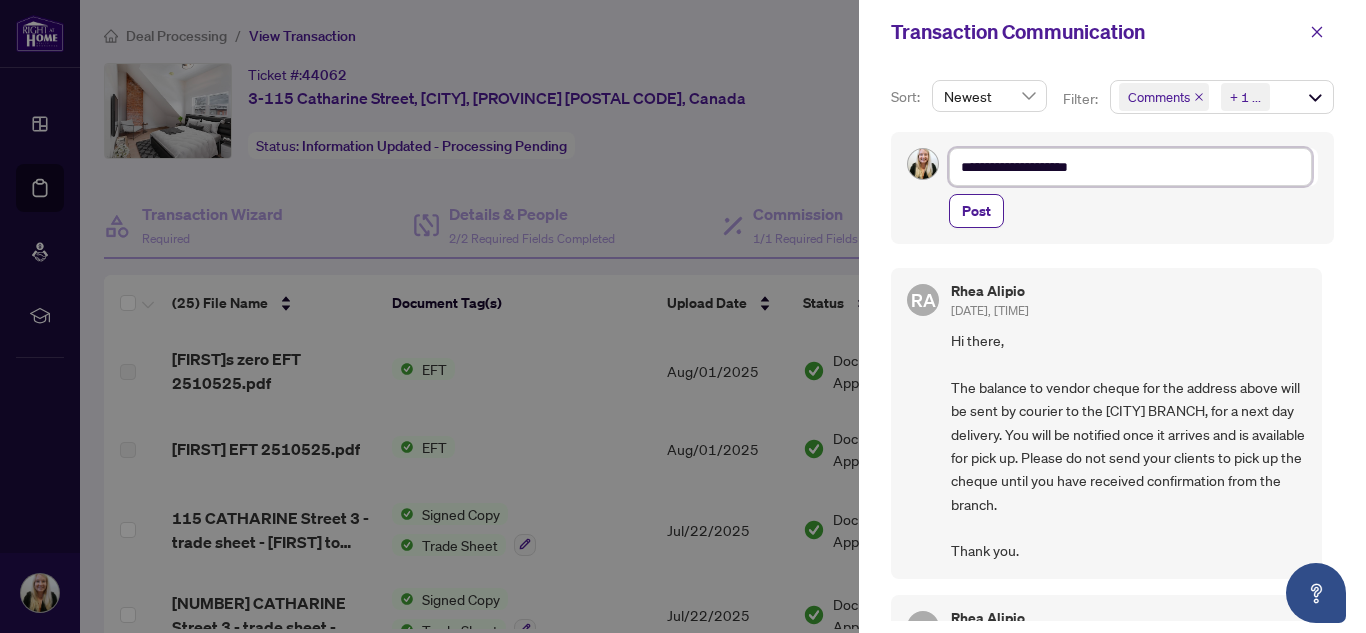 type on "**********" 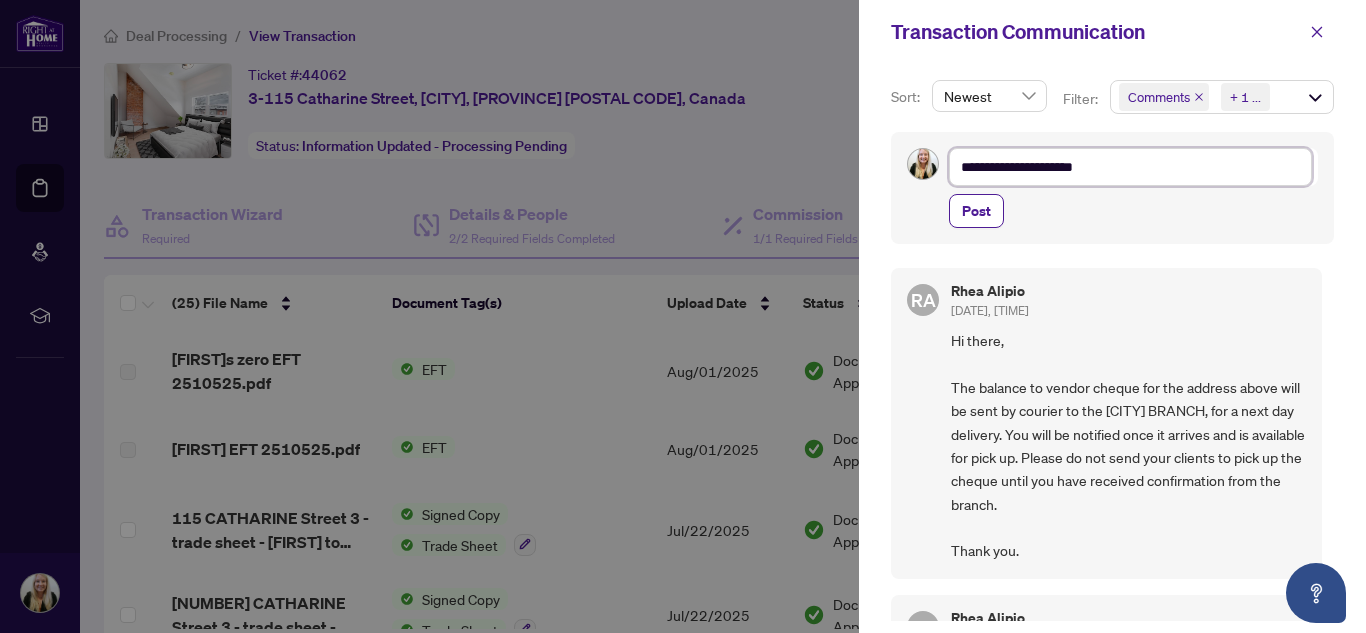 type on "**********" 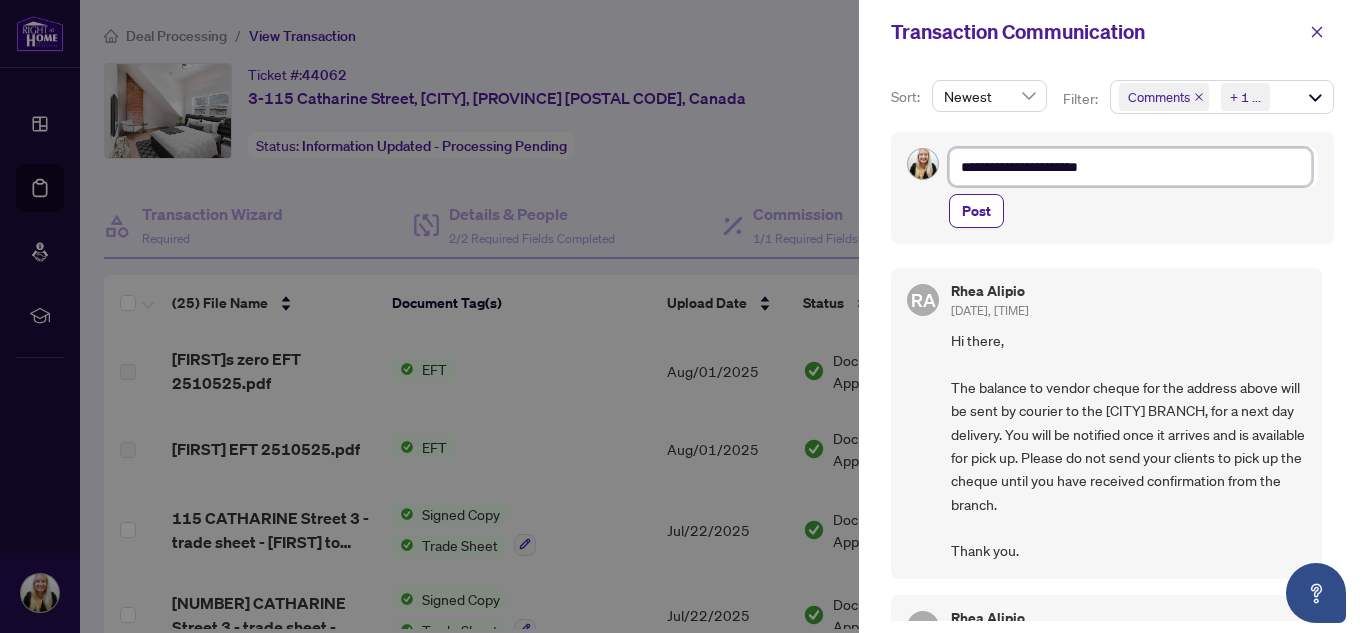type on "**********" 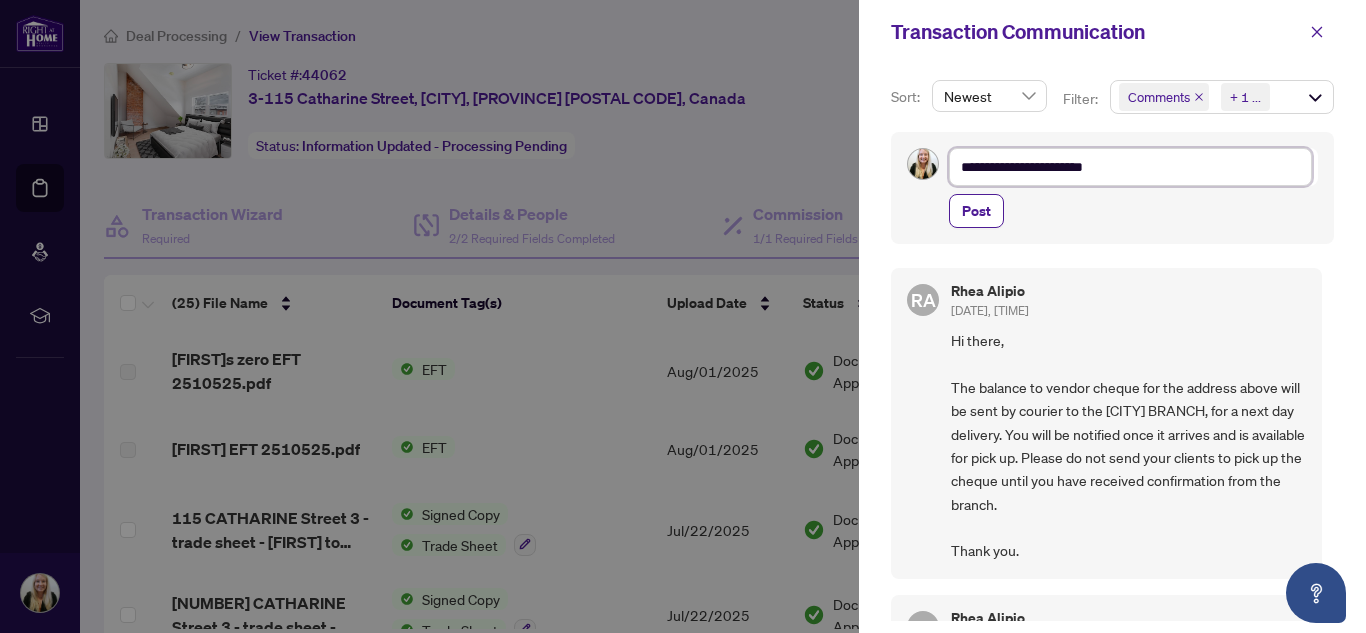 type on "**********" 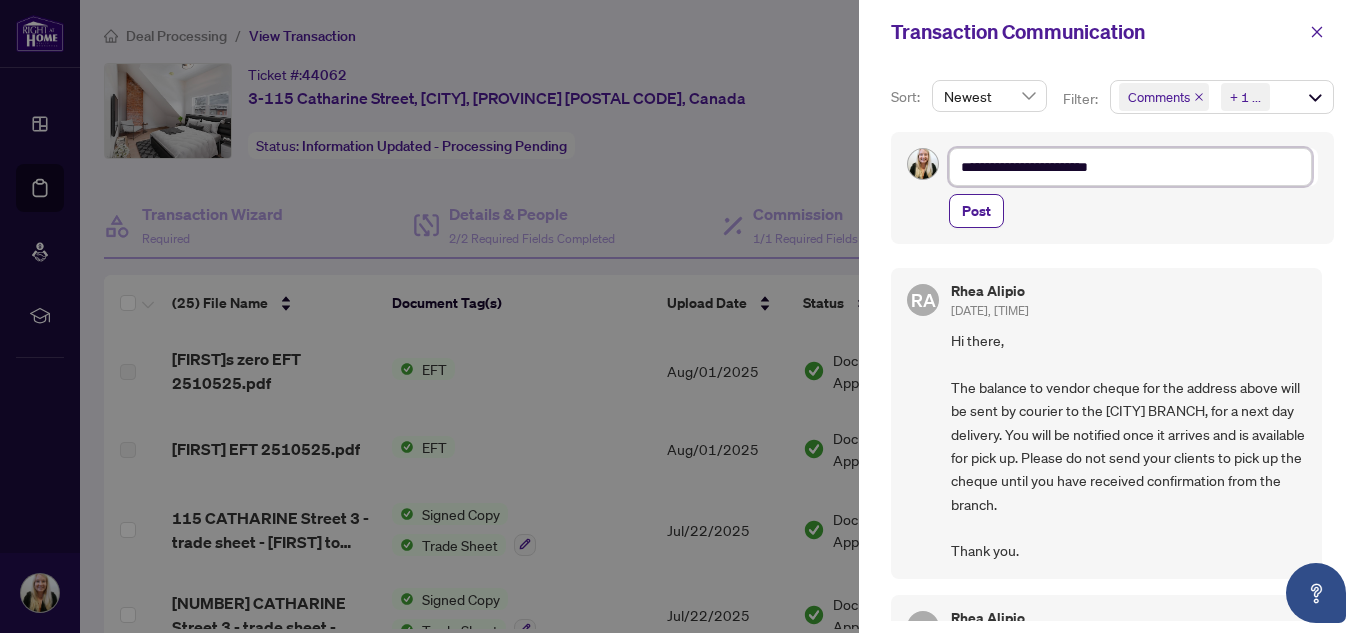 type on "**********" 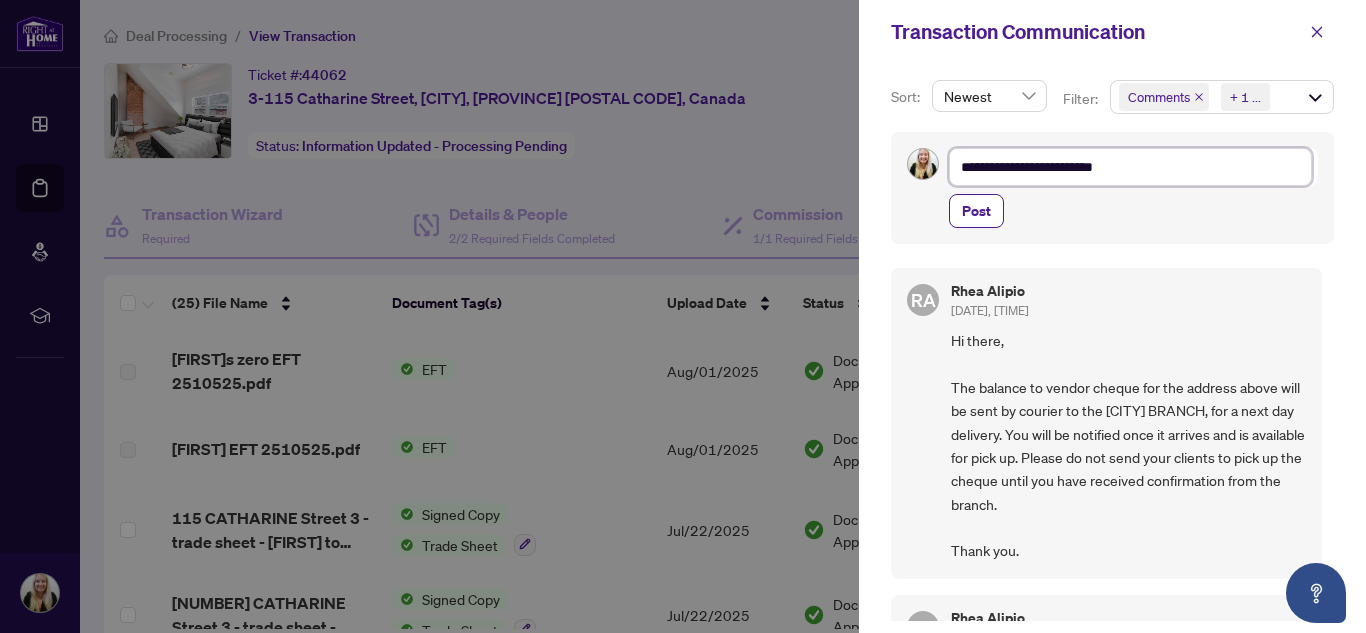 type on "**********" 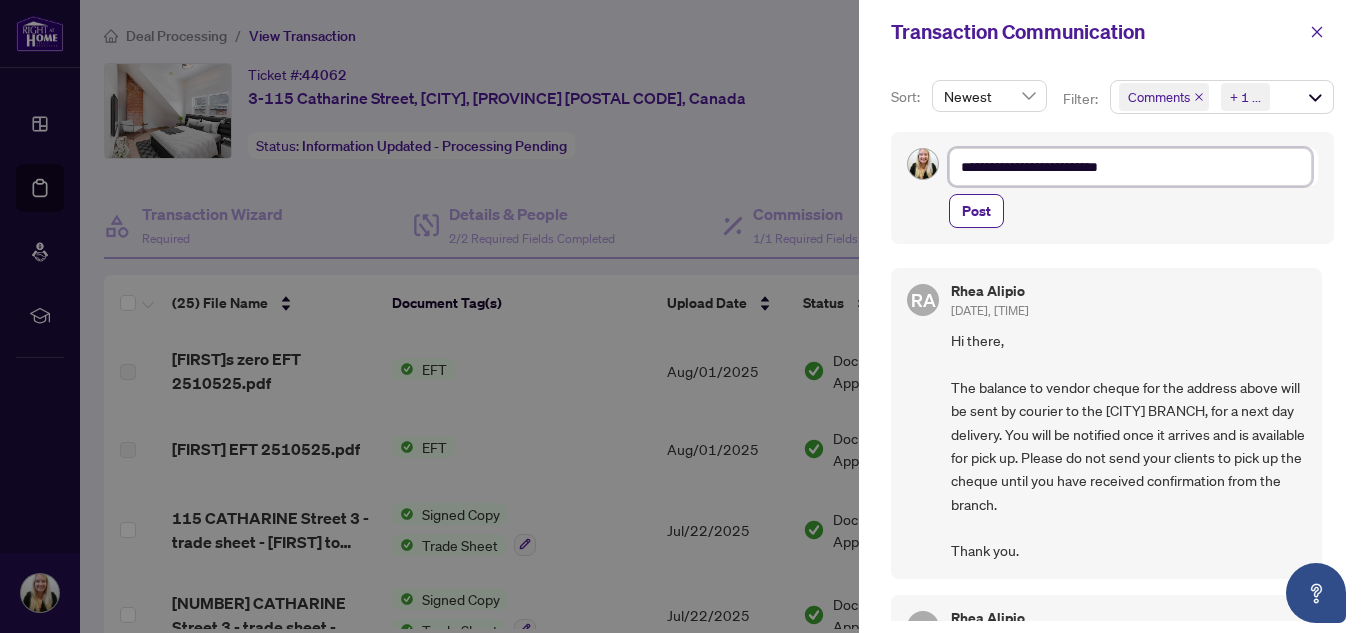 type on "**********" 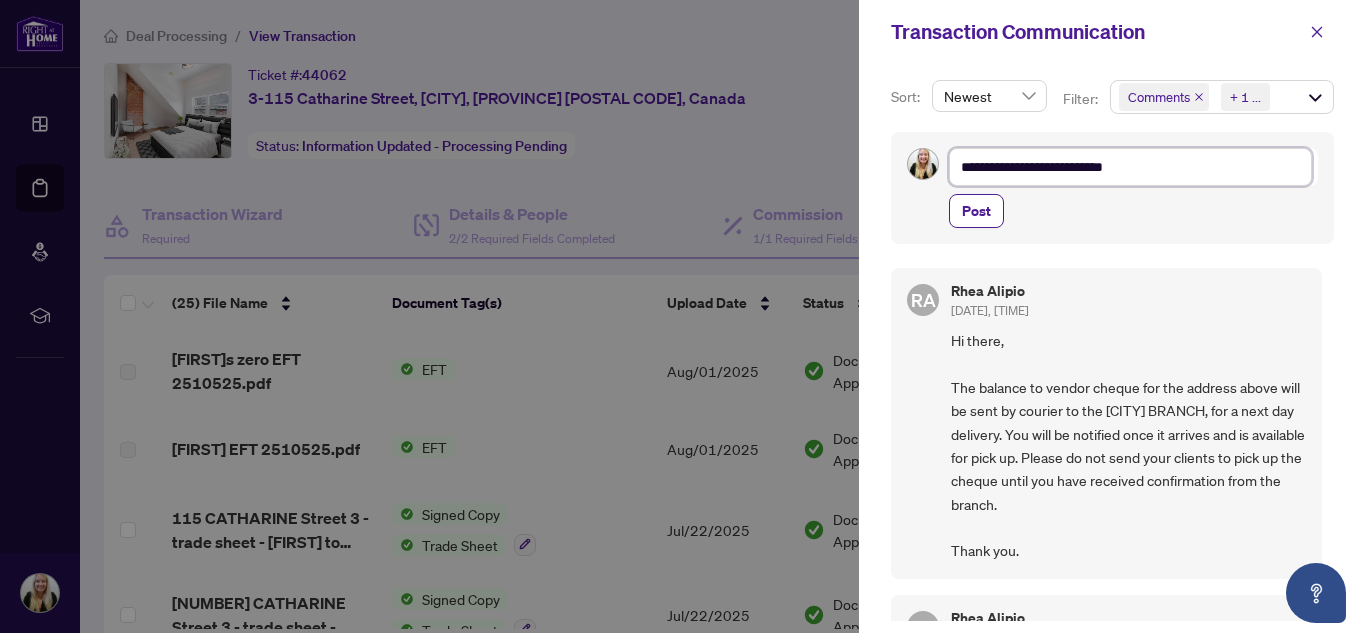 type on "**********" 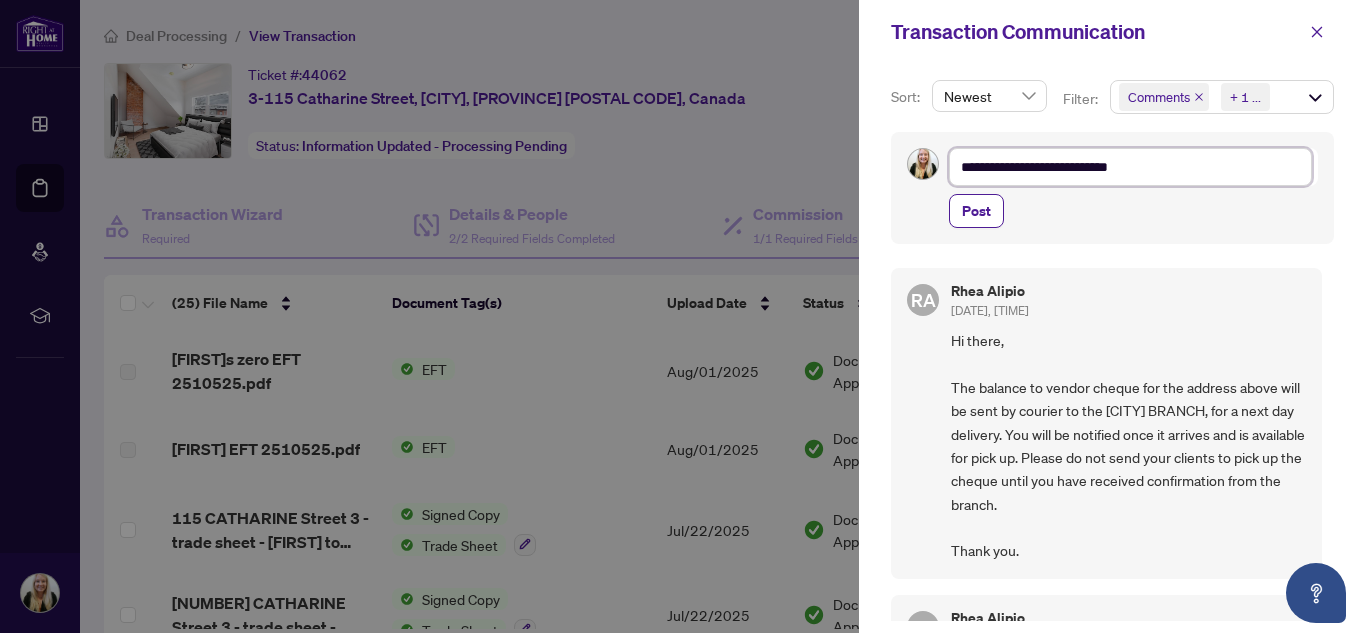 type on "**********" 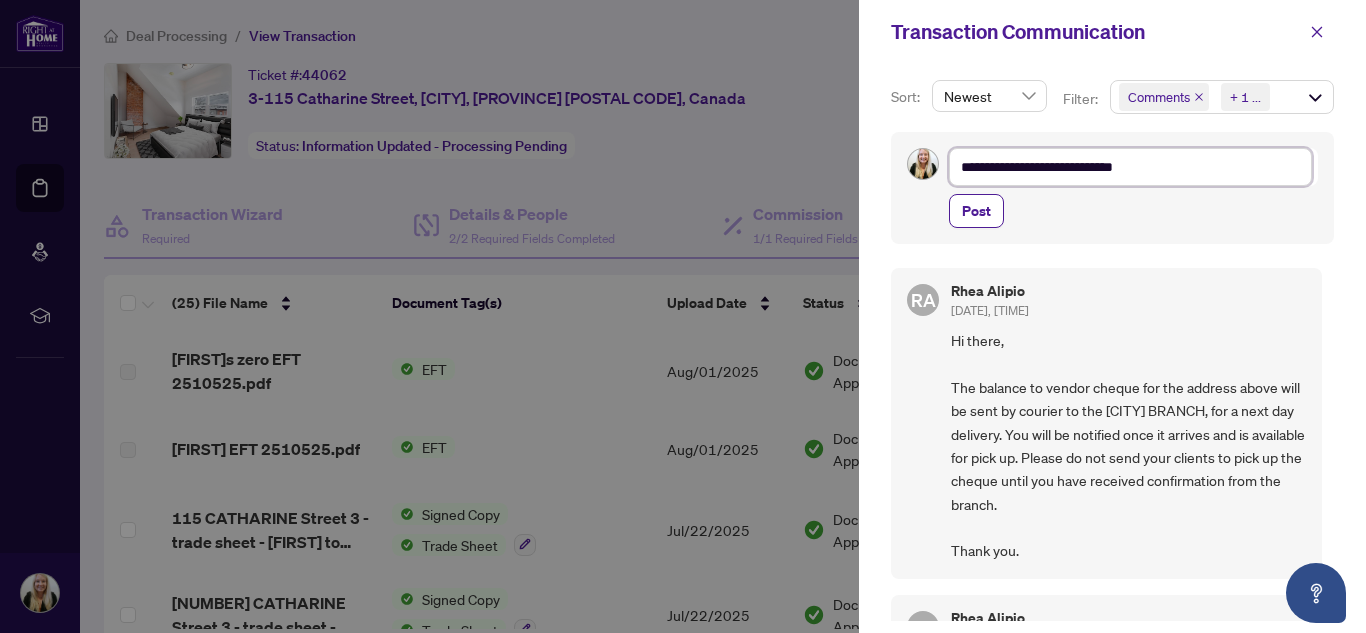 type on "**********" 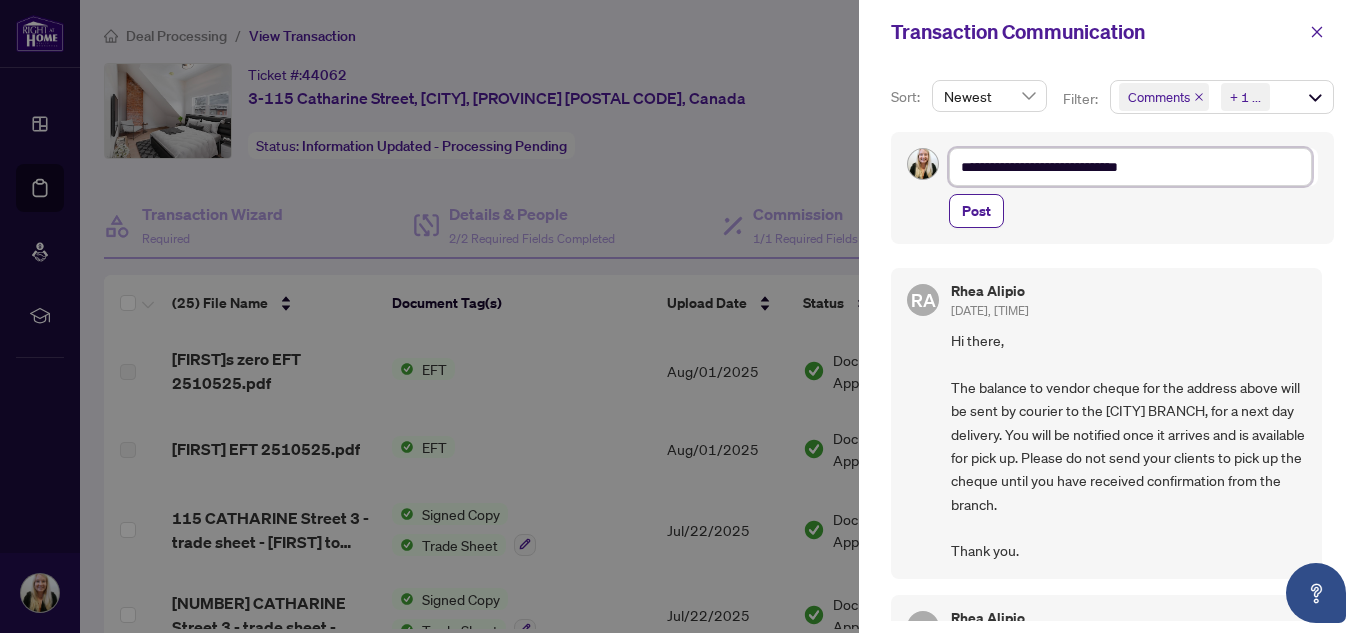 type on "**********" 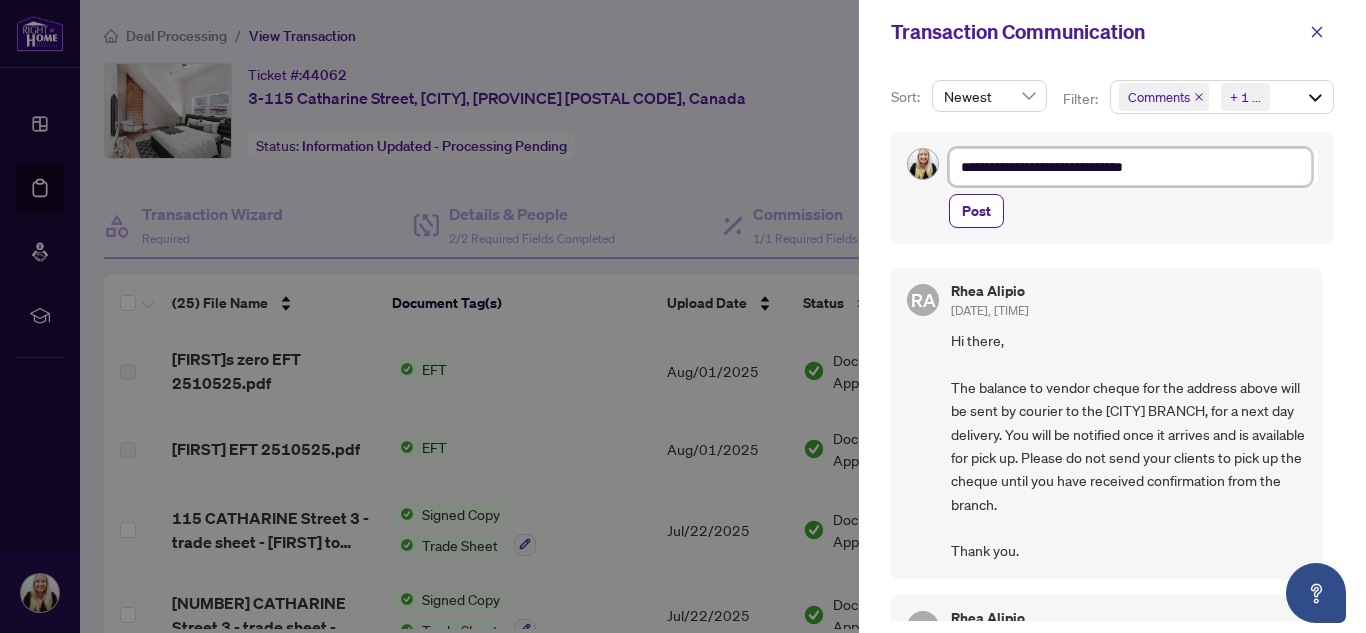 type on "**********" 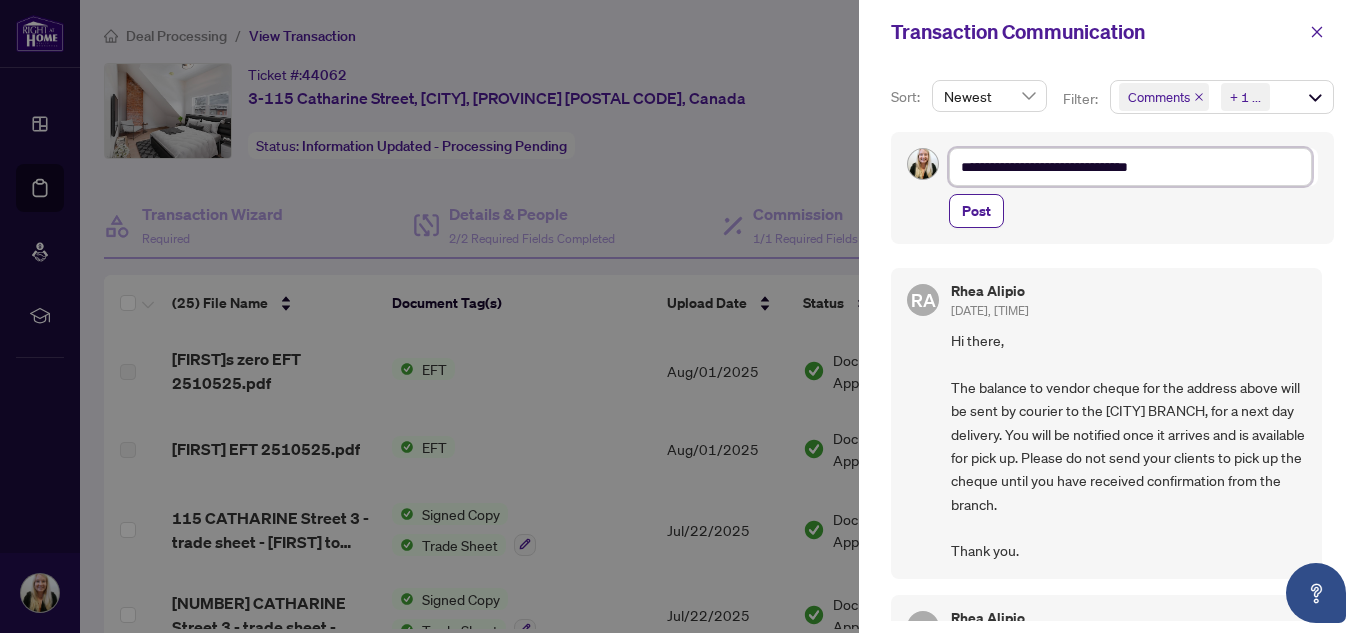 type on "**********" 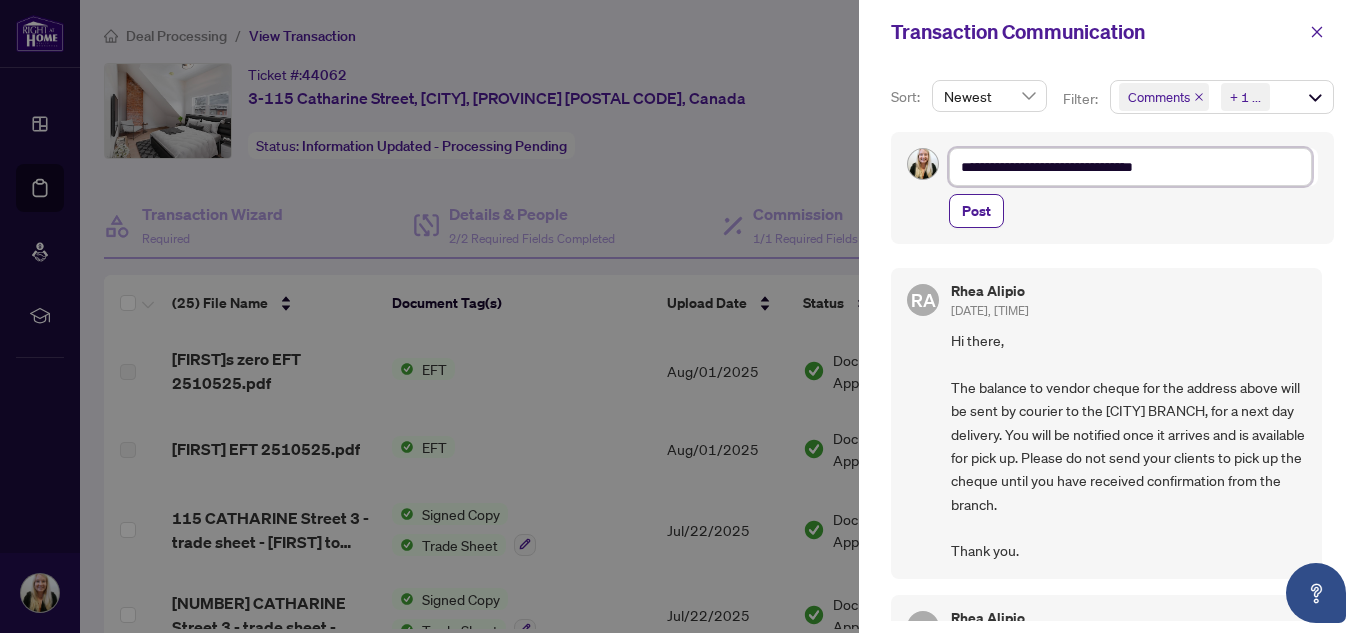 type on "**********" 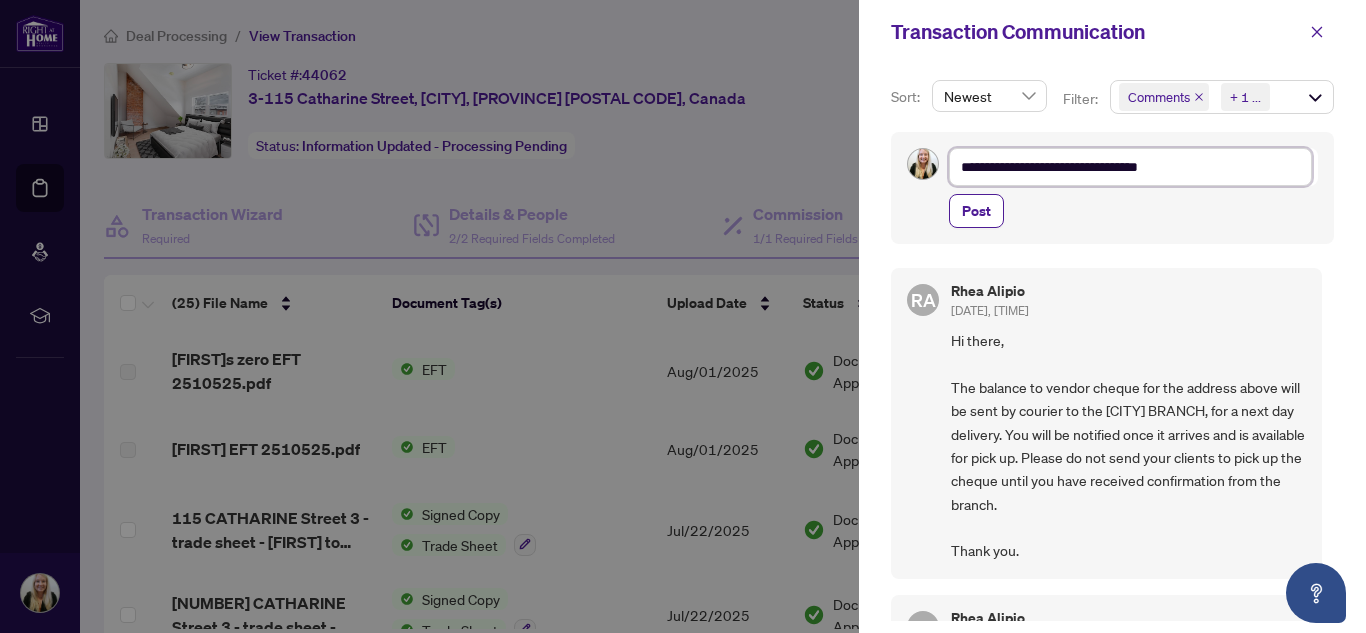 type on "**********" 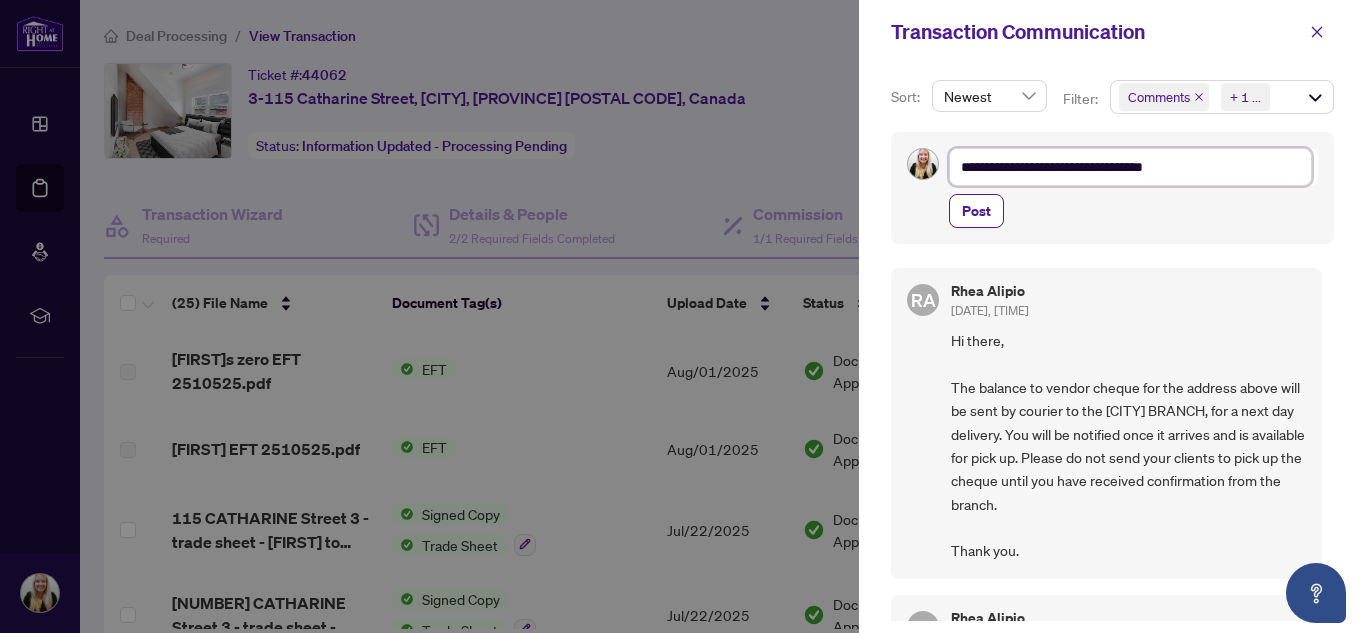 type on "**********" 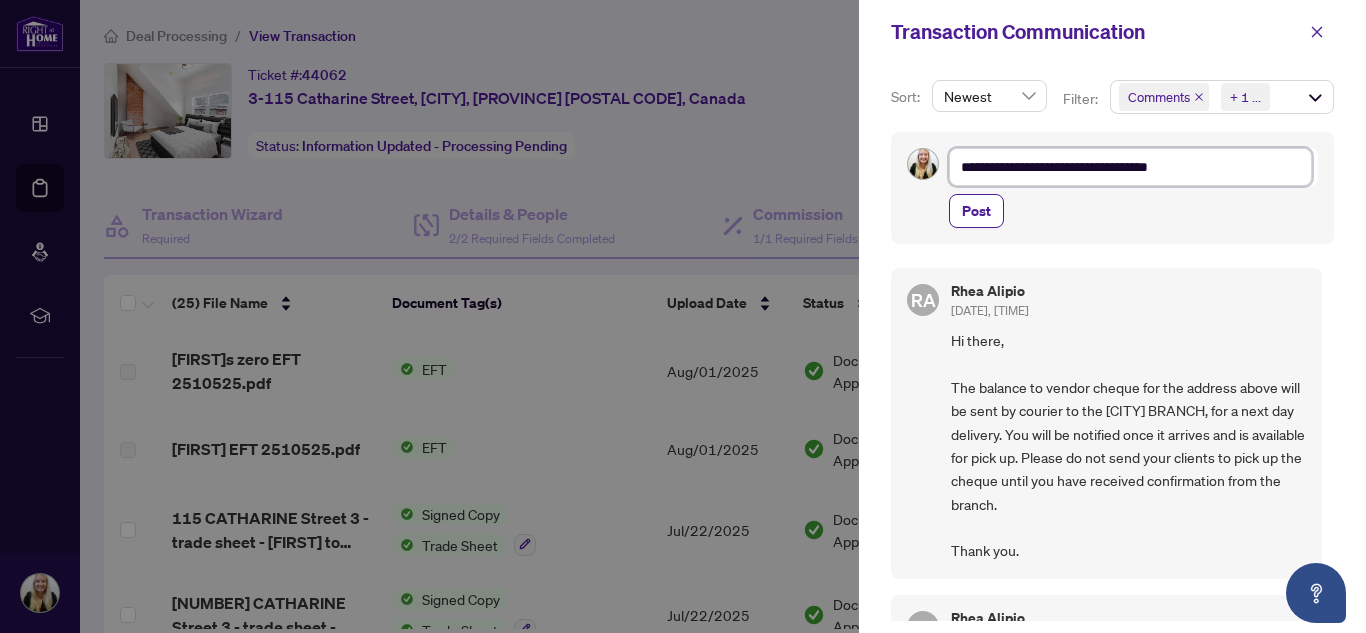 type on "**********" 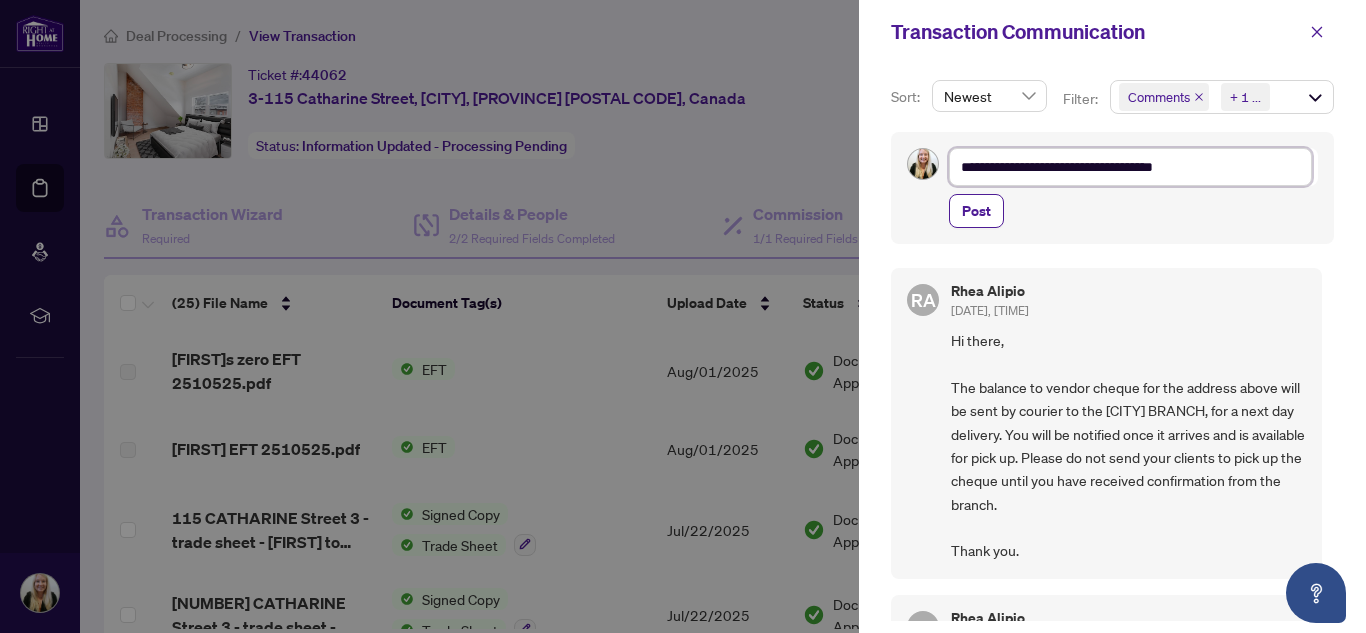 type on "**********" 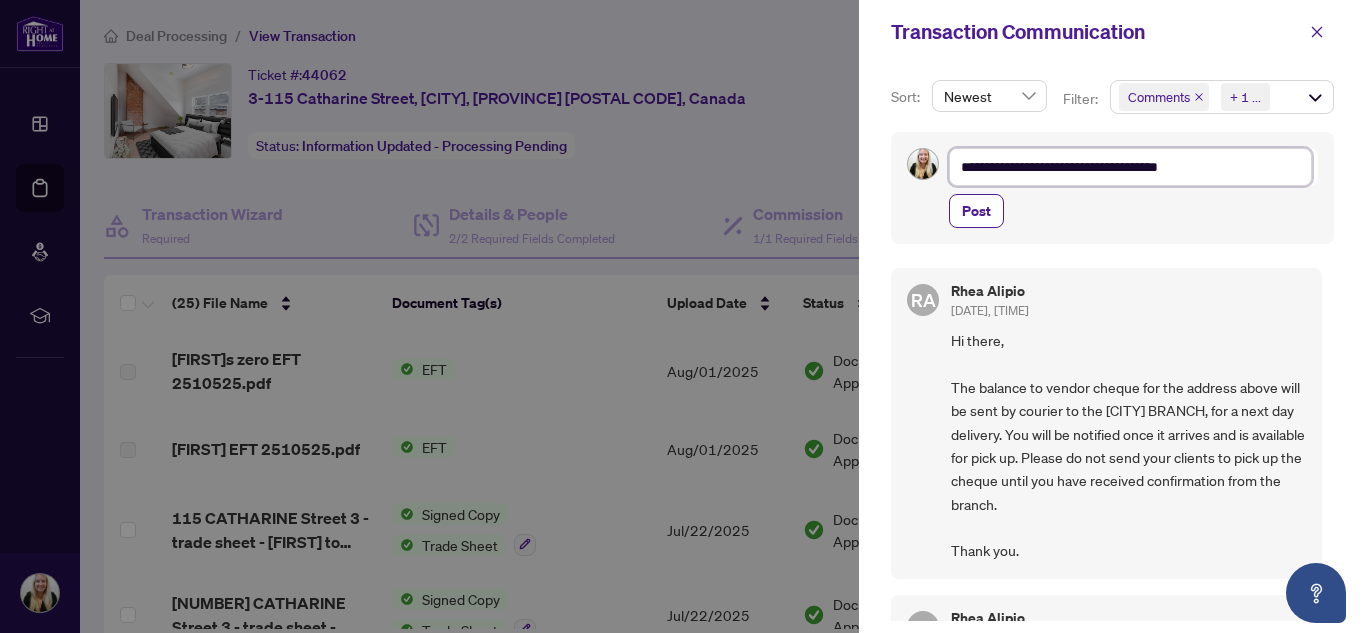 type on "**********" 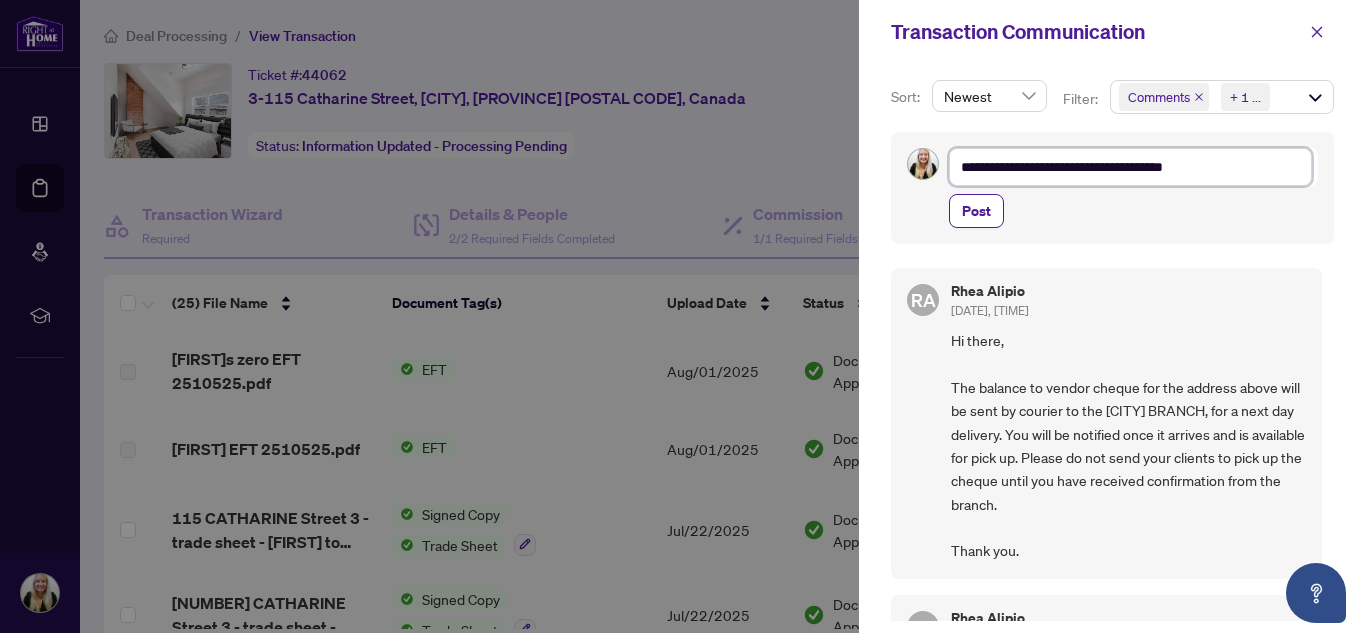 type on "**********" 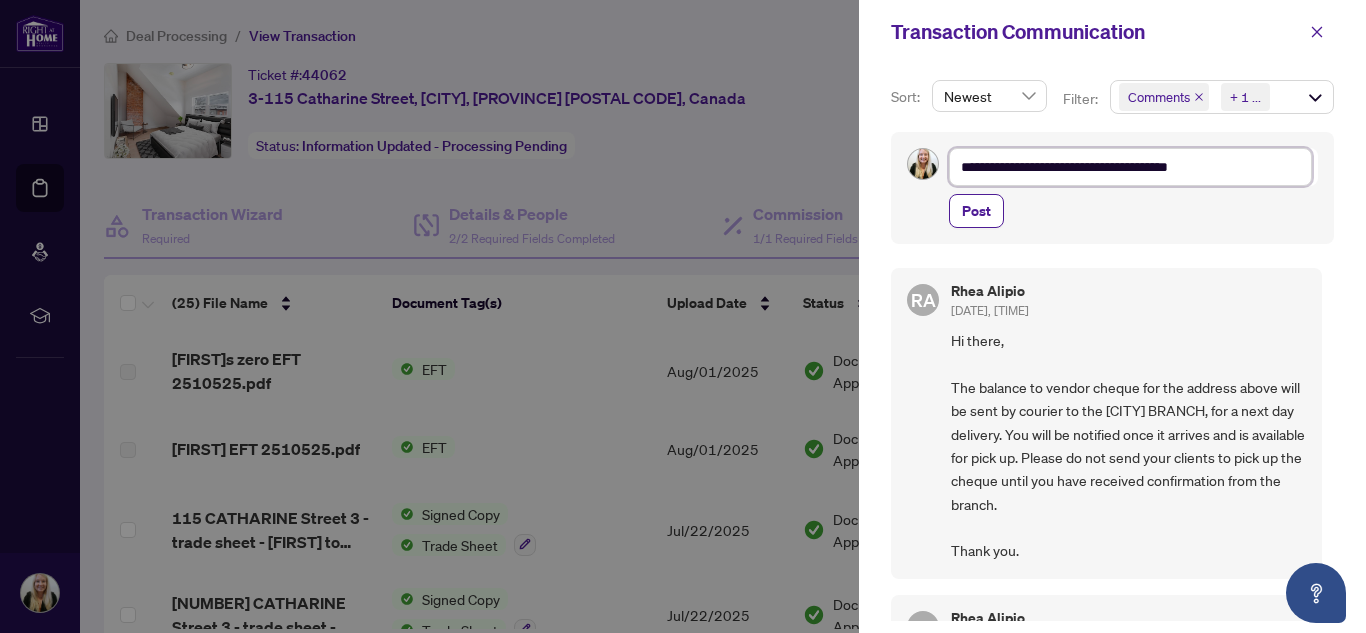 type on "**********" 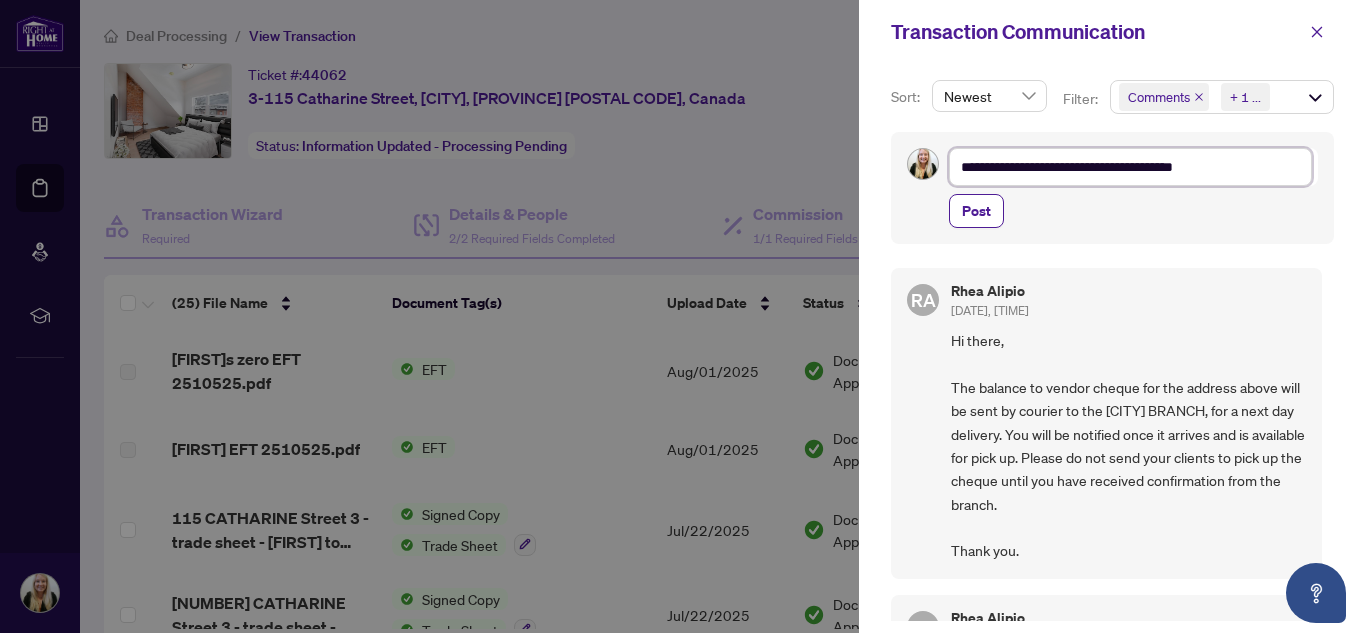 type on "**********" 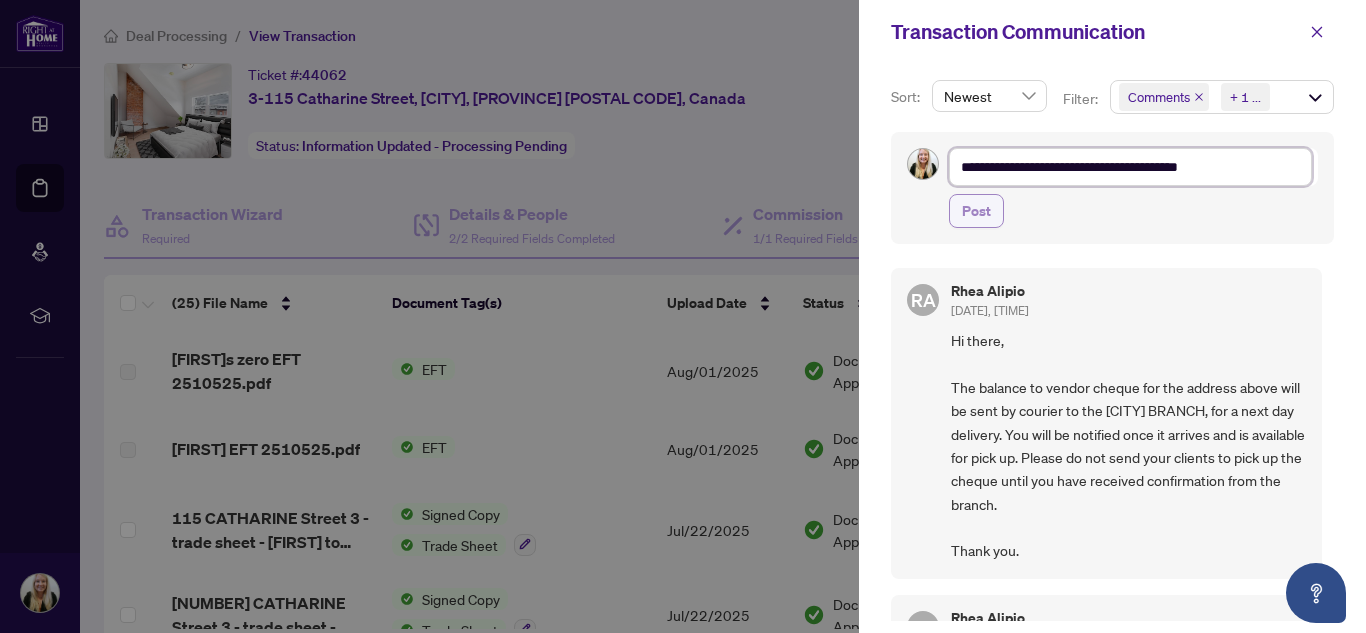 type on "**********" 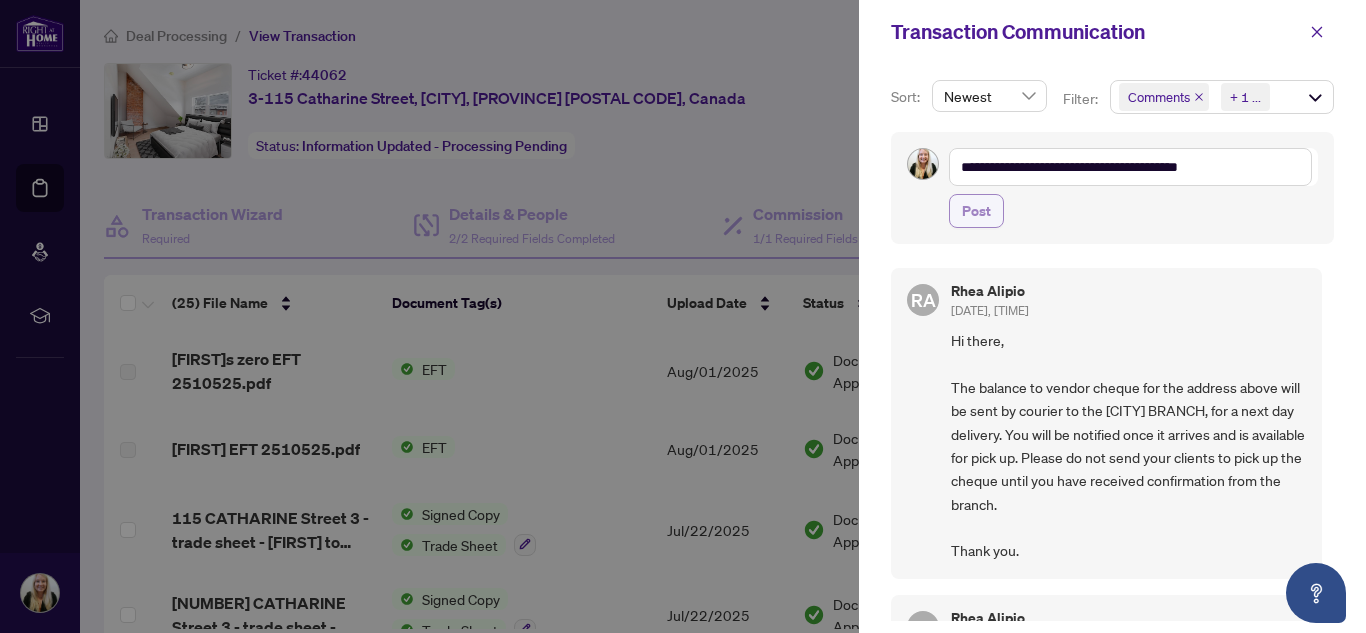 click on "Post" at bounding box center [976, 211] 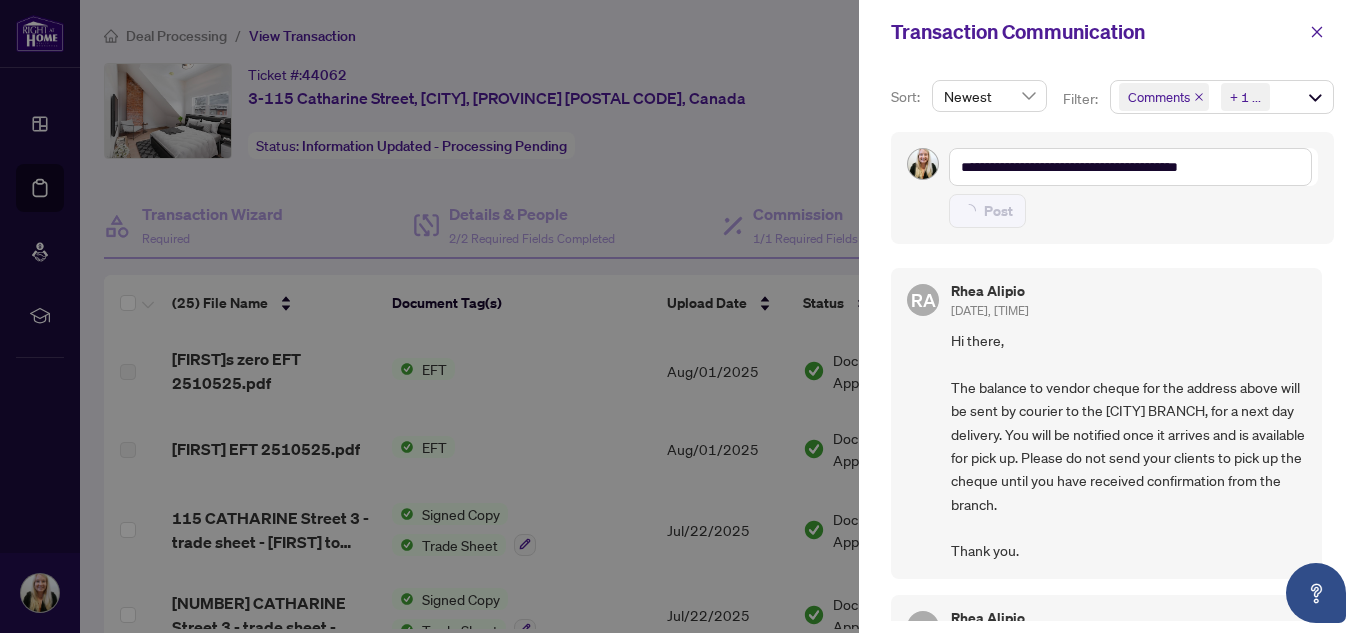 type 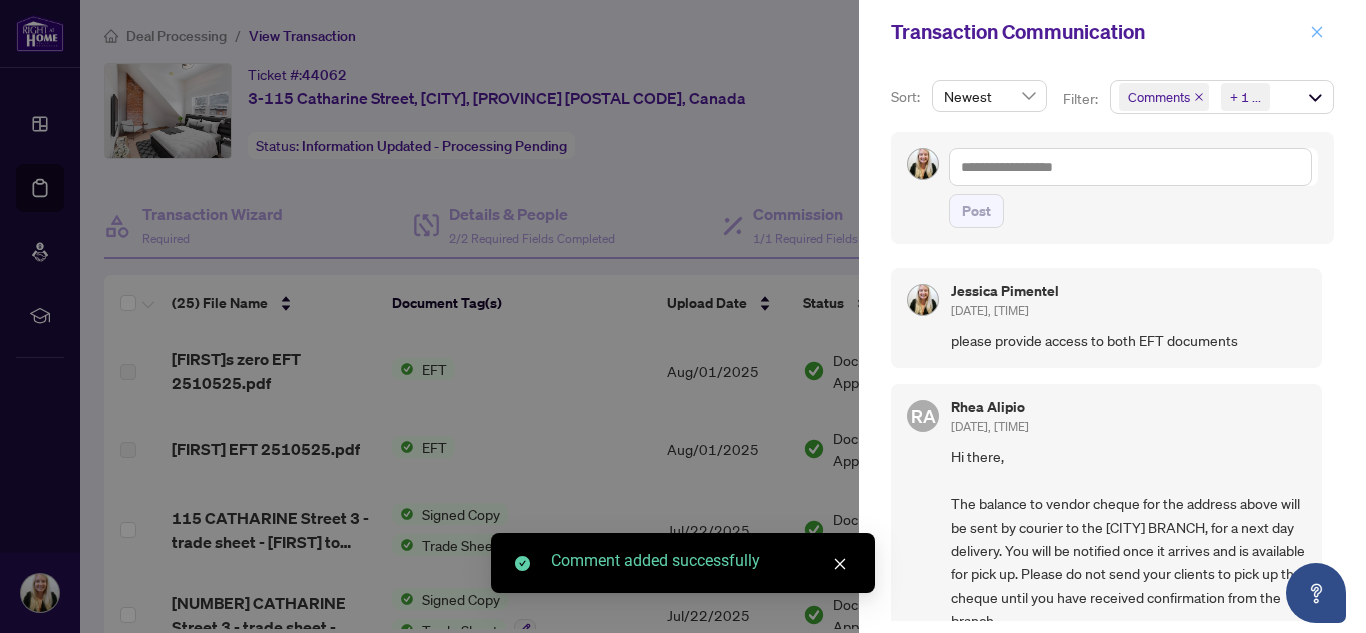 click at bounding box center [1317, 32] 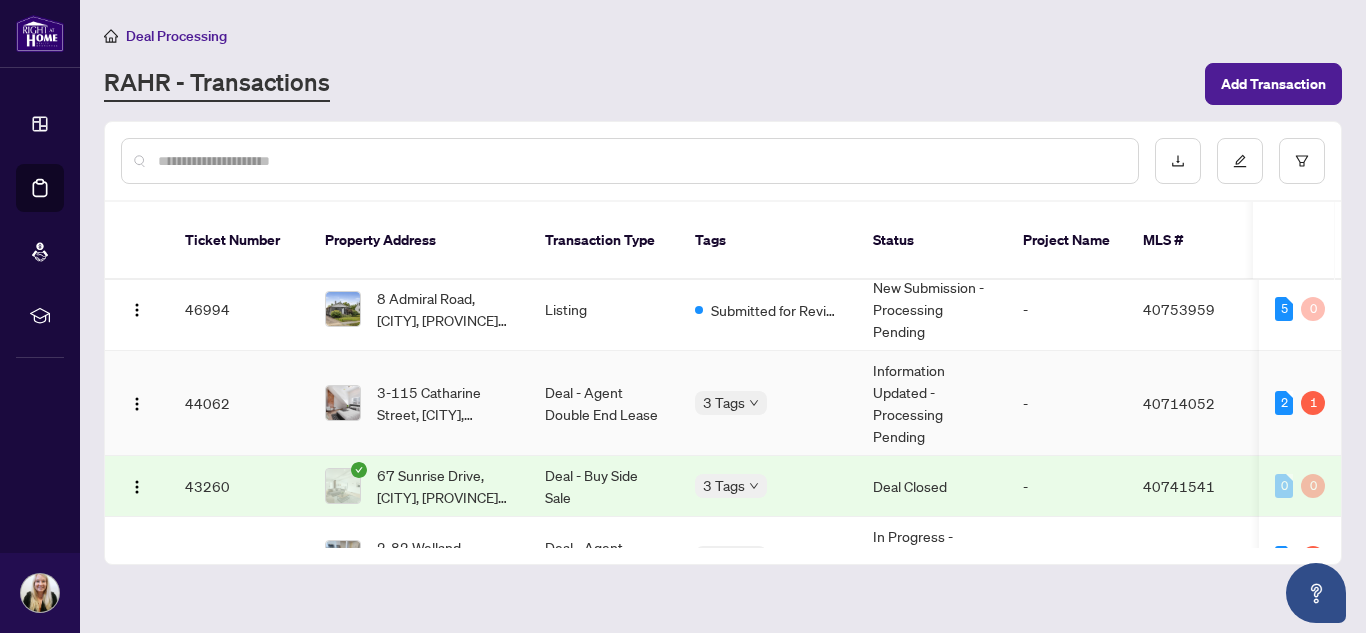 scroll, scrollTop: 300, scrollLeft: 0, axis: vertical 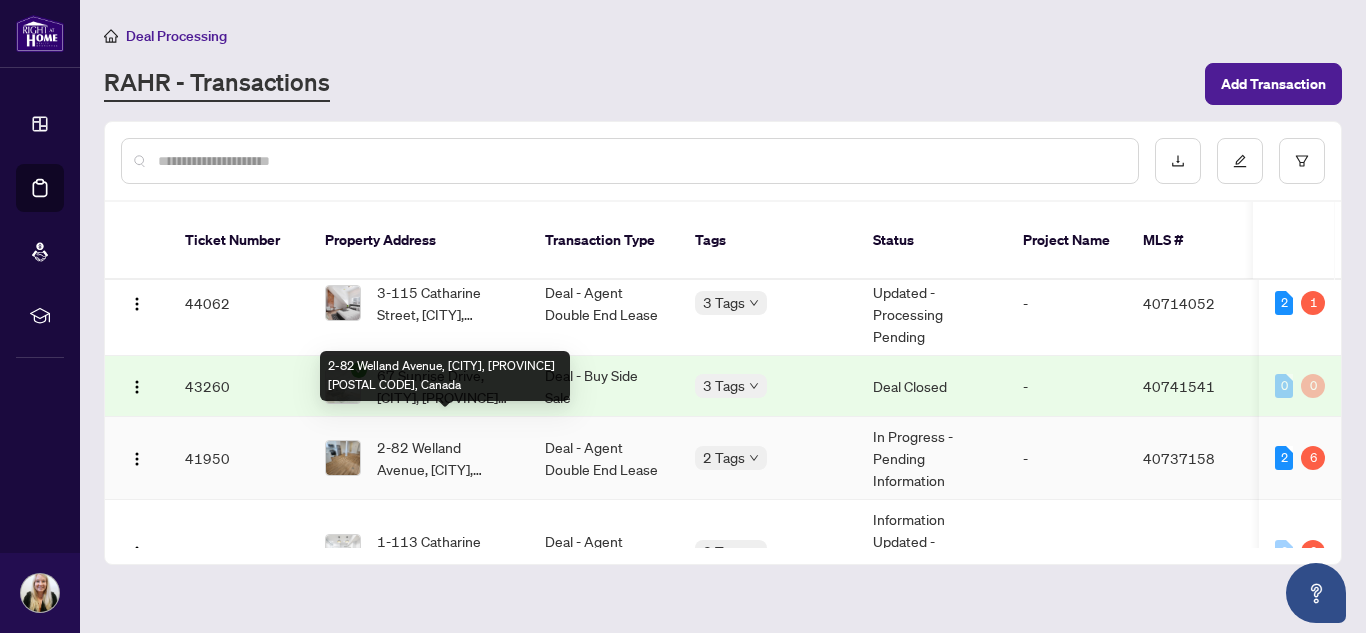click on "2-82 Welland Avenue, [CITY], [PROVINCE] [POSTAL CODE], Canada" at bounding box center [445, 458] 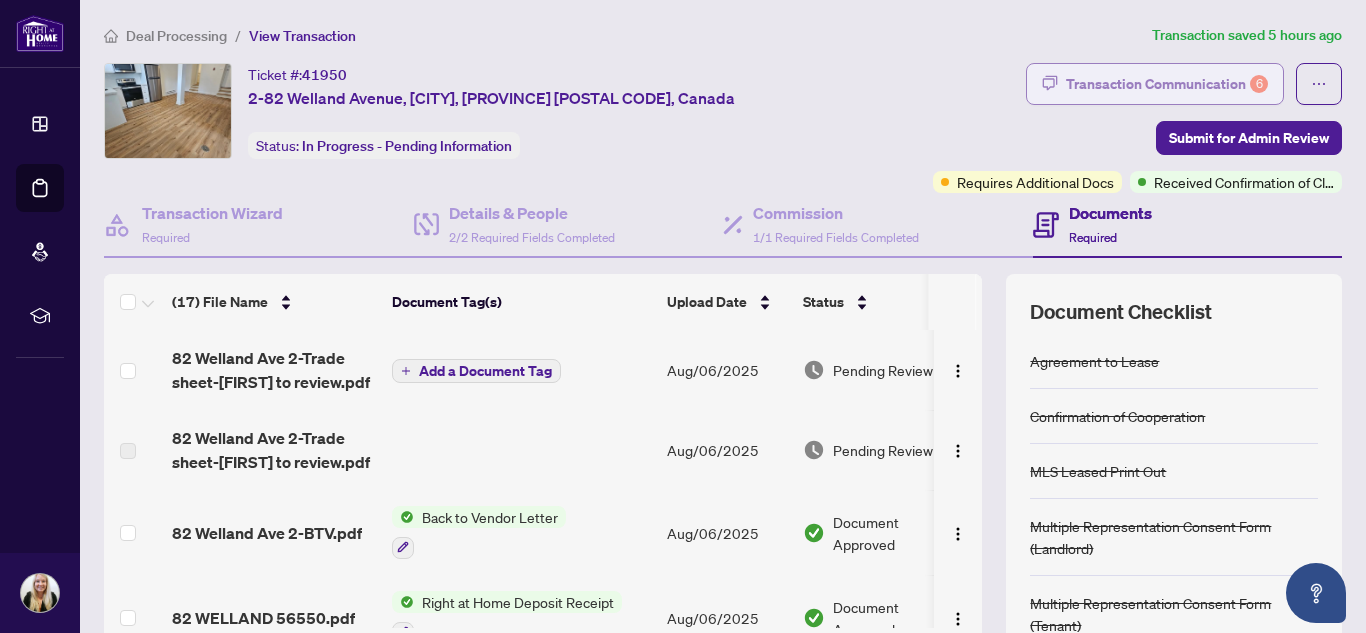 click on "Transaction Communication 6" at bounding box center (1167, 84) 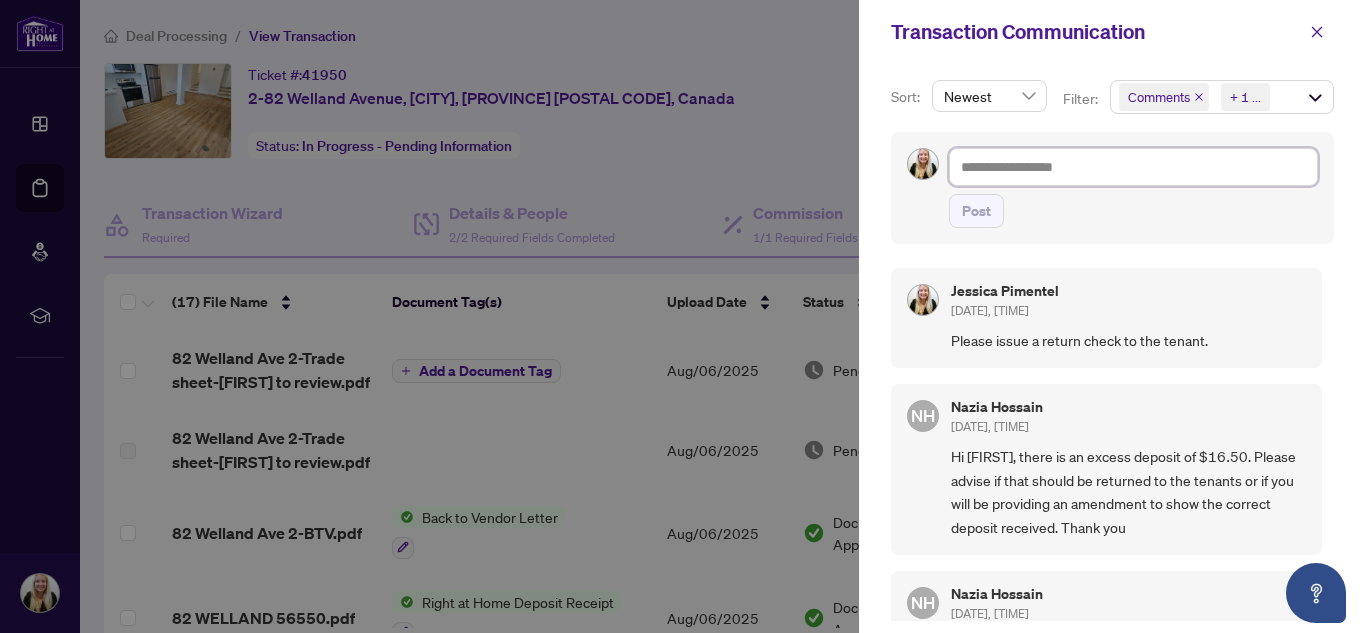 click at bounding box center [1133, 167] 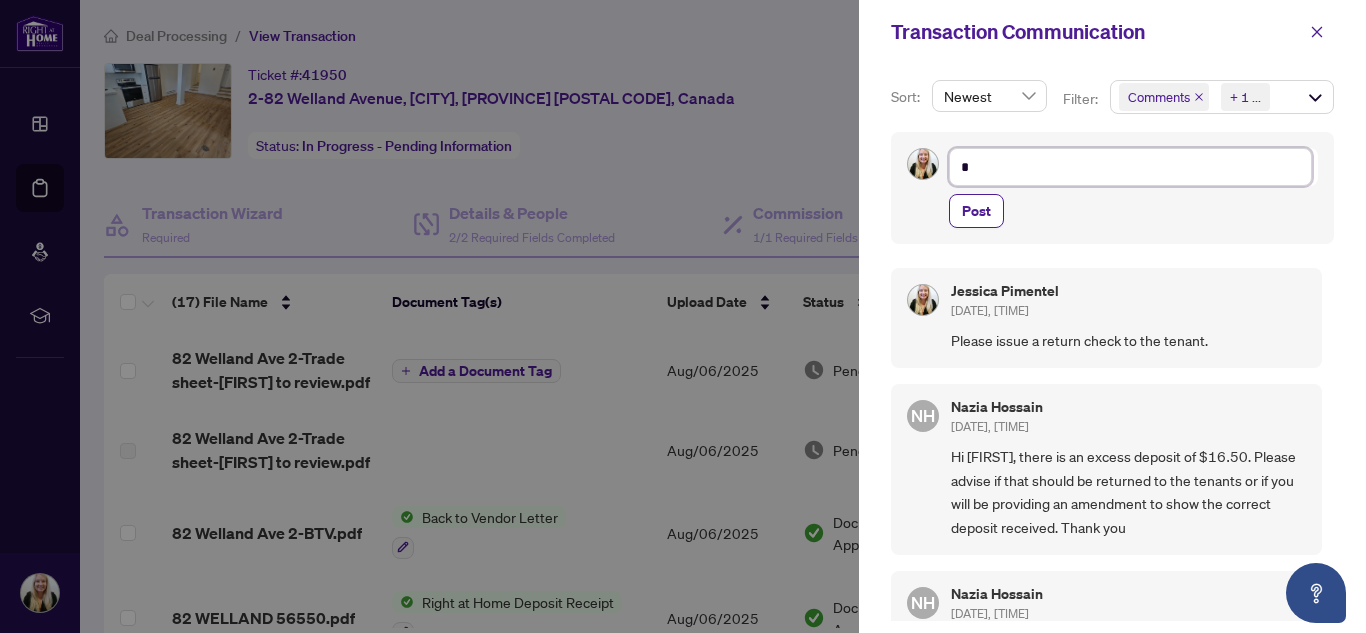 type on "**" 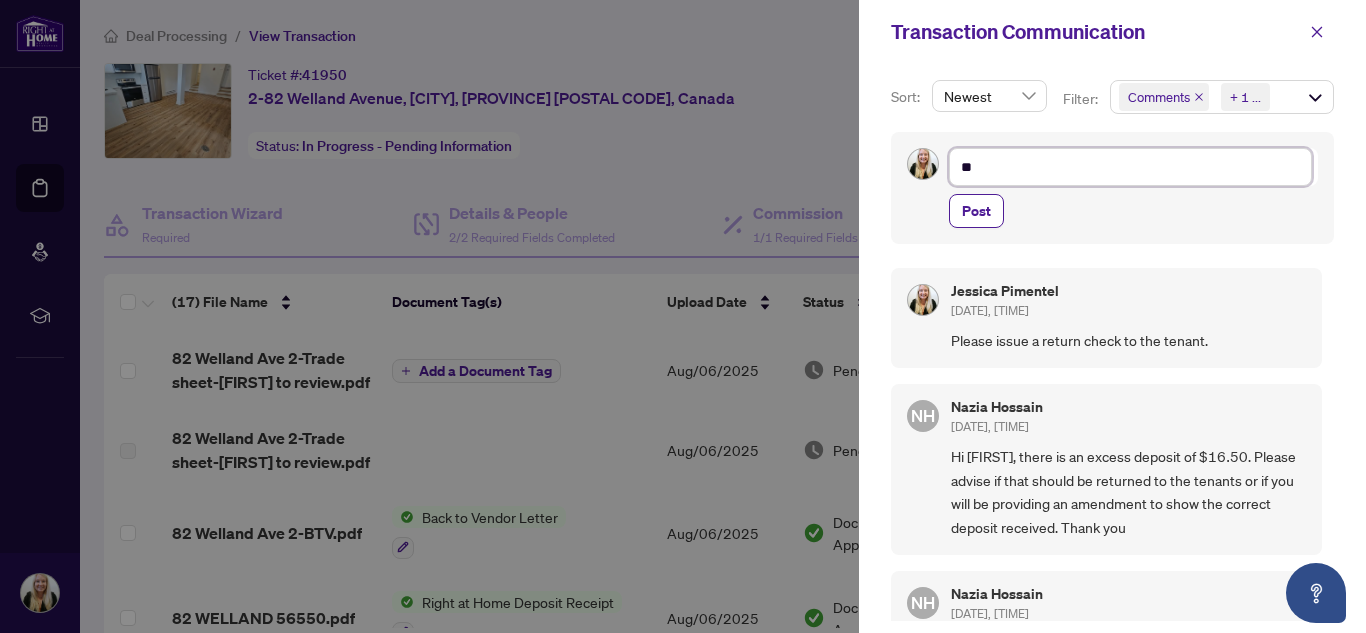 type on "***" 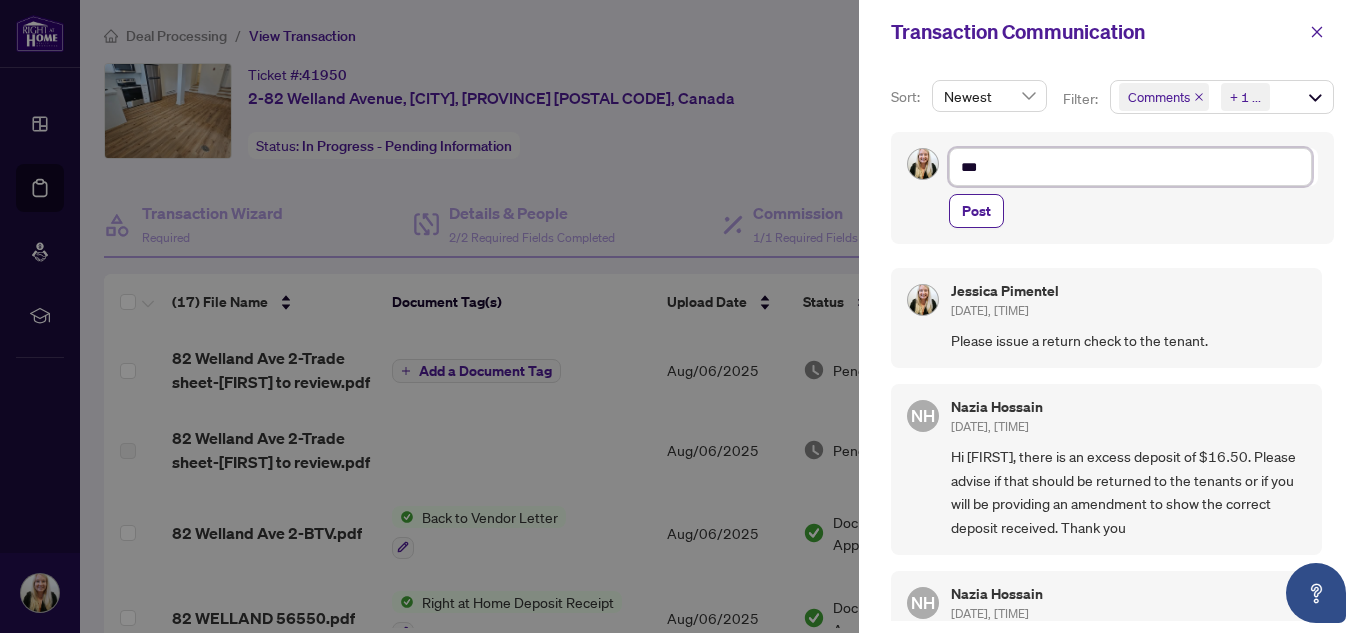 type on "****" 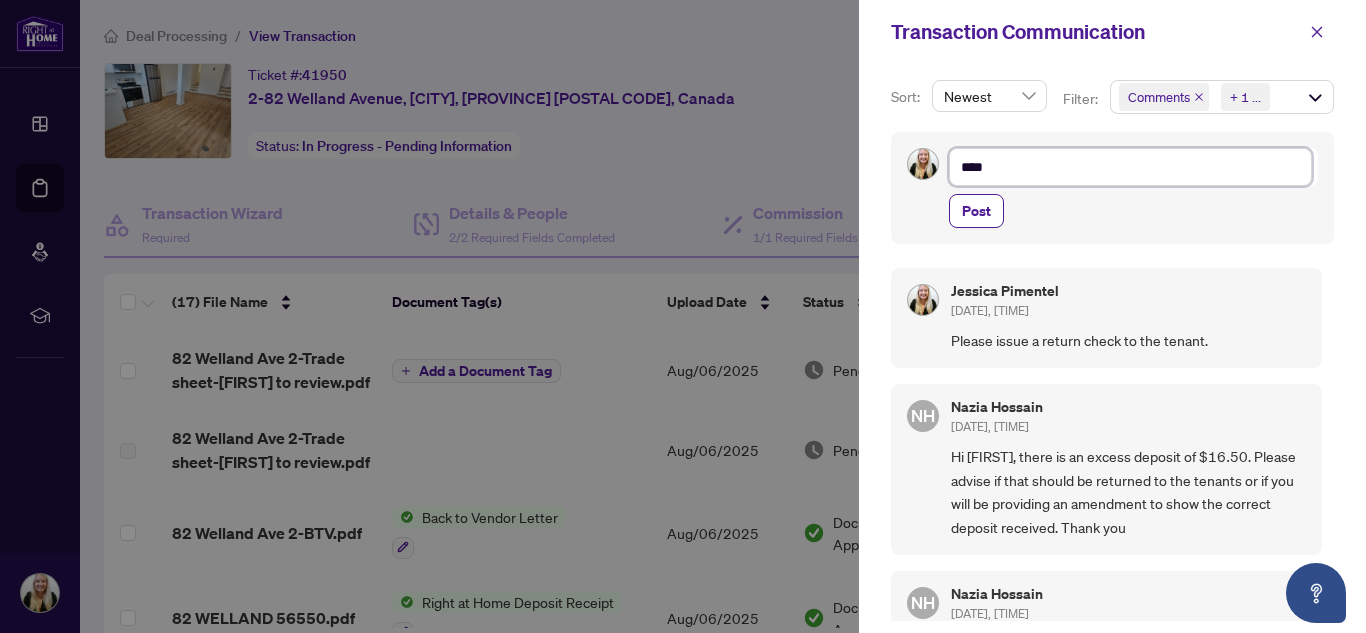 type on "*****" 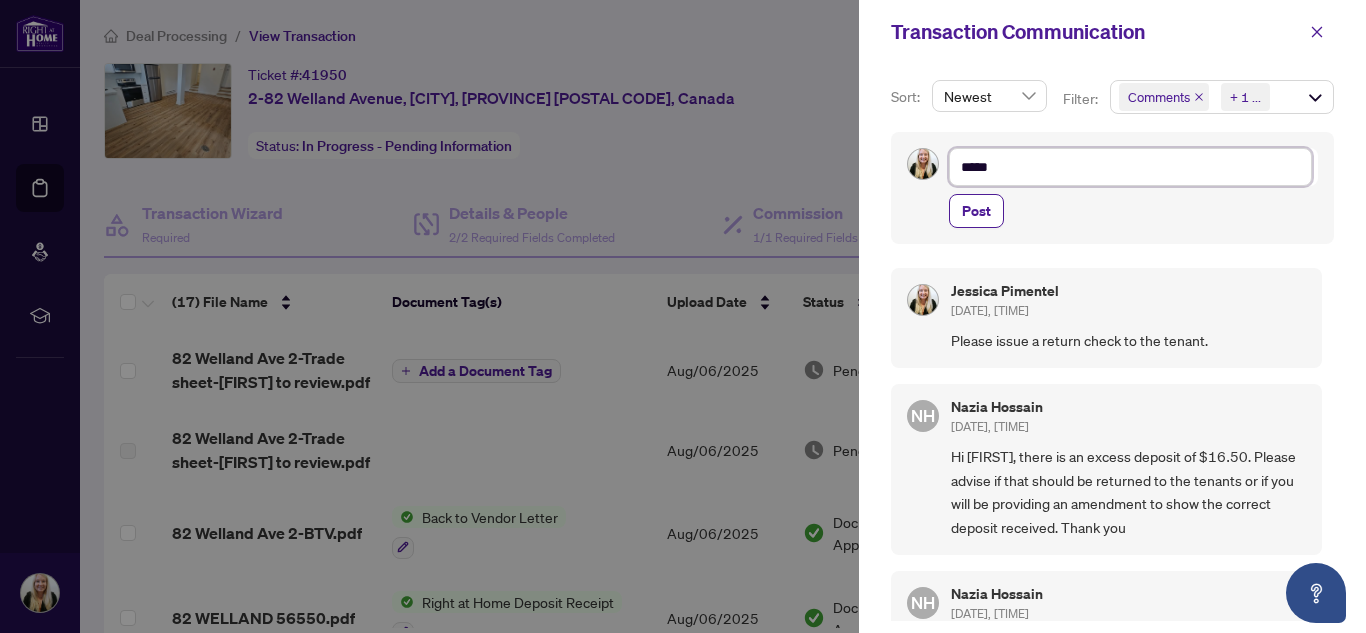 type on "******" 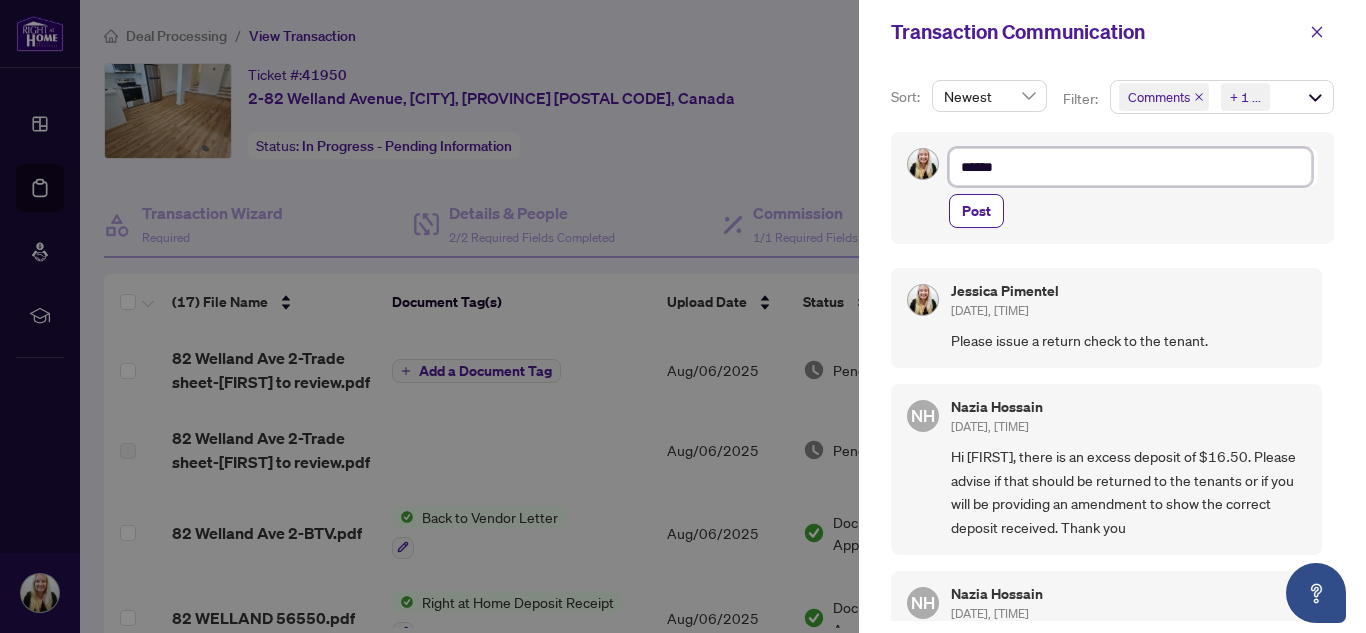 type on "******" 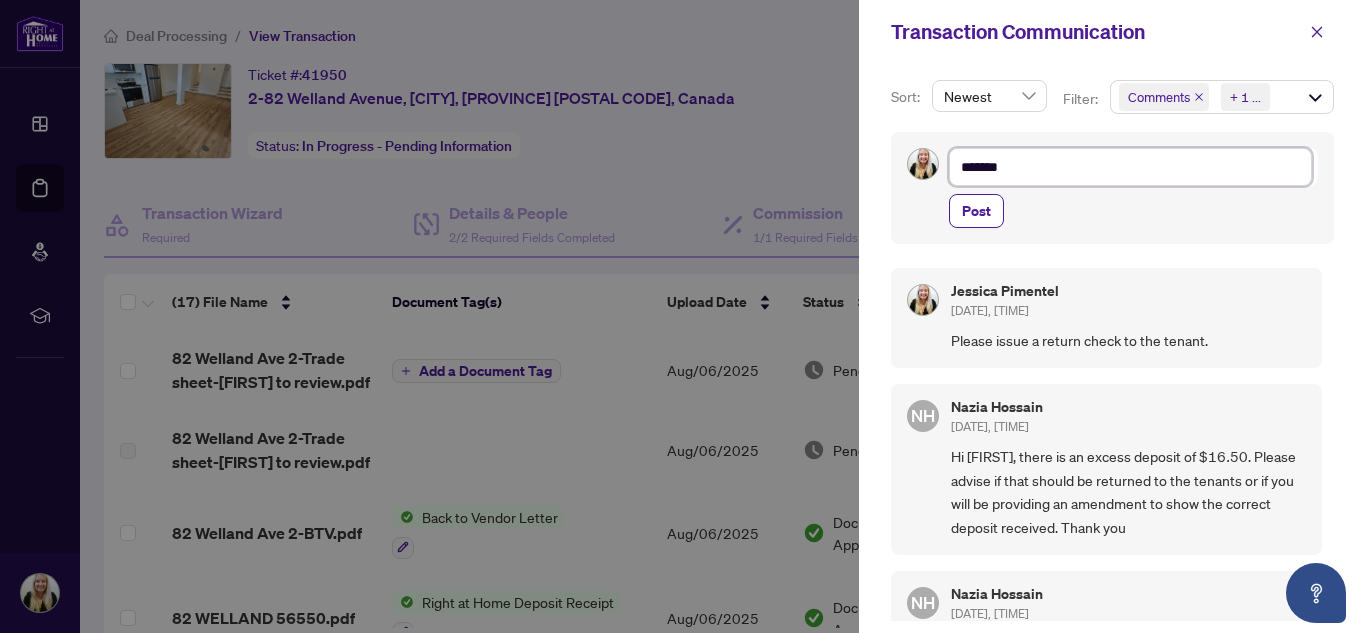type on "********" 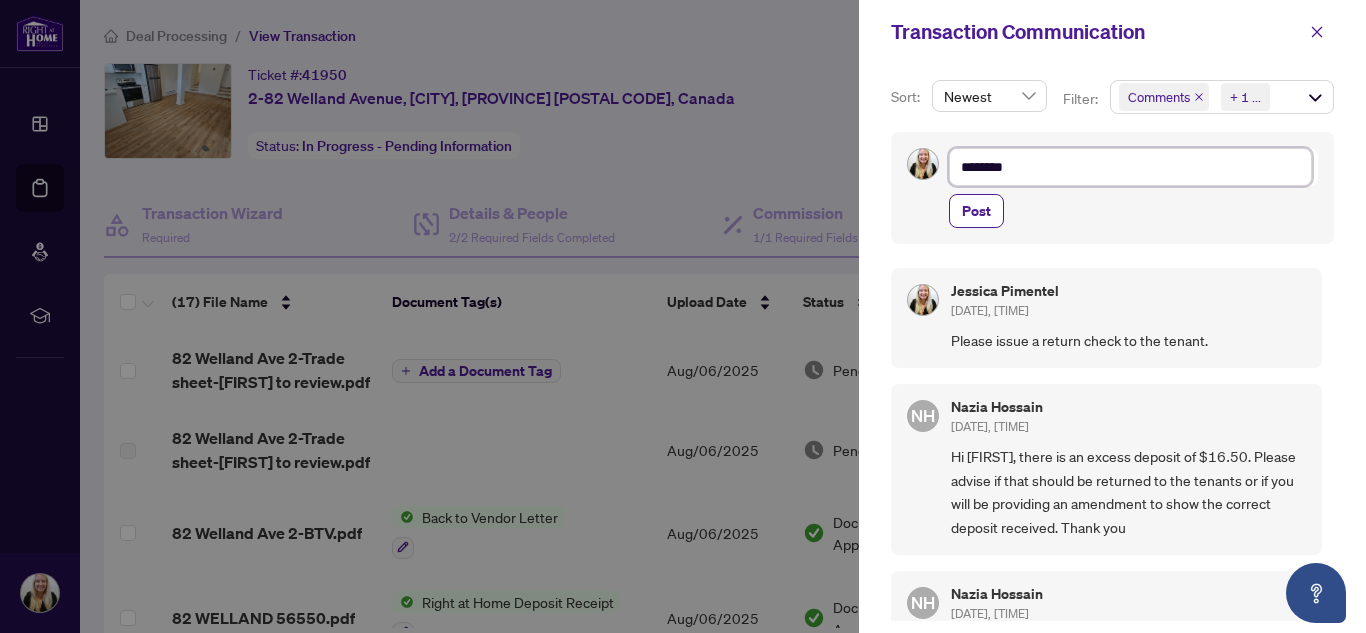 type on "*********" 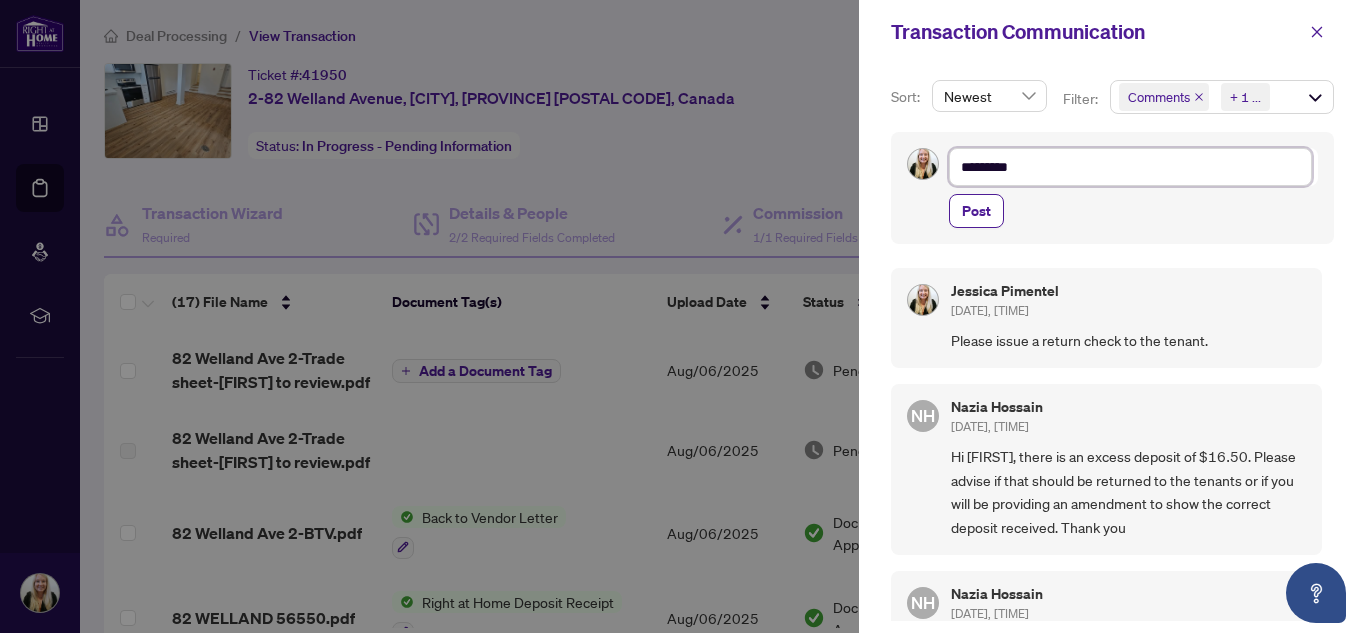 type on "**********" 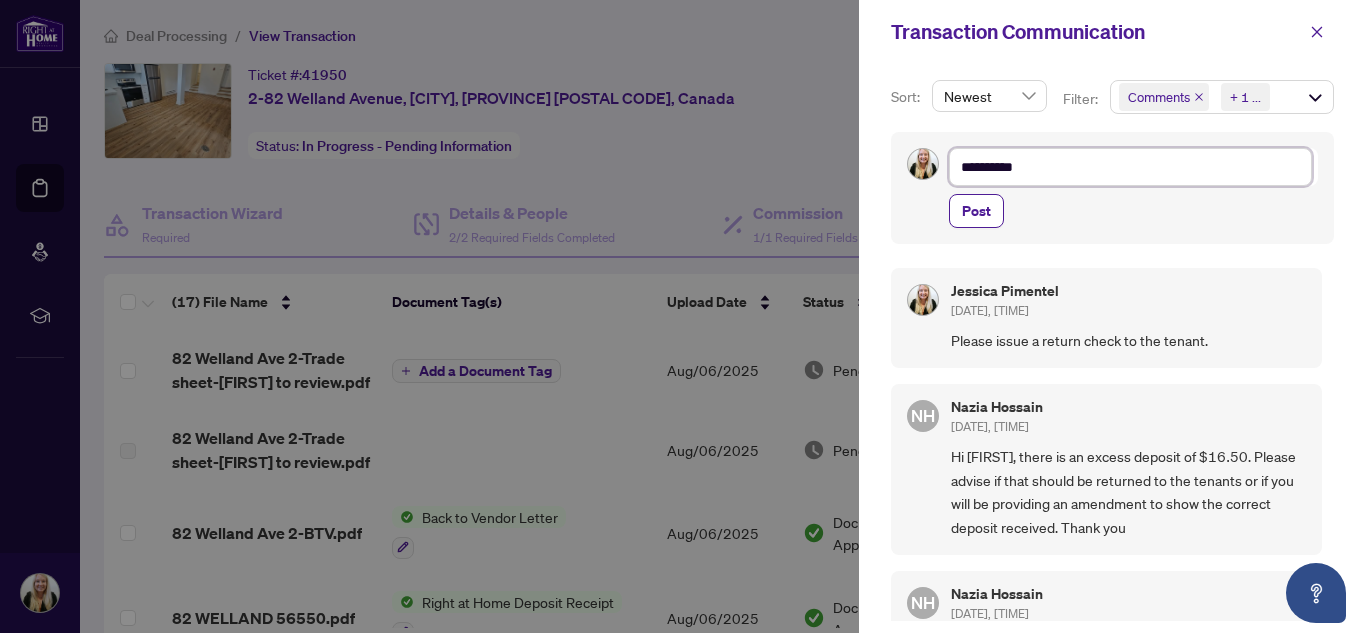 type on "**********" 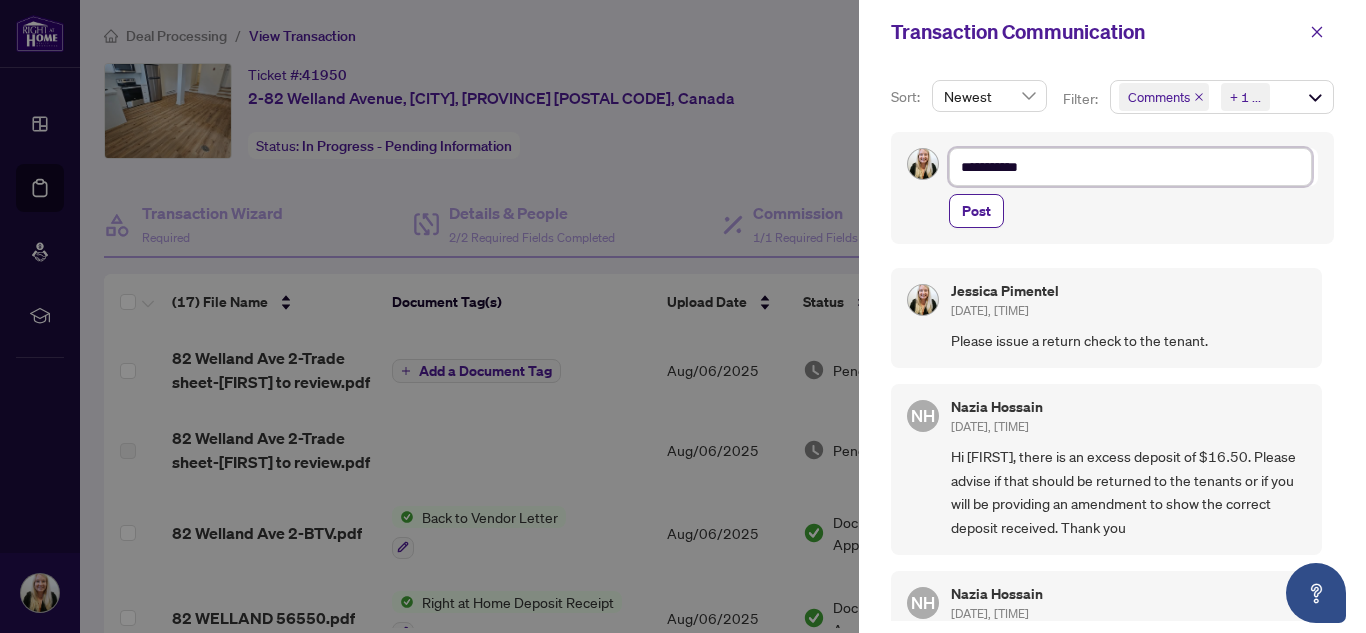 type on "**********" 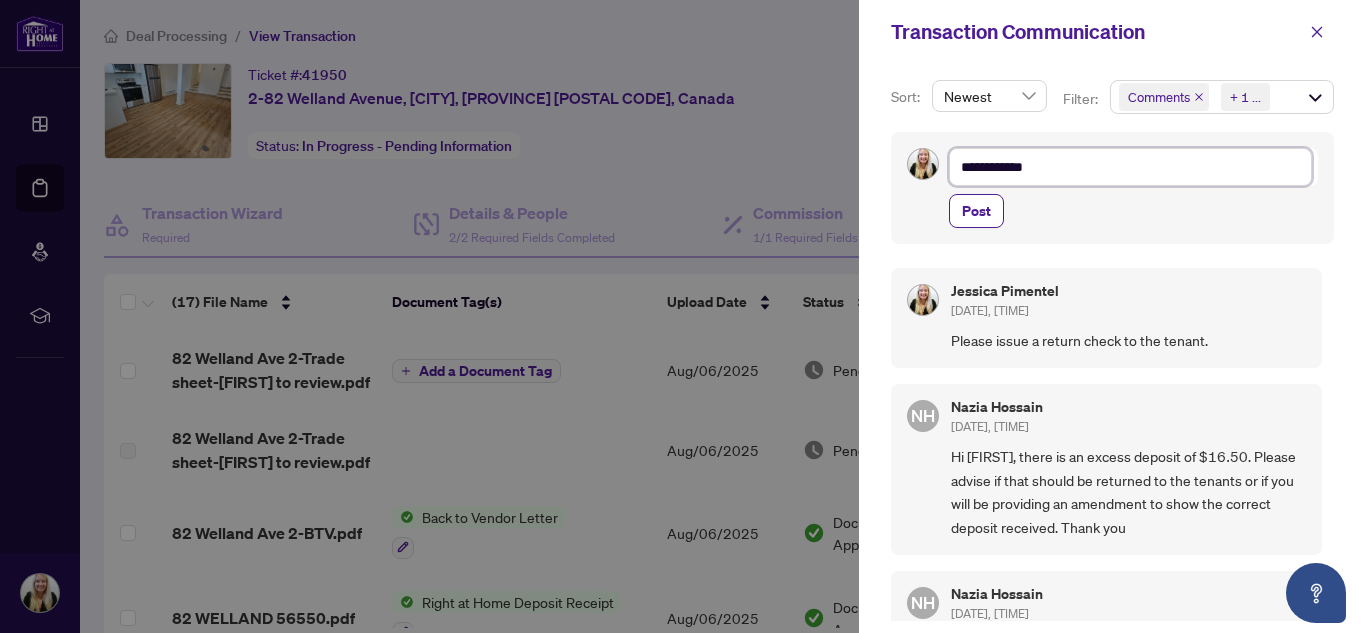 type on "**********" 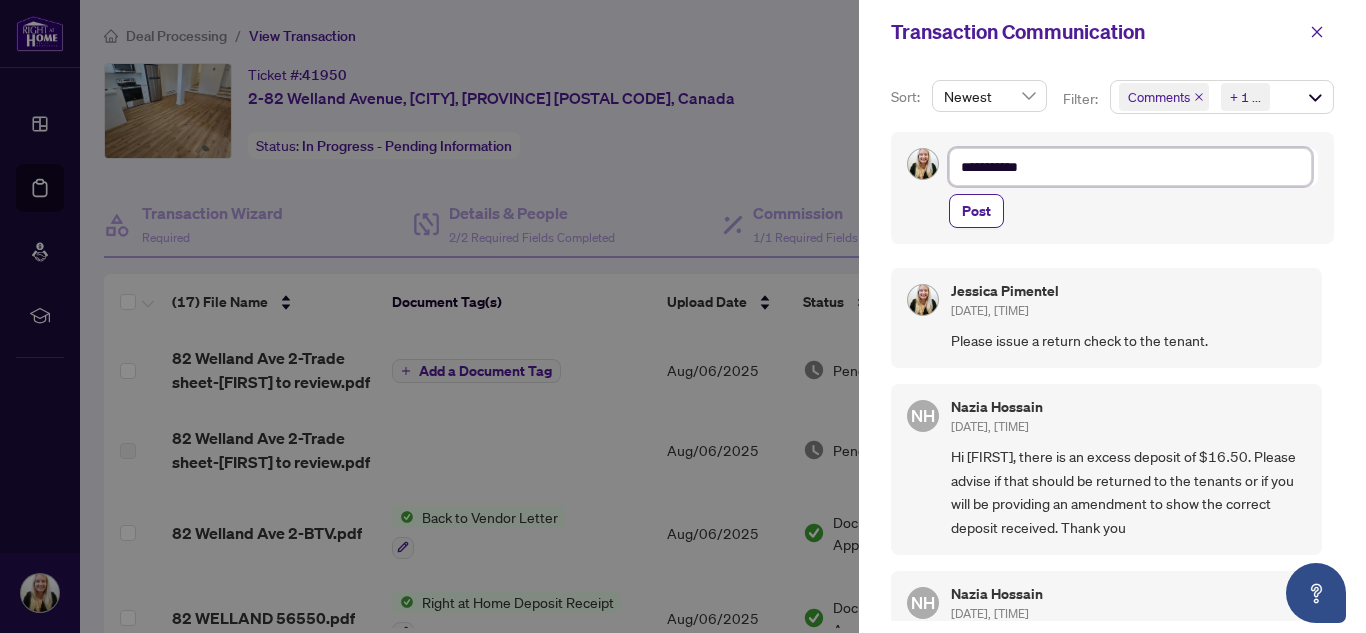 type on "**********" 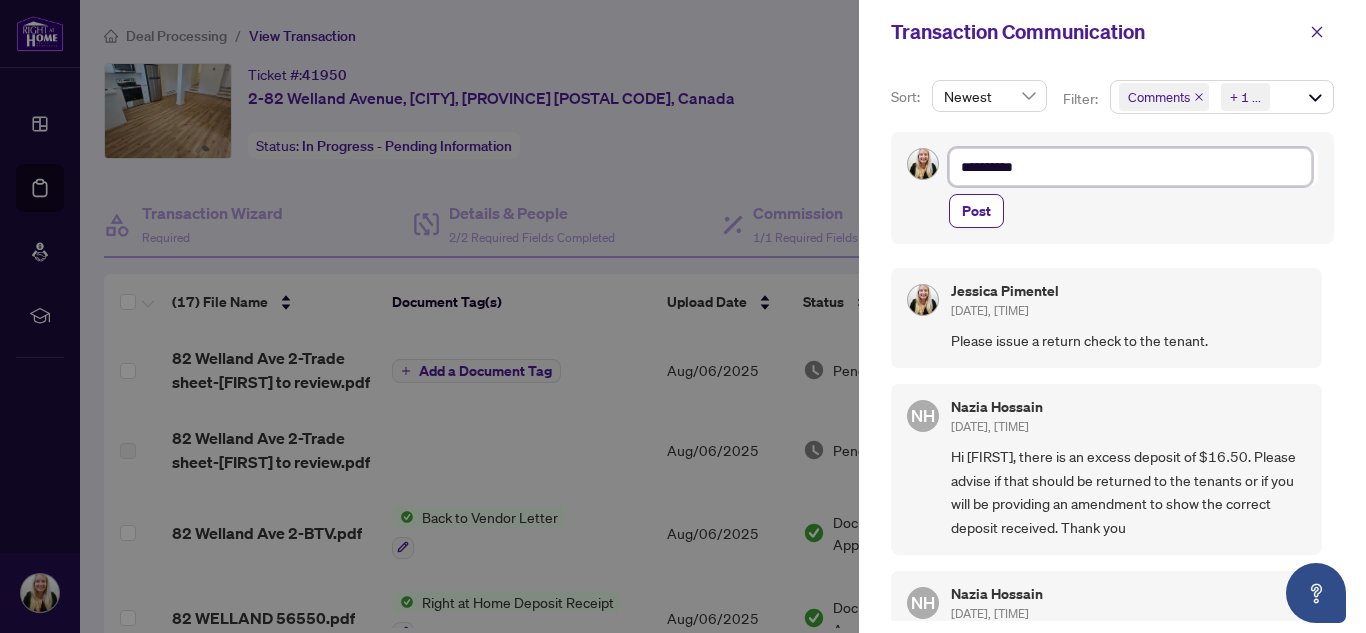 type on "*********" 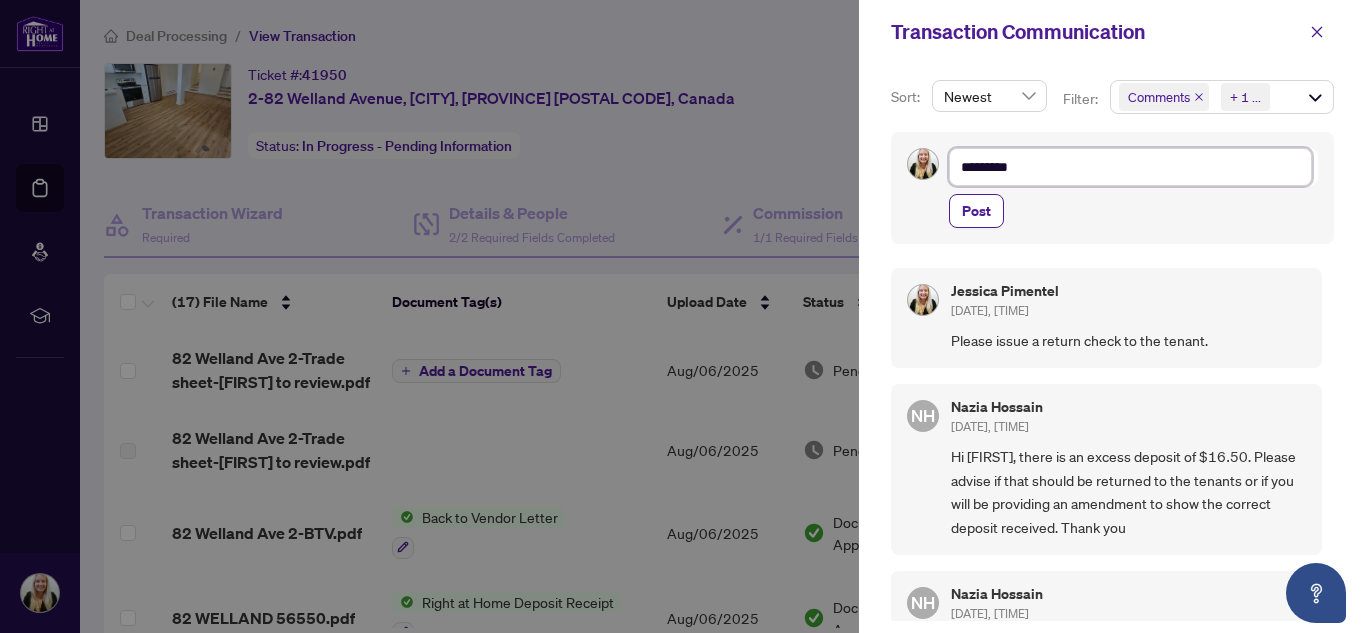 type on "**********" 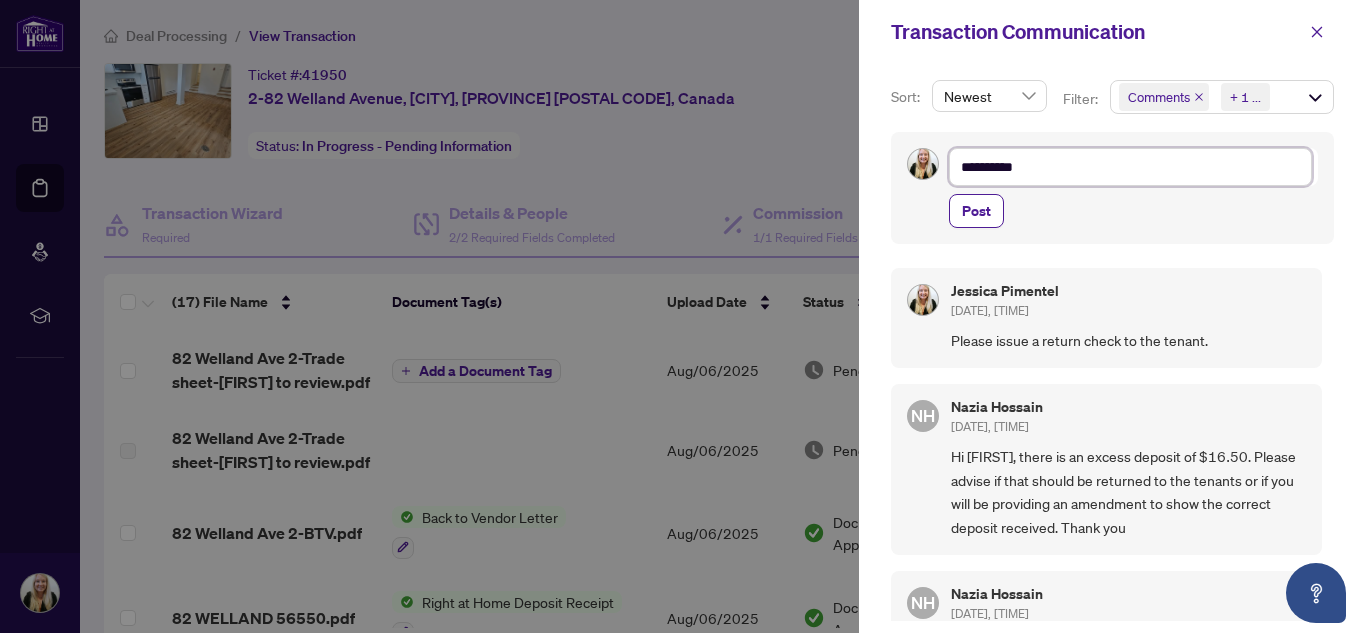 type on "**********" 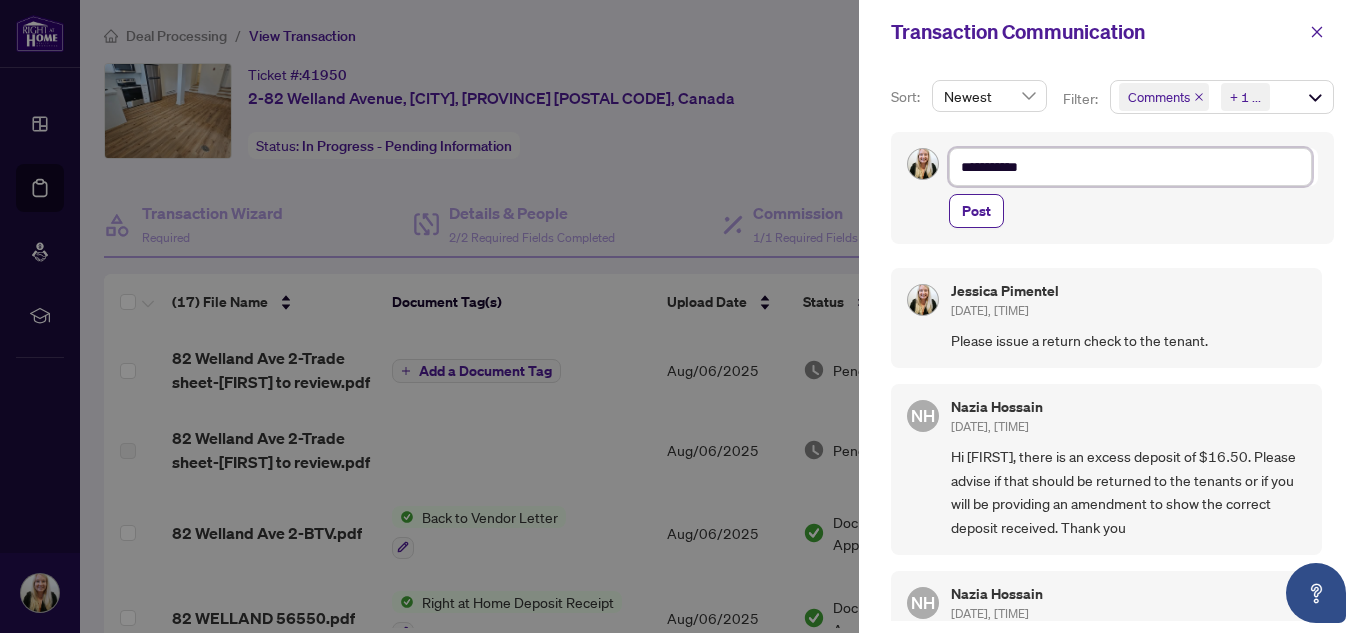 type on "**********" 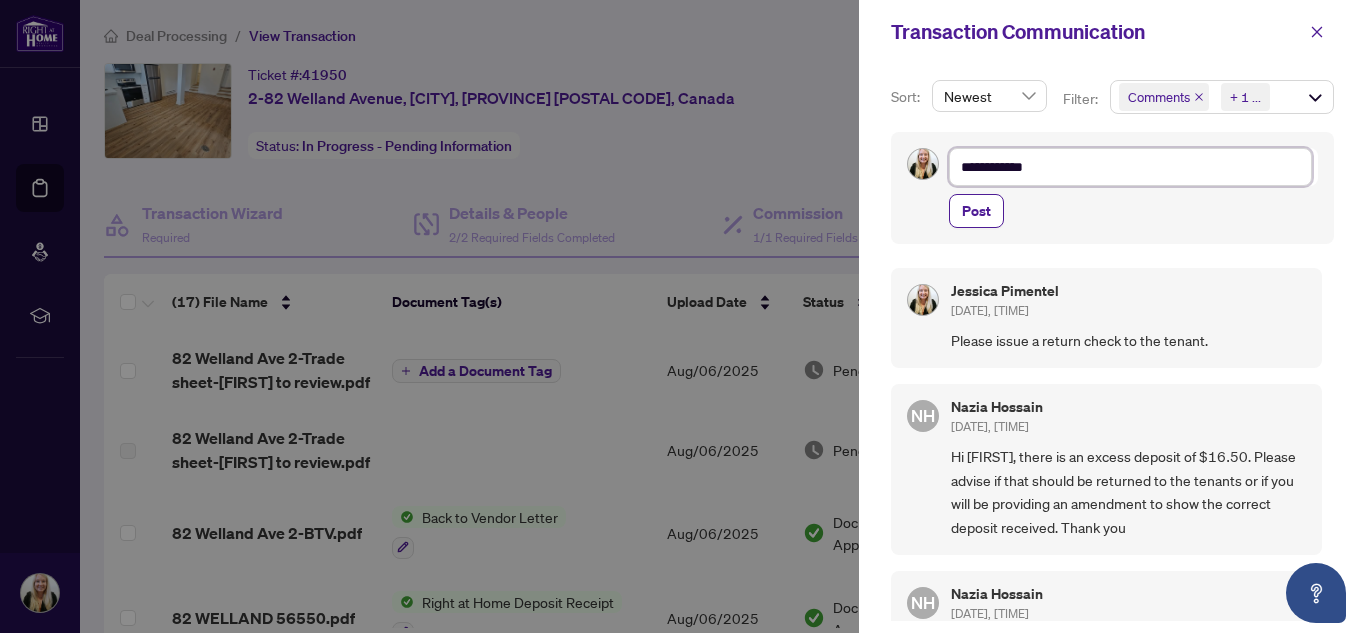 type on "**********" 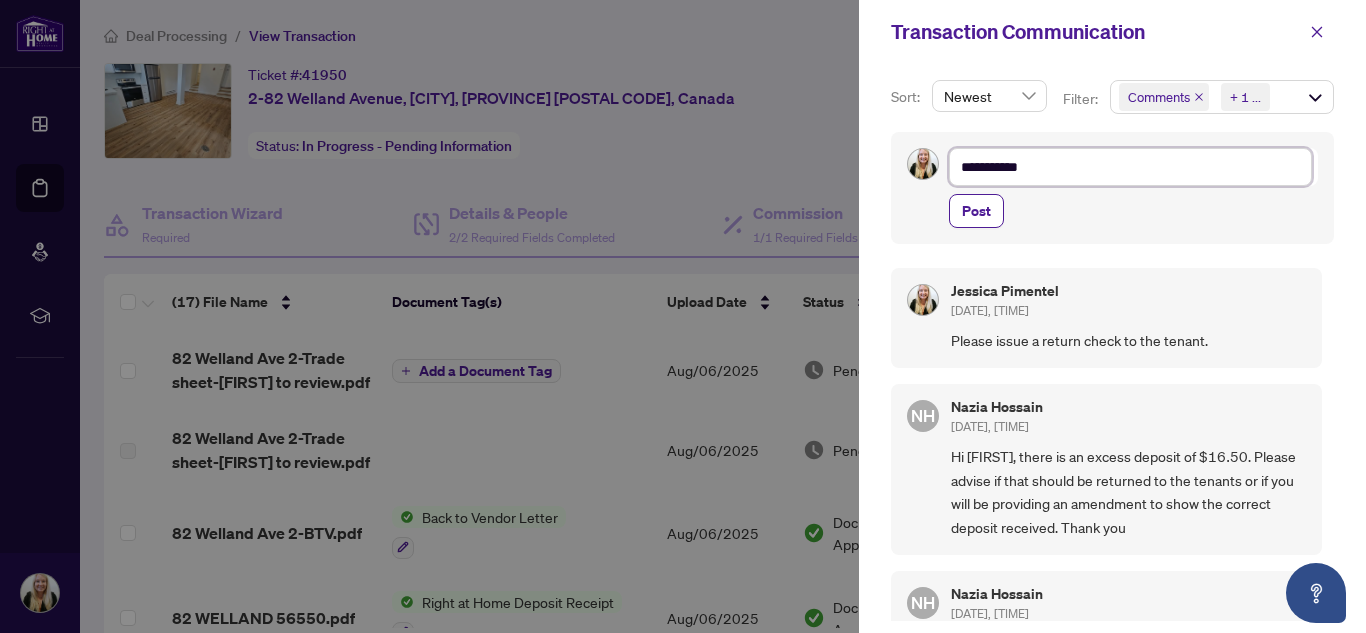 type on "**********" 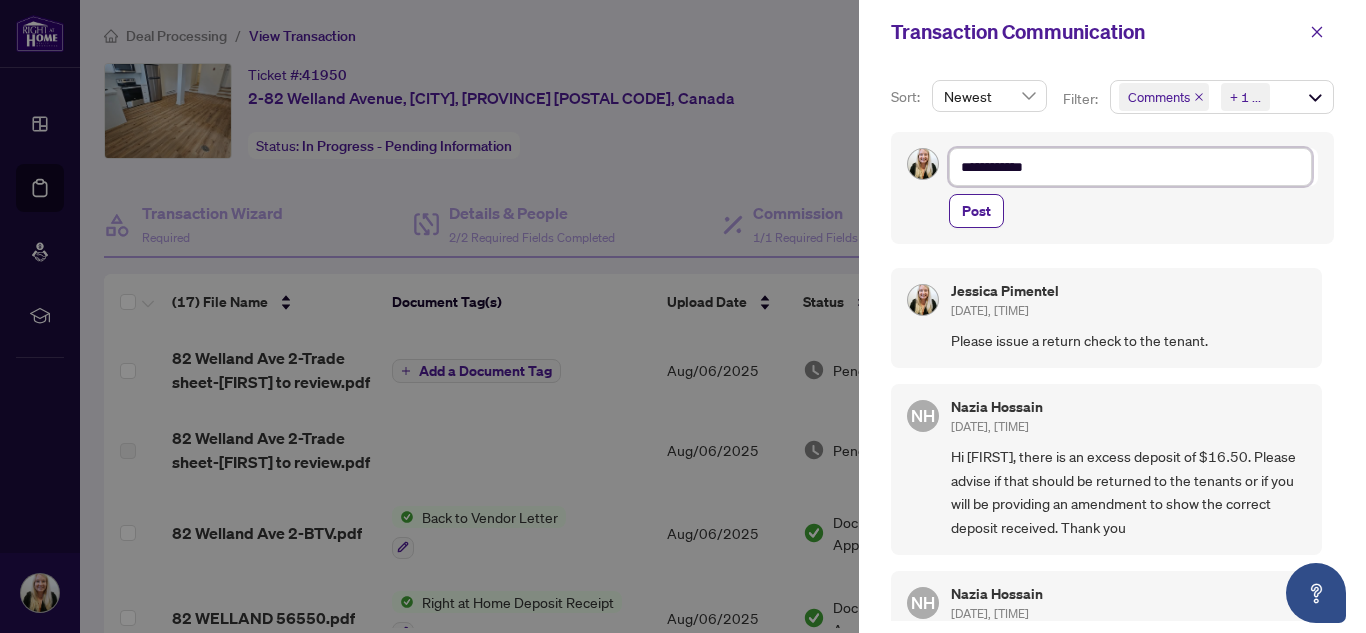 type on "**********" 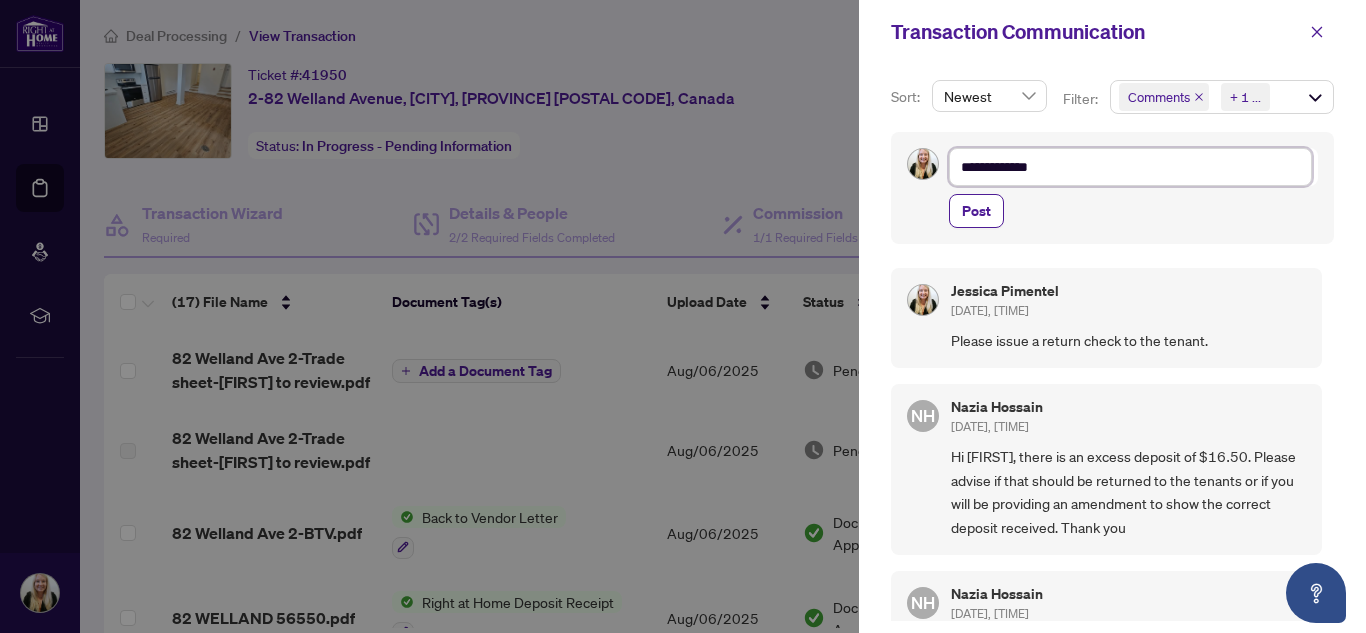 type on "**********" 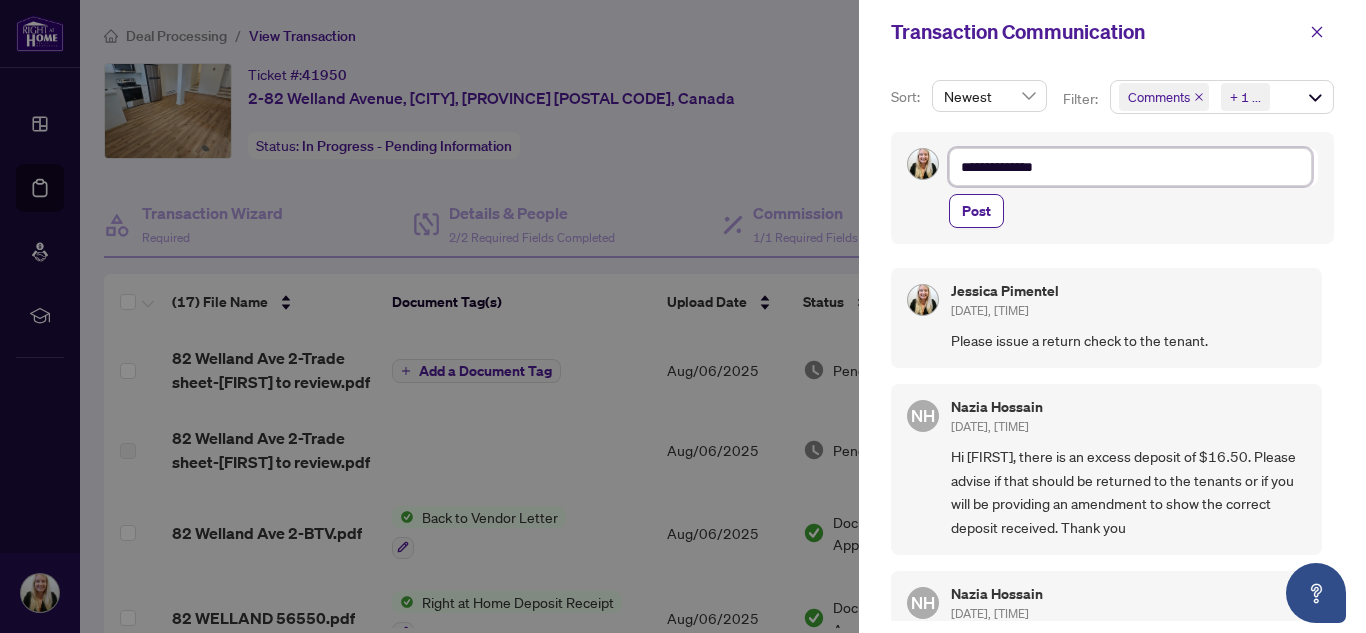 type on "**********" 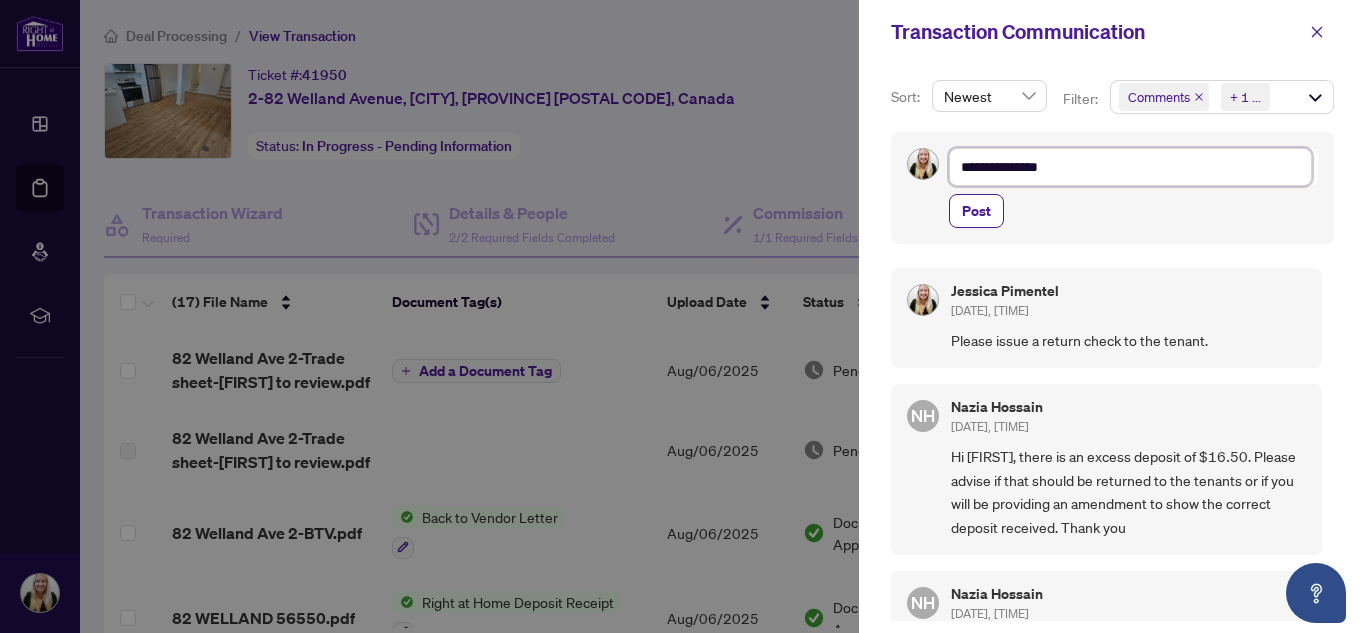 type on "**********" 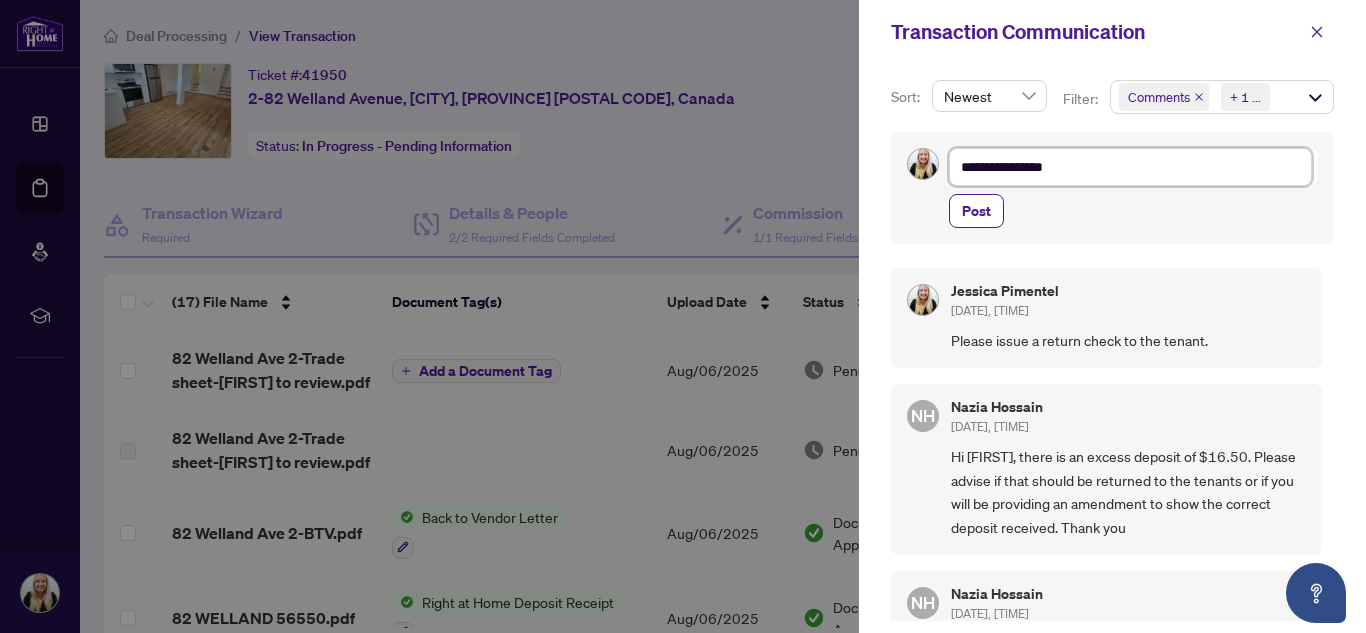 type on "**********" 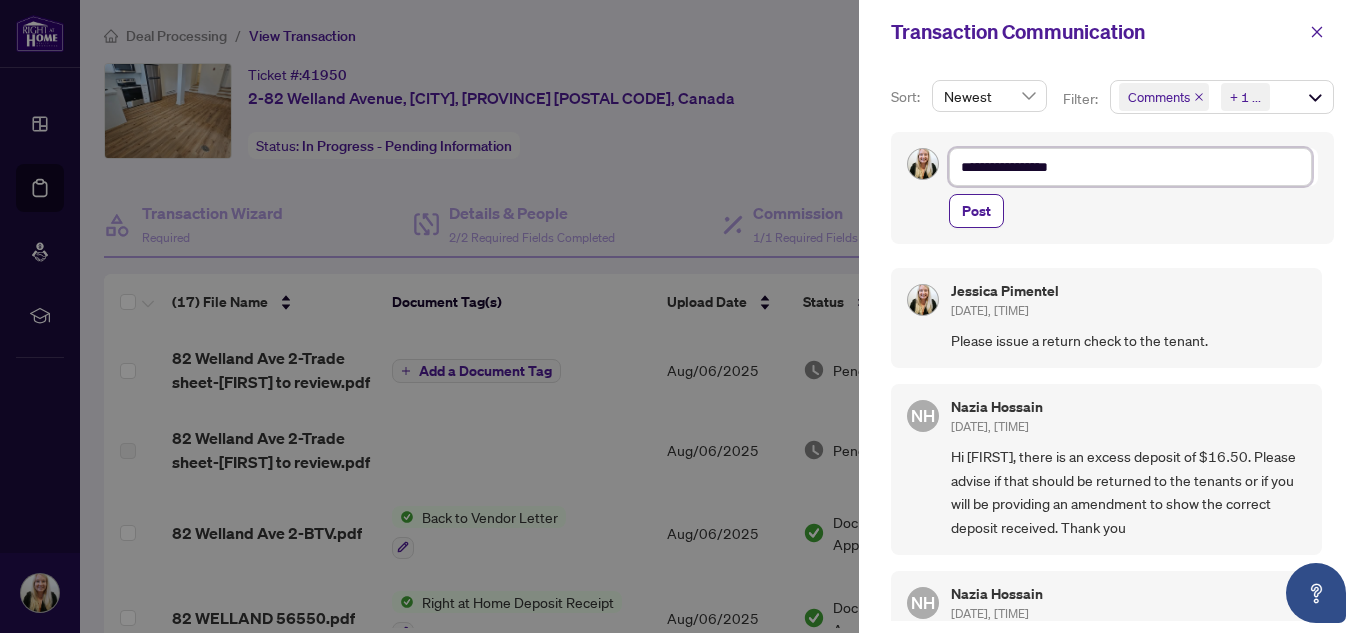 type on "**********" 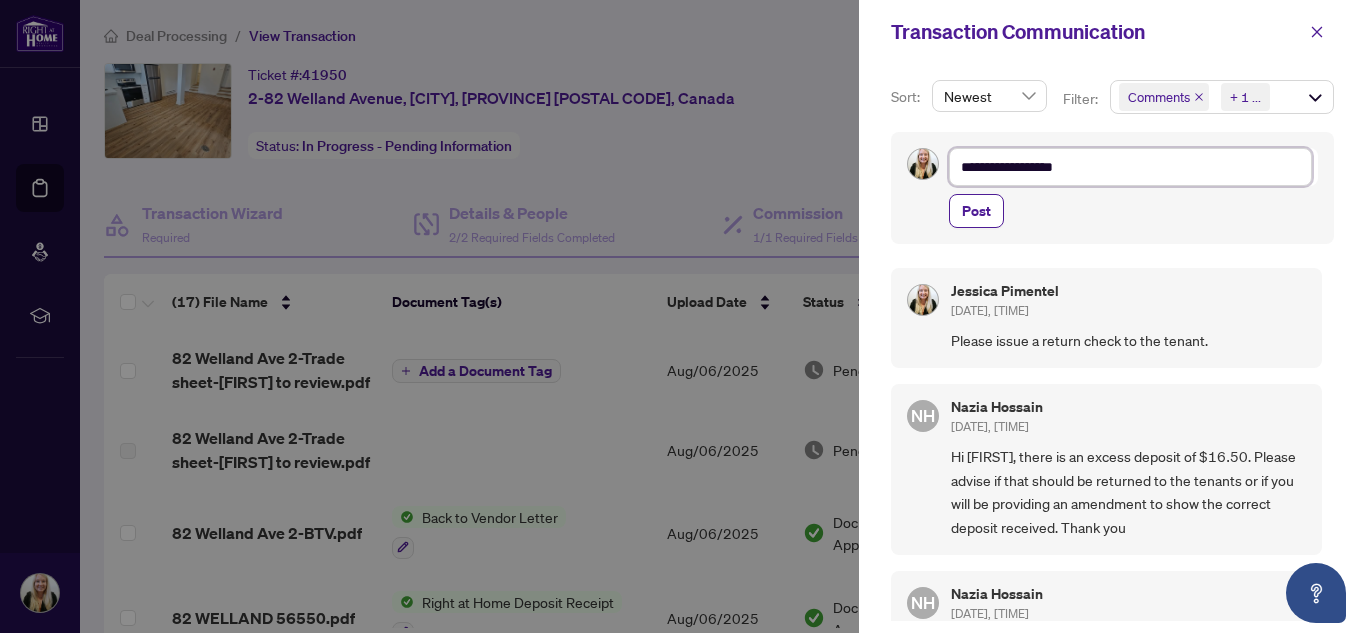 type on "**********" 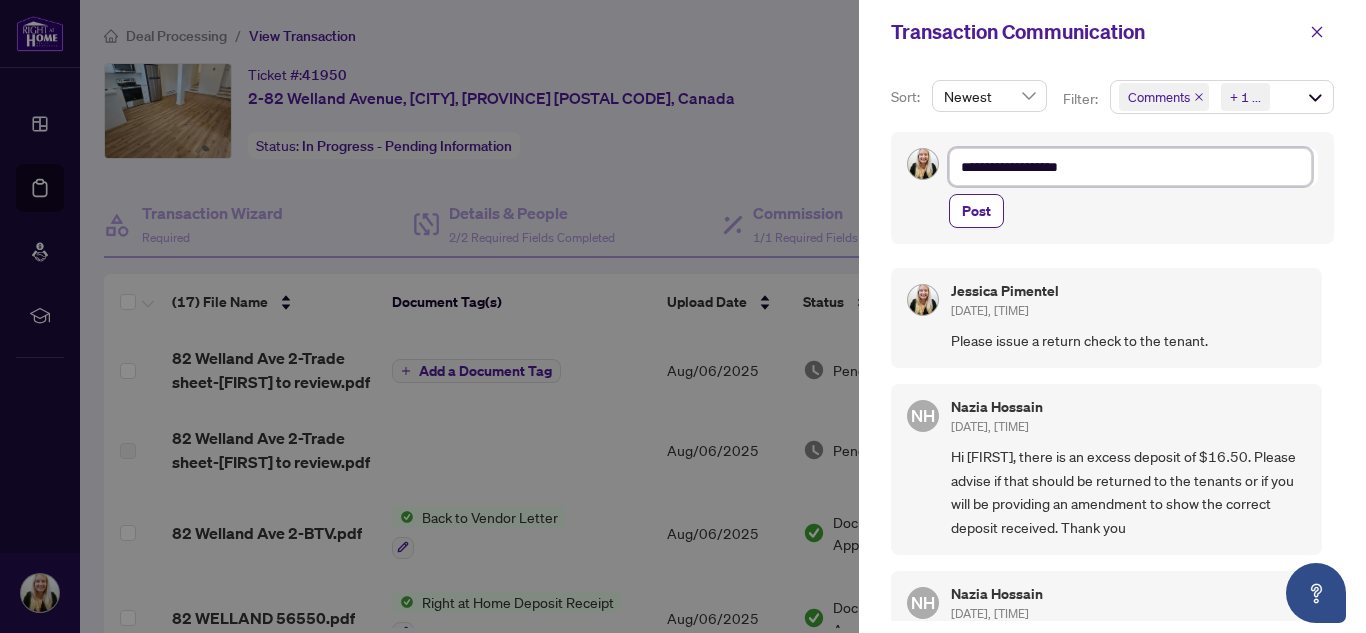 type on "**********" 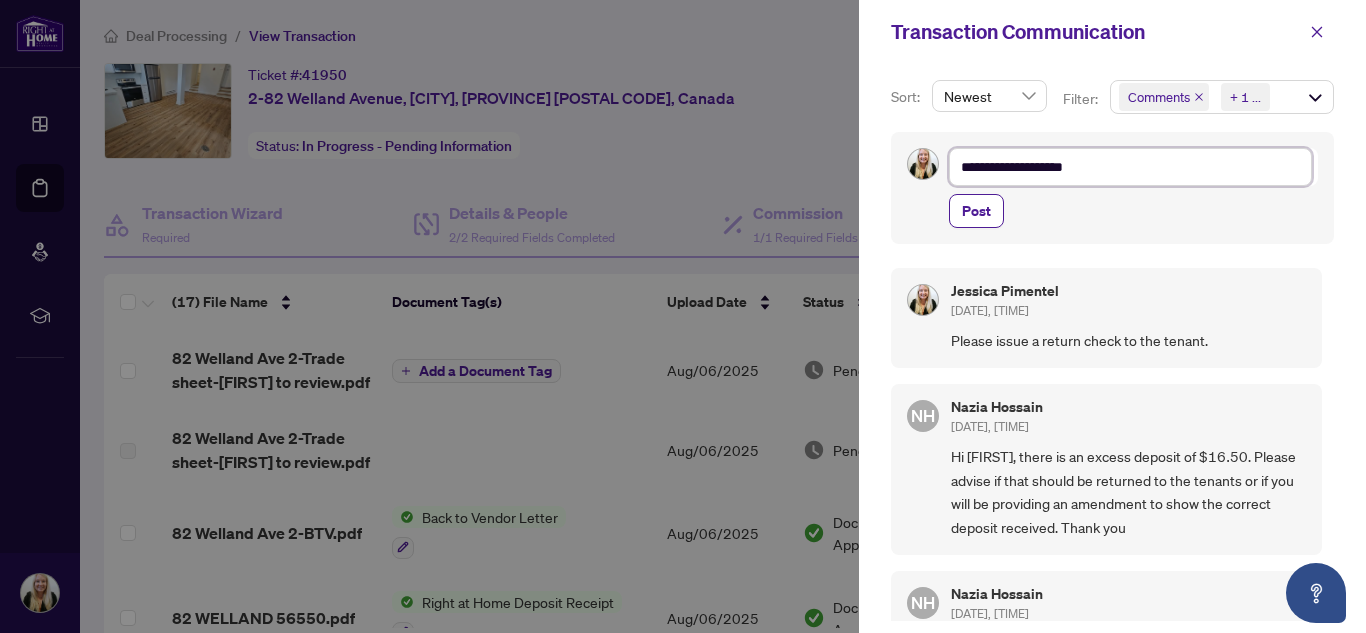 type on "**********" 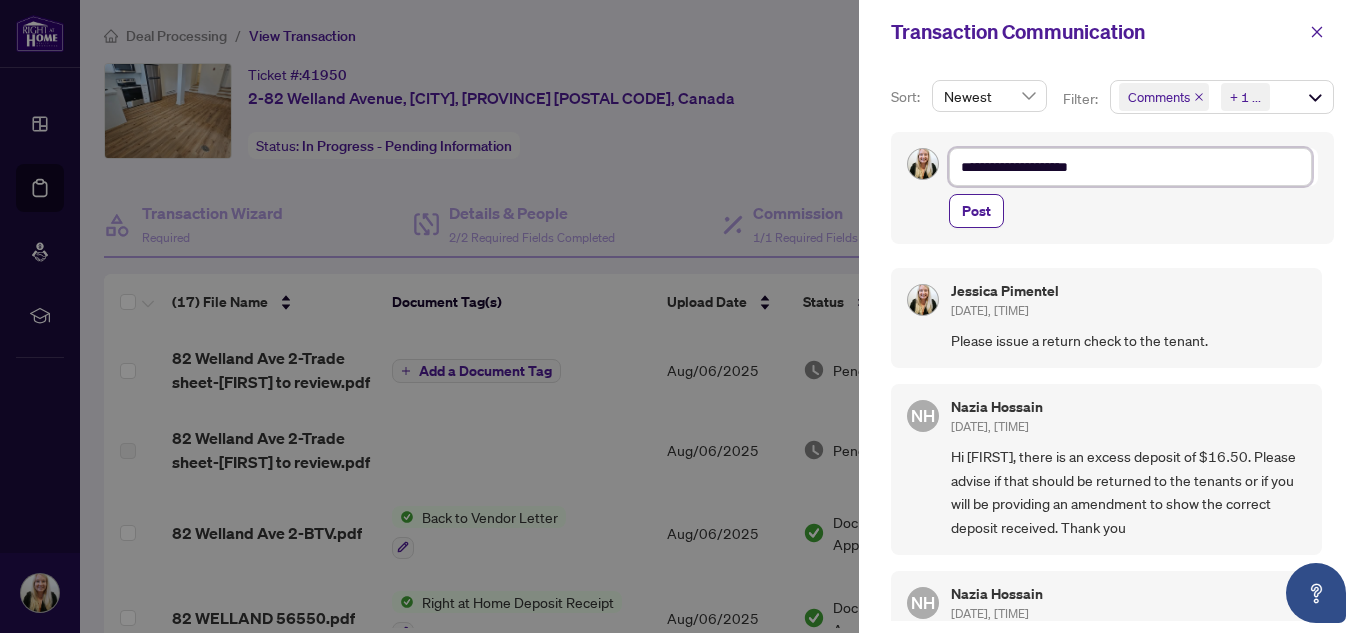 type on "**********" 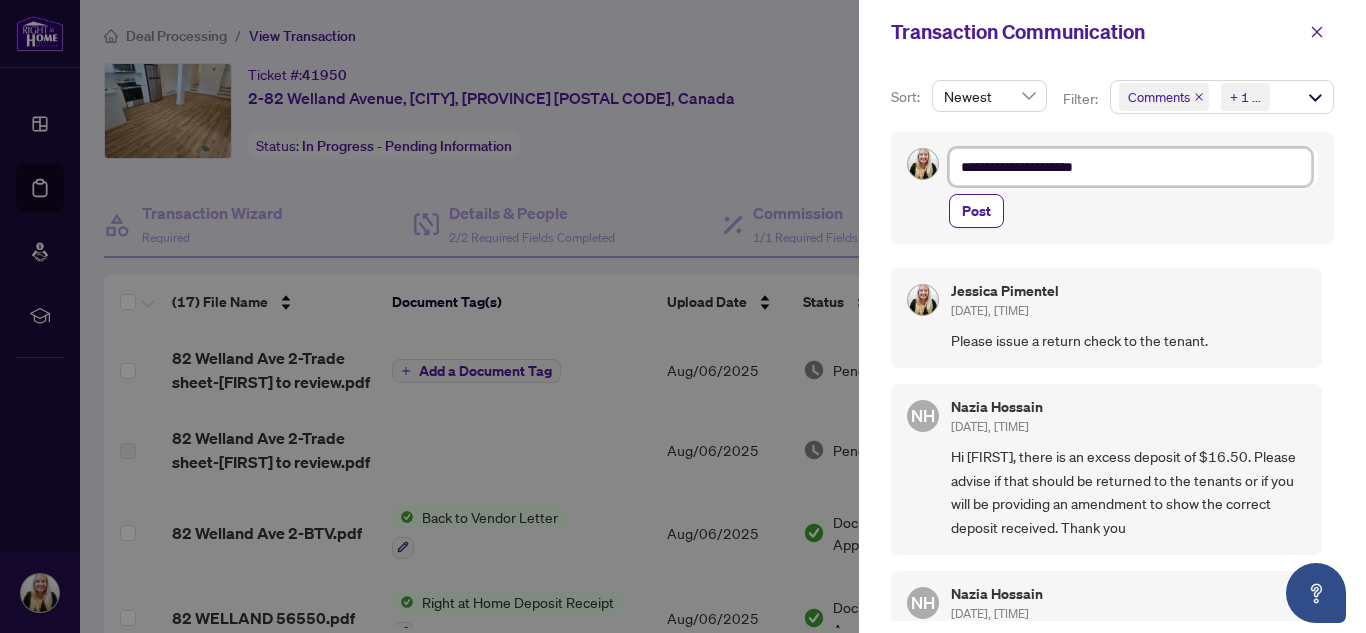 type on "**********" 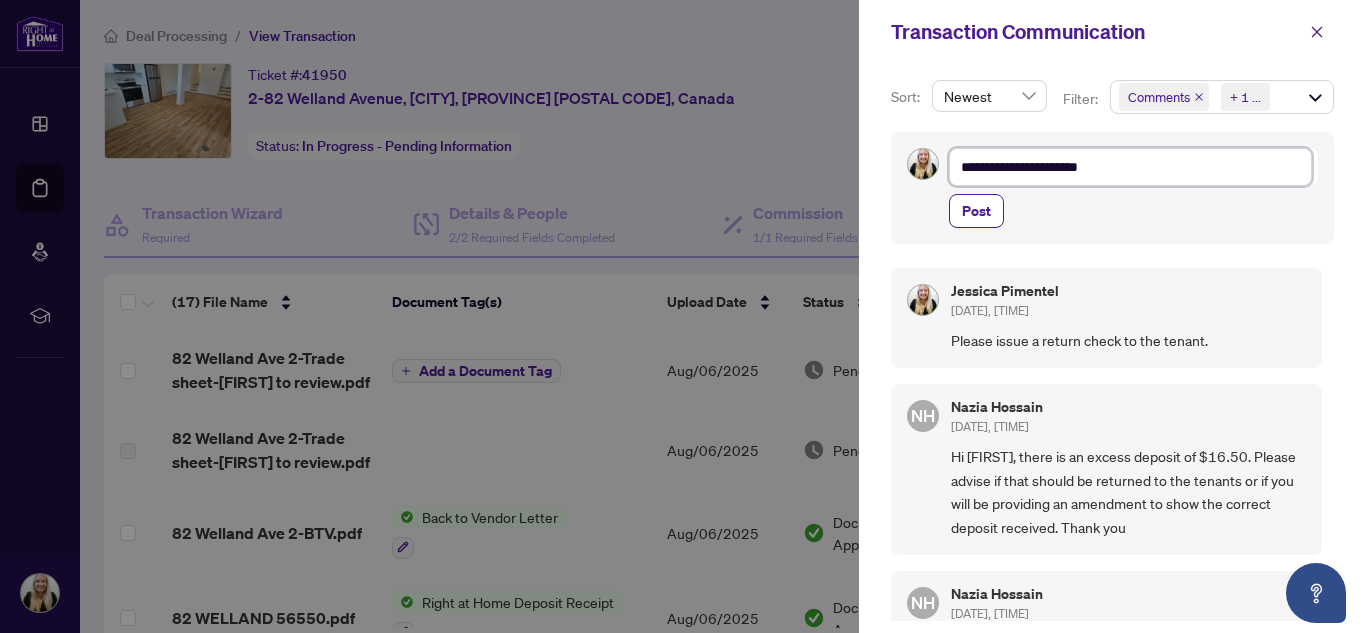 type on "**********" 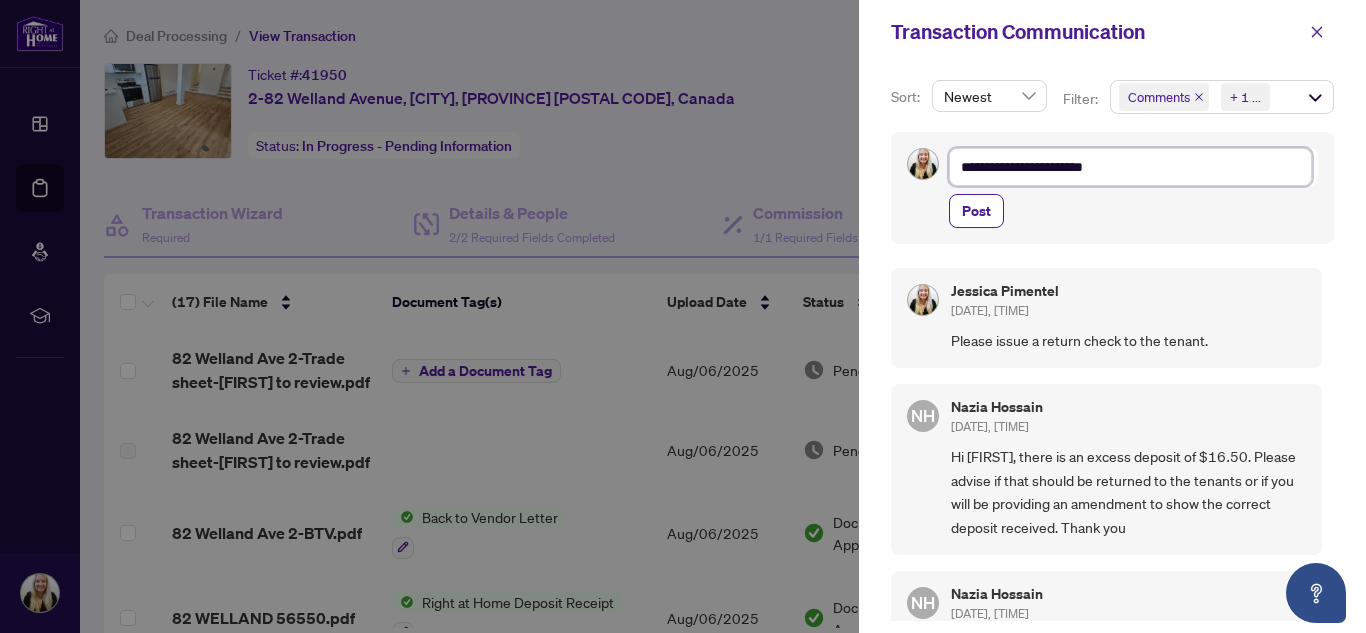 type on "**********" 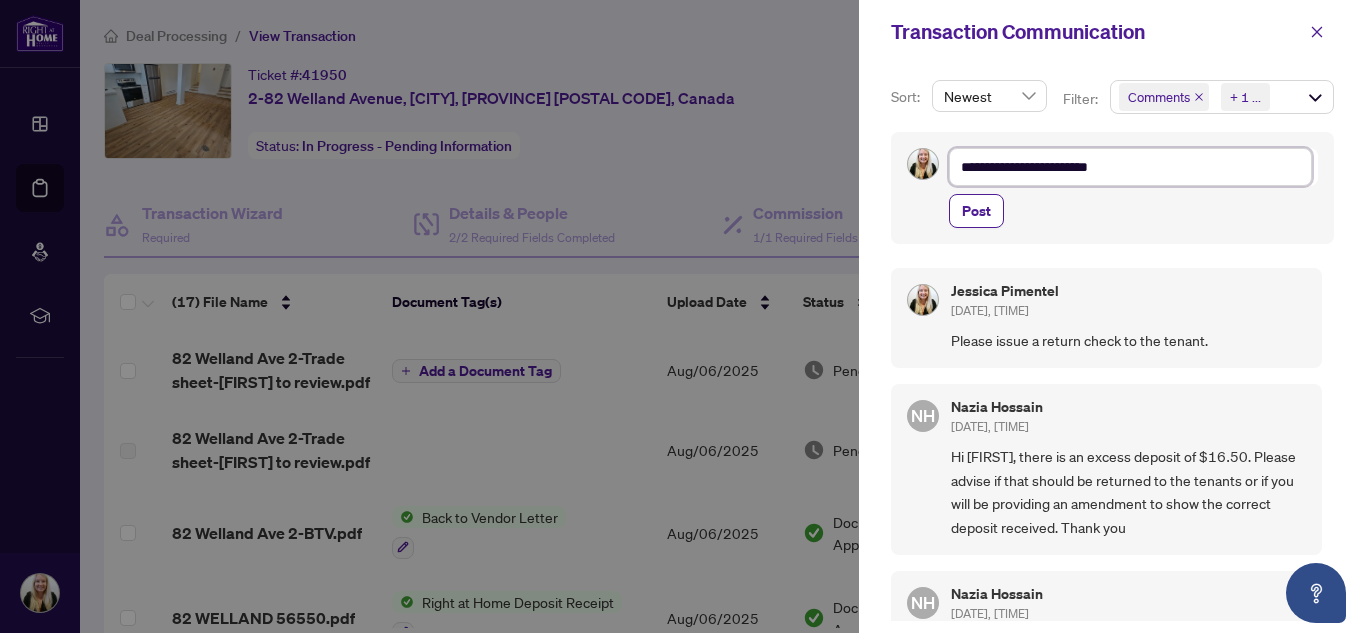 type on "**********" 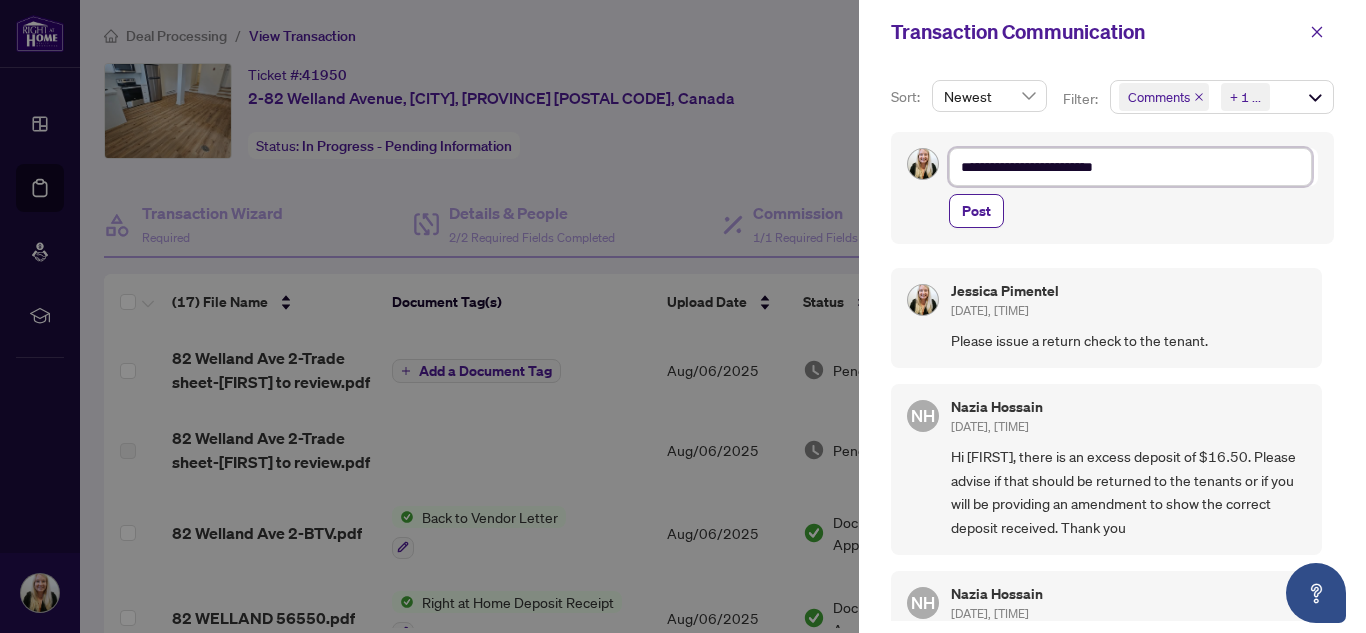 type on "**********" 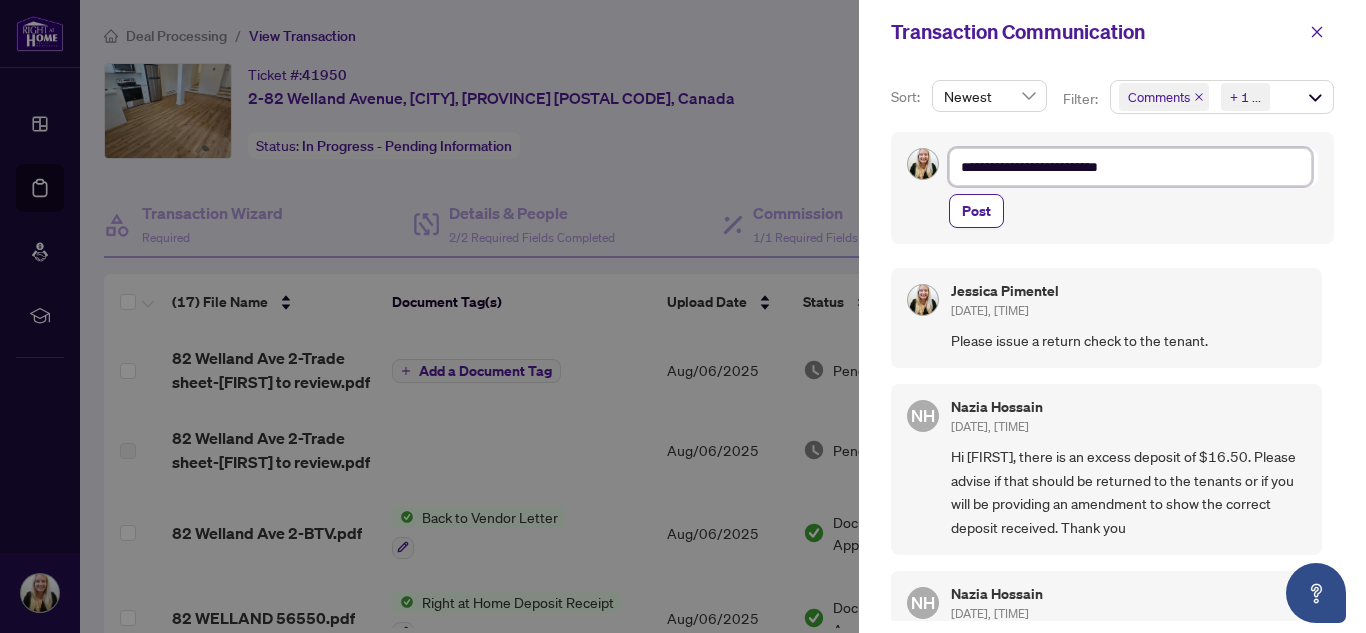 type on "**********" 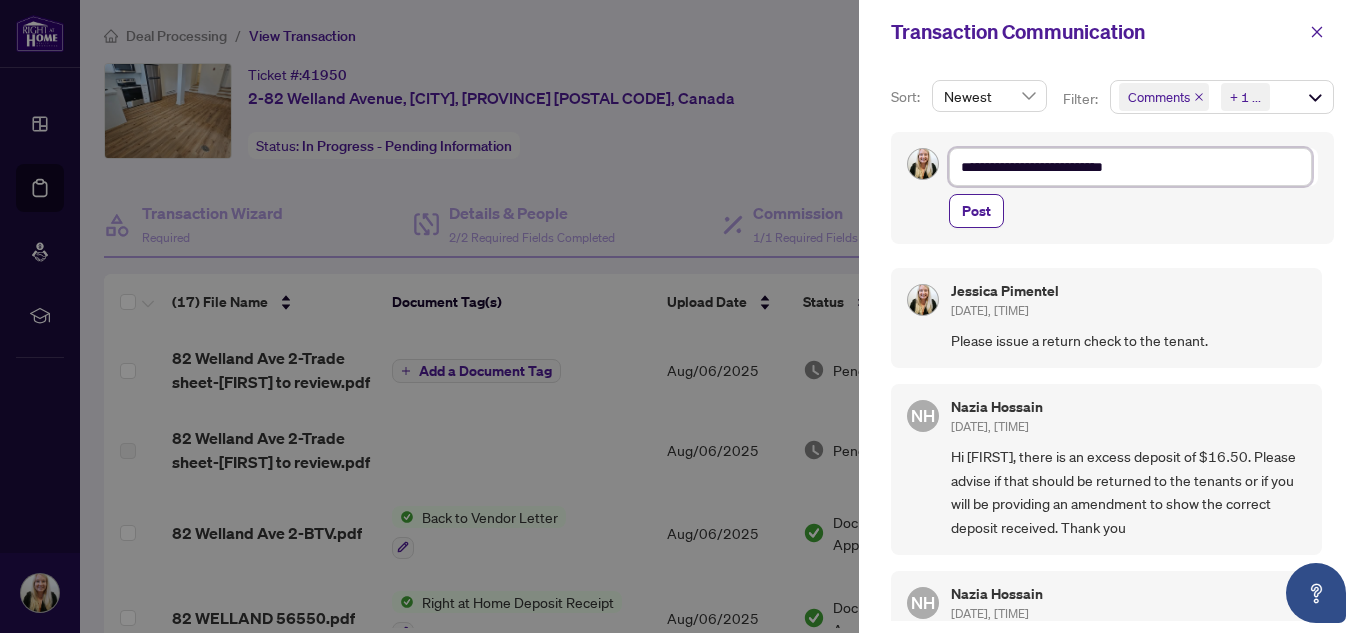 type on "**********" 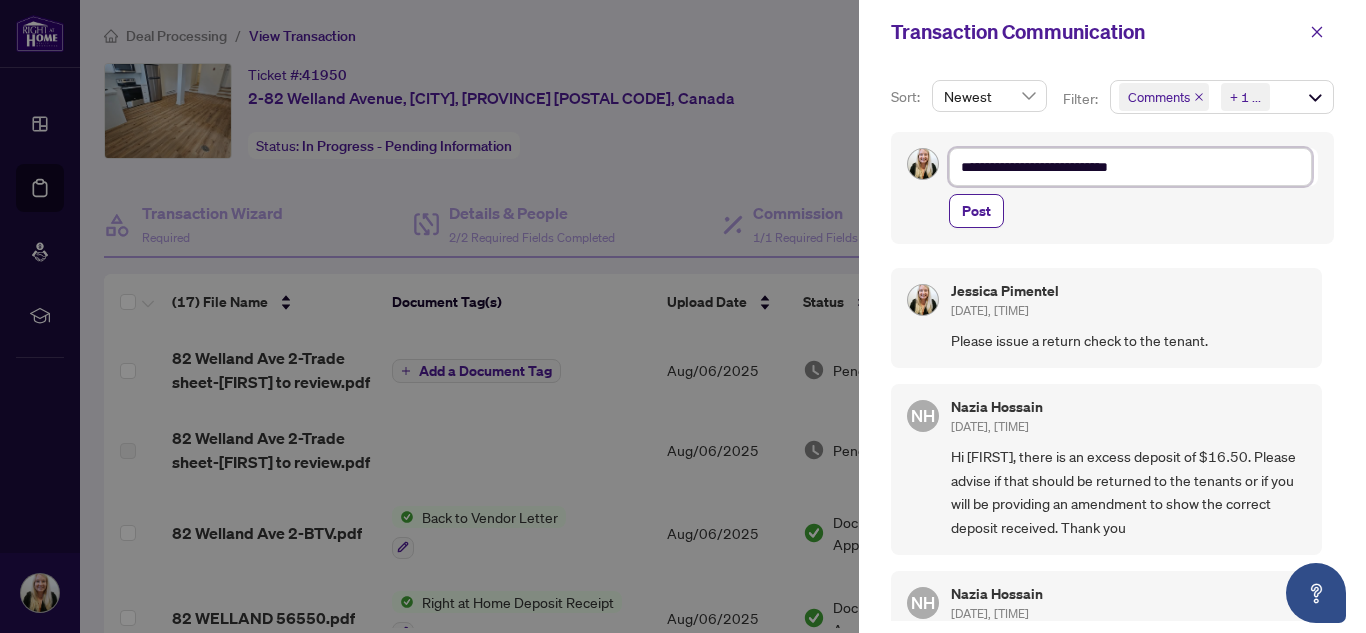 type on "**********" 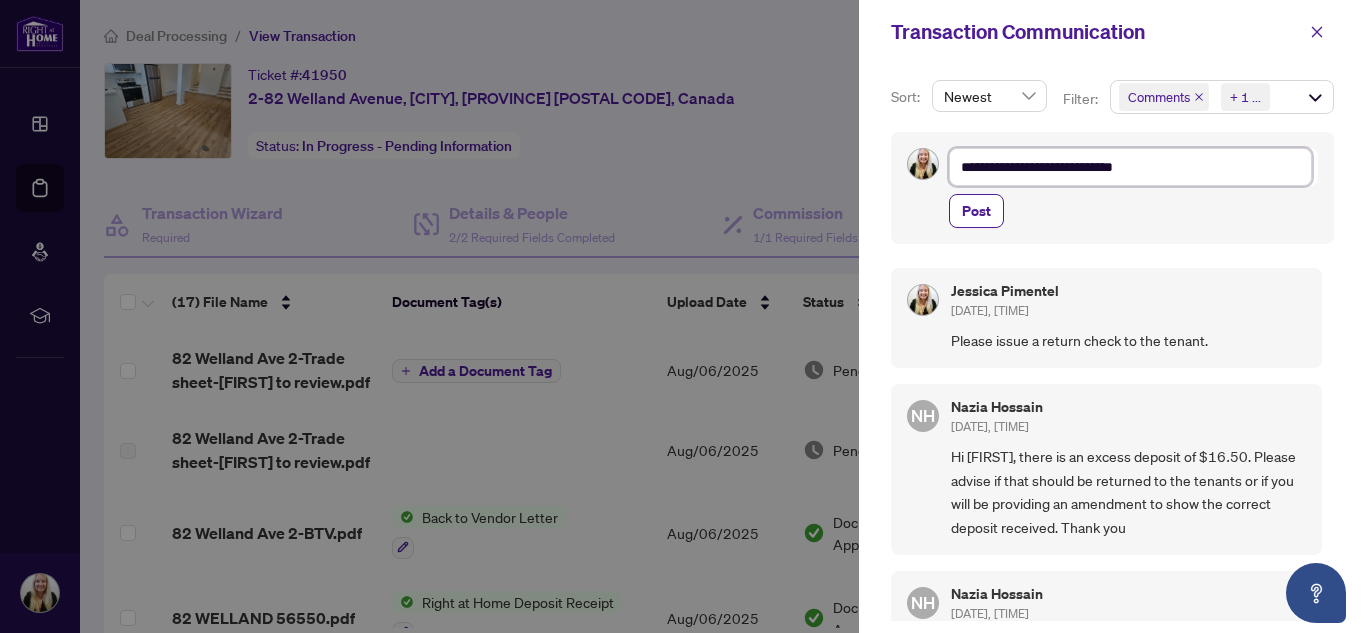 type on "**********" 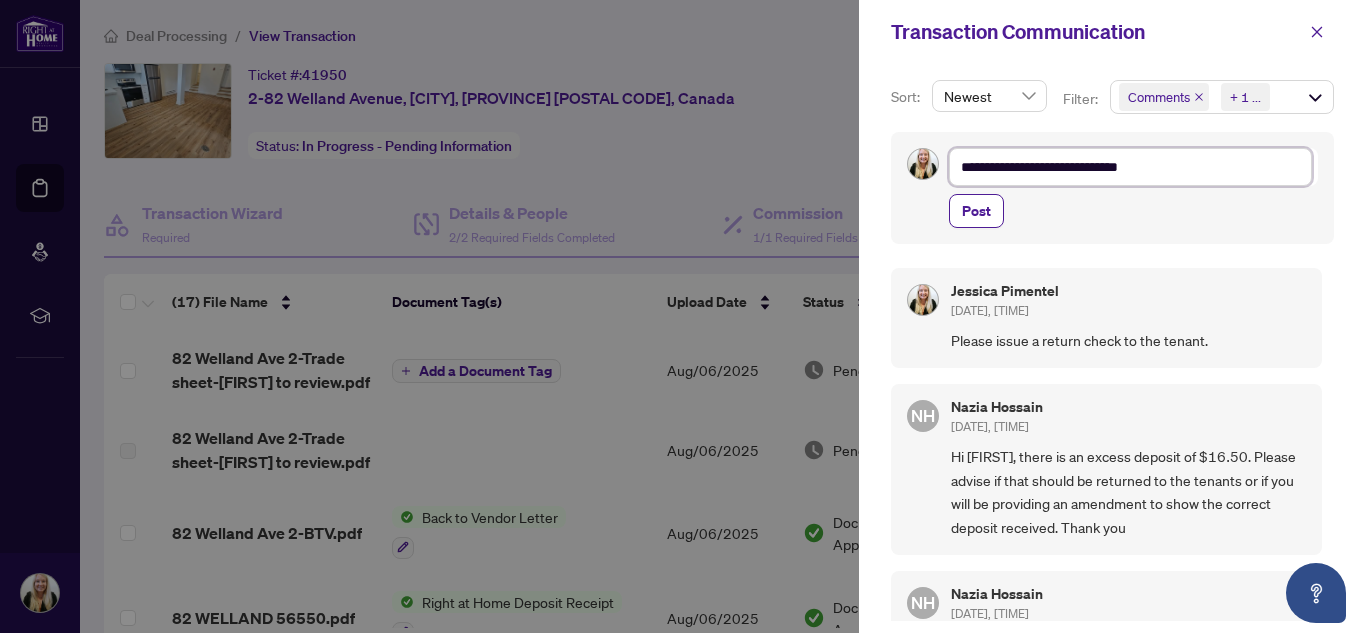 type on "**********" 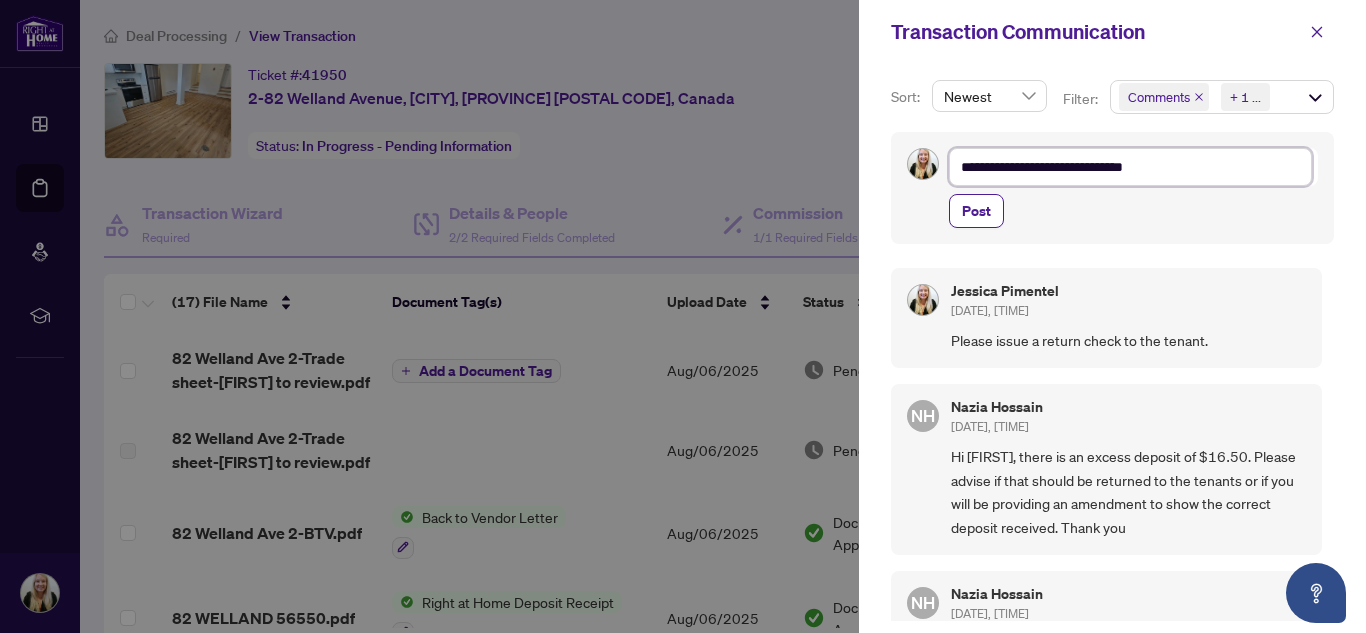 type on "**********" 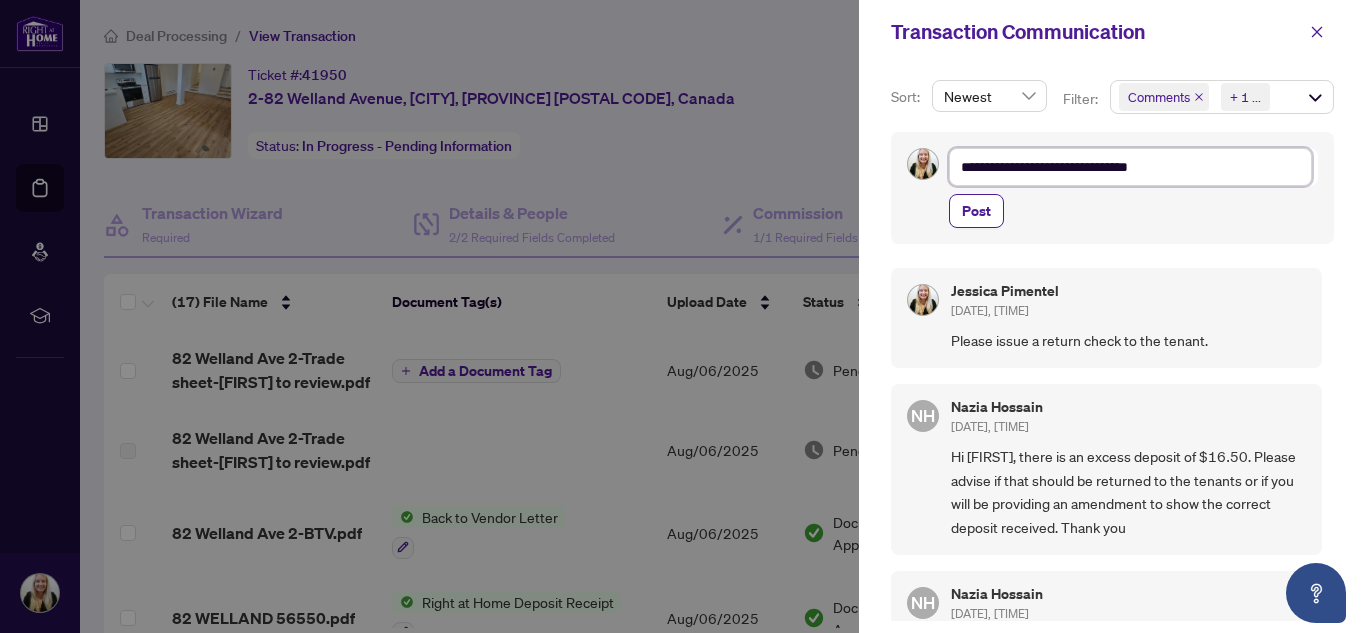 type on "**********" 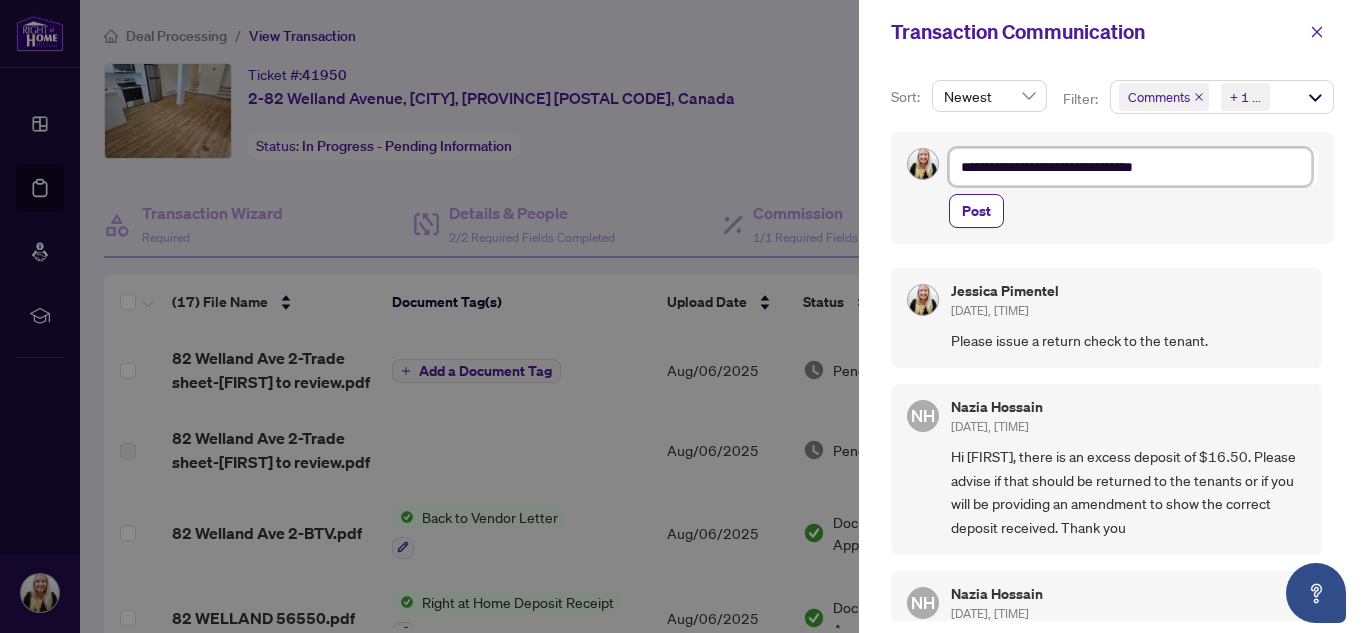type on "**********" 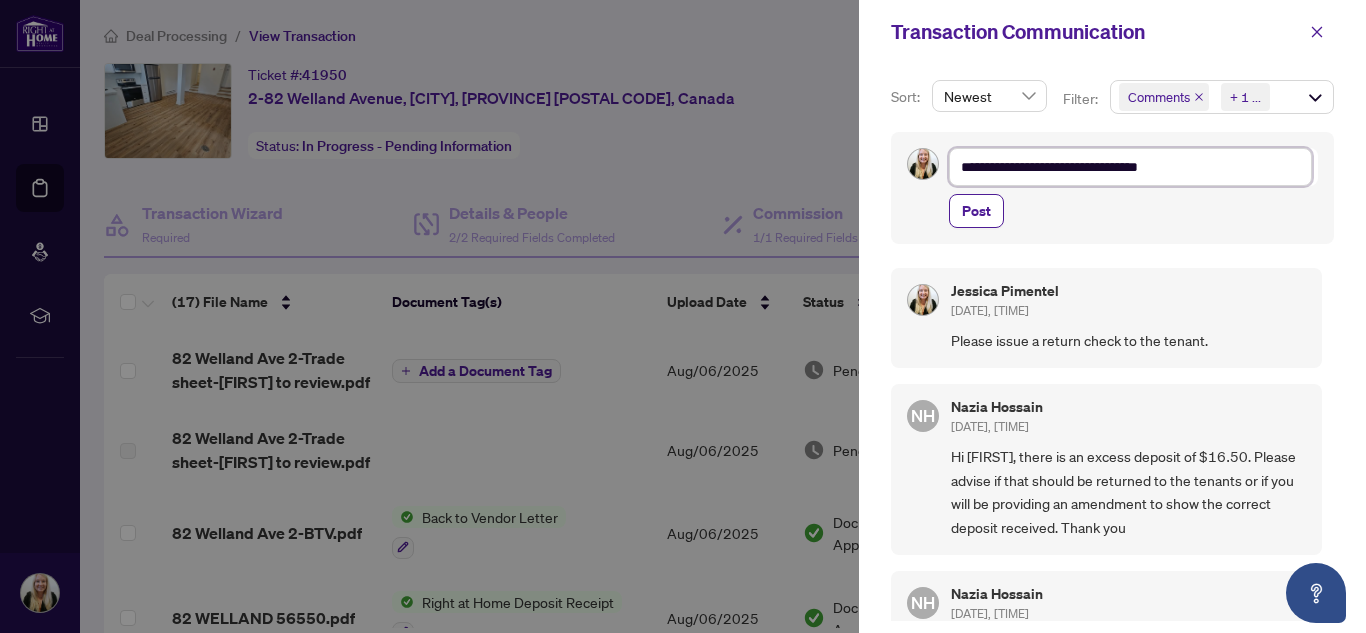 type on "**********" 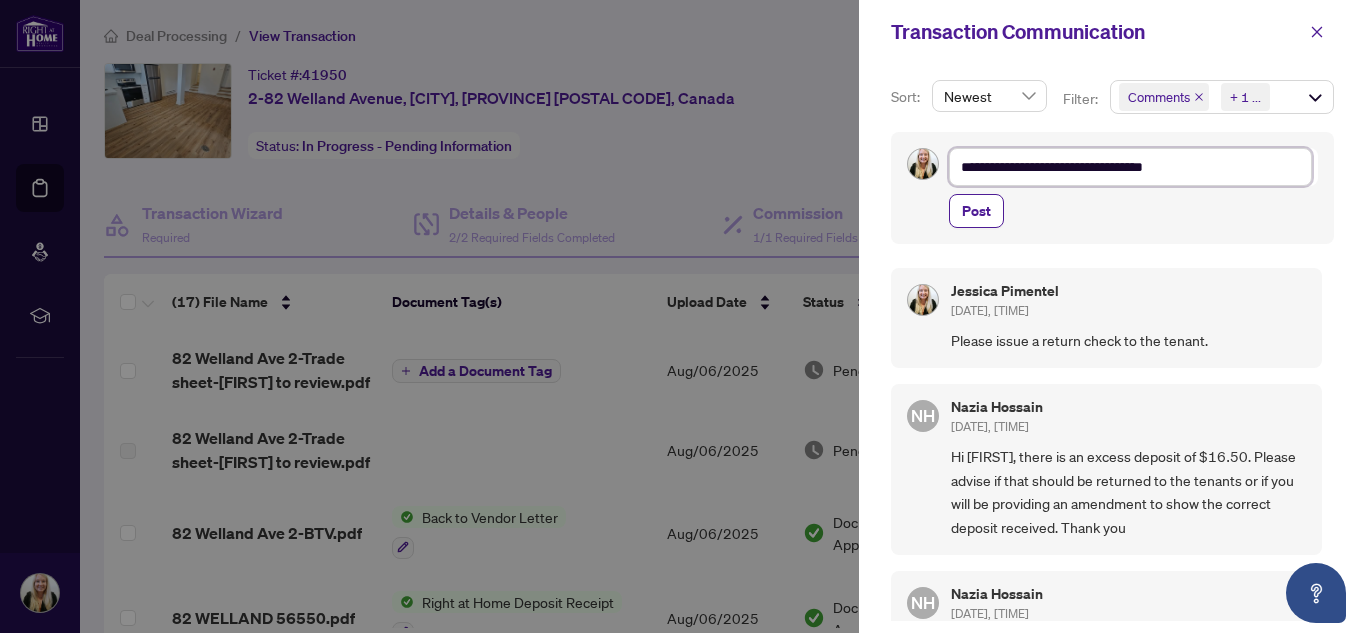 type on "**********" 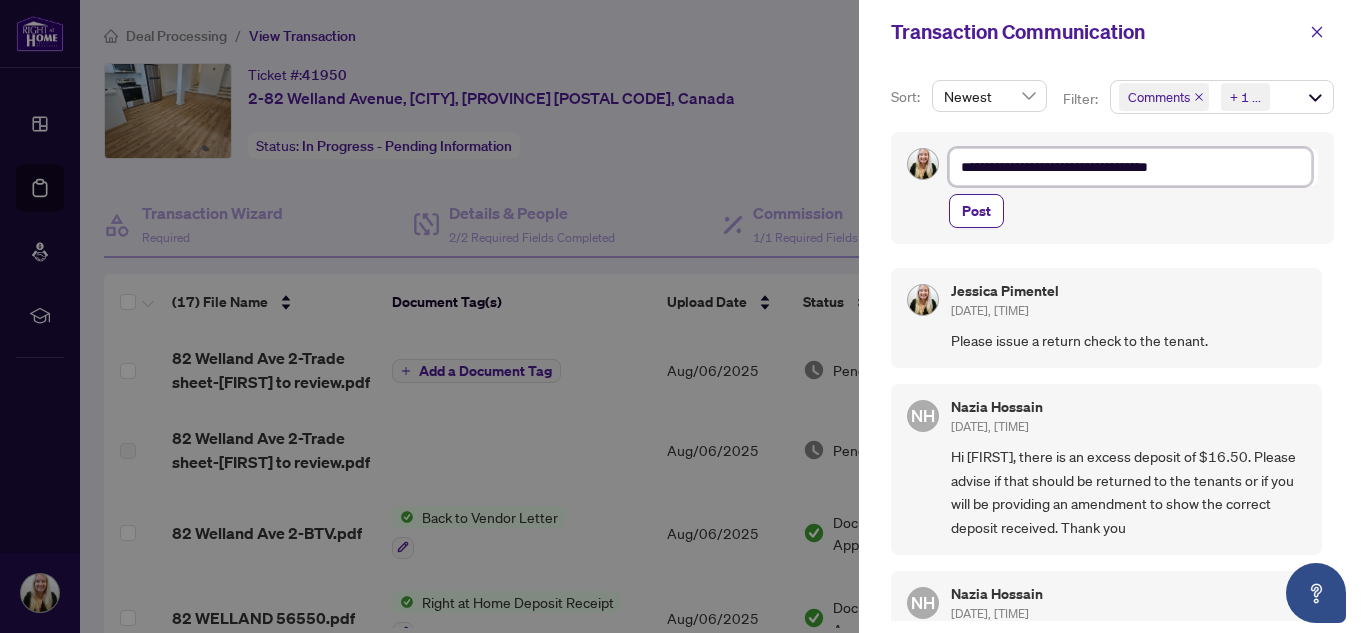 type on "**********" 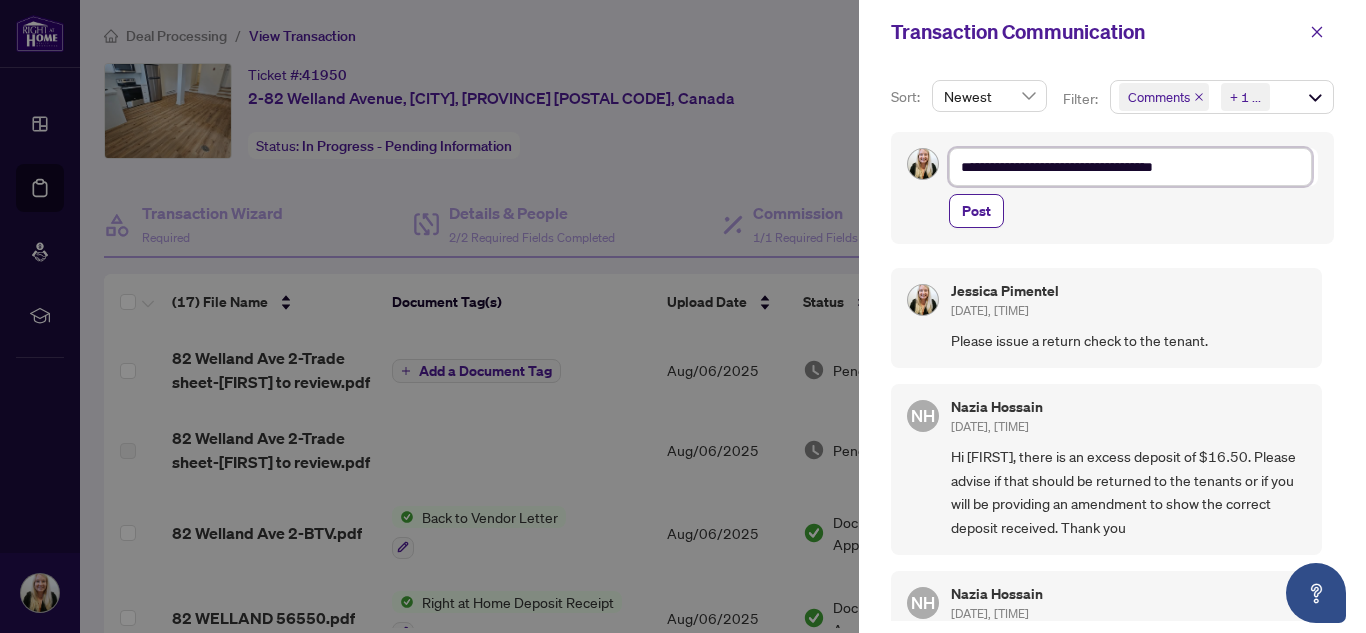 type on "**********" 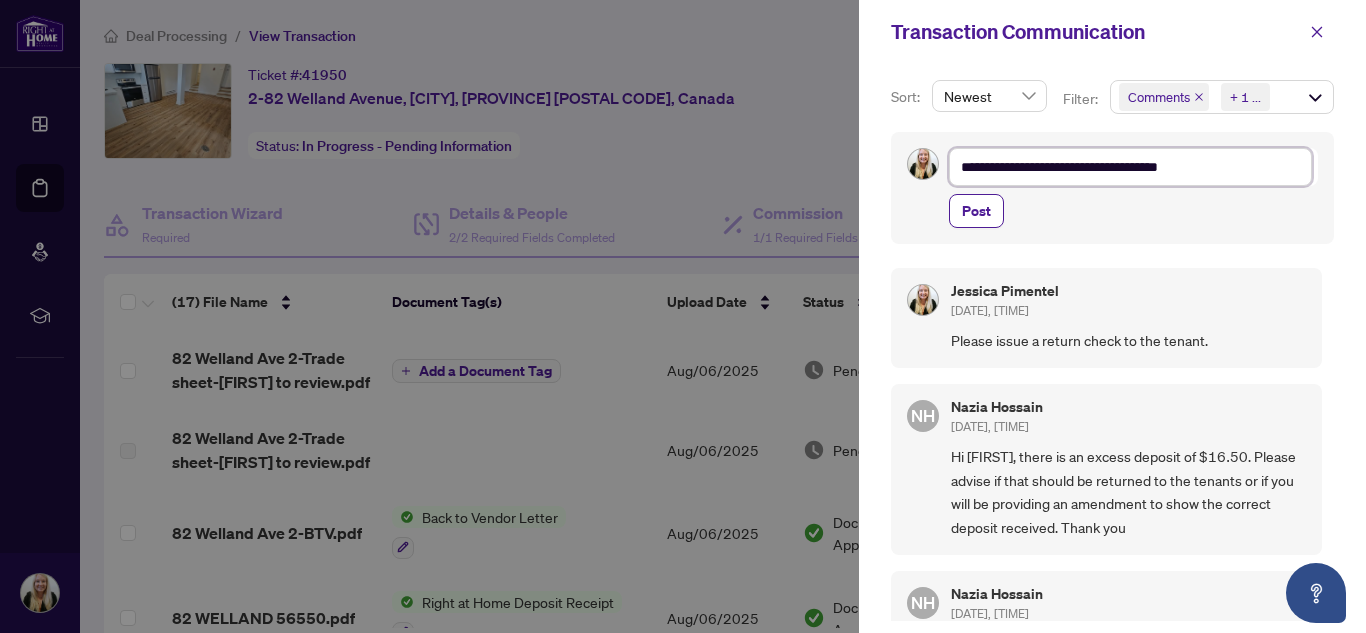 type on "**********" 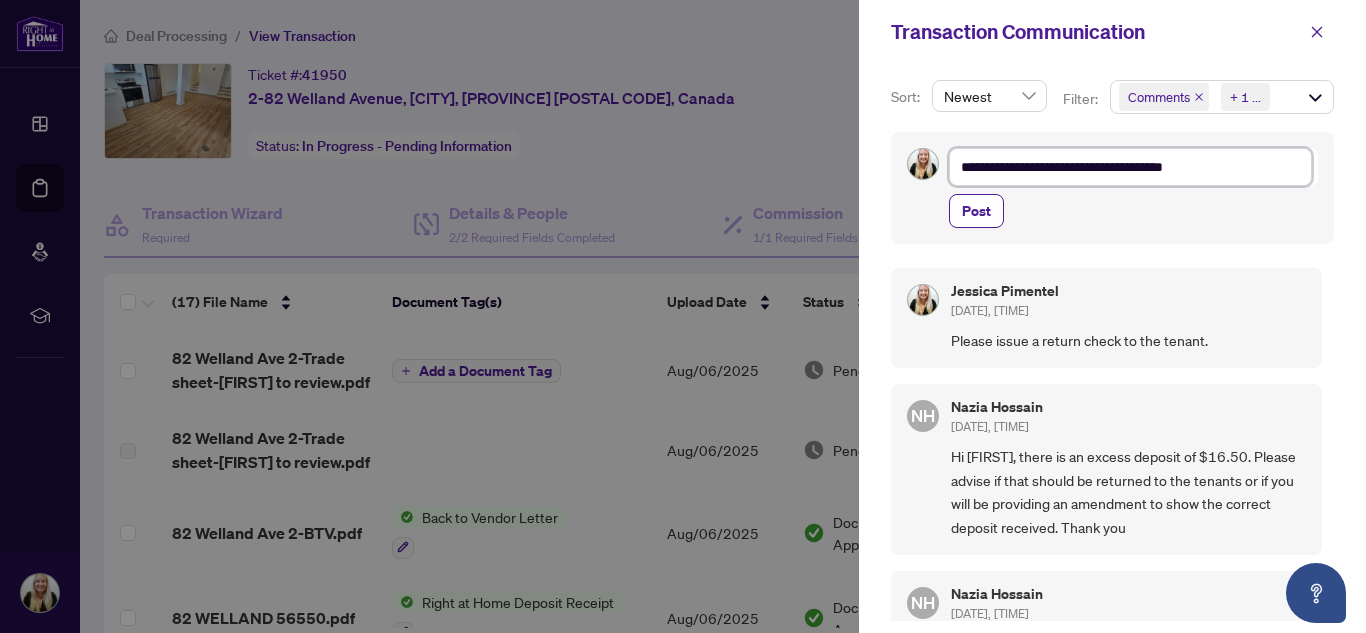 type on "**********" 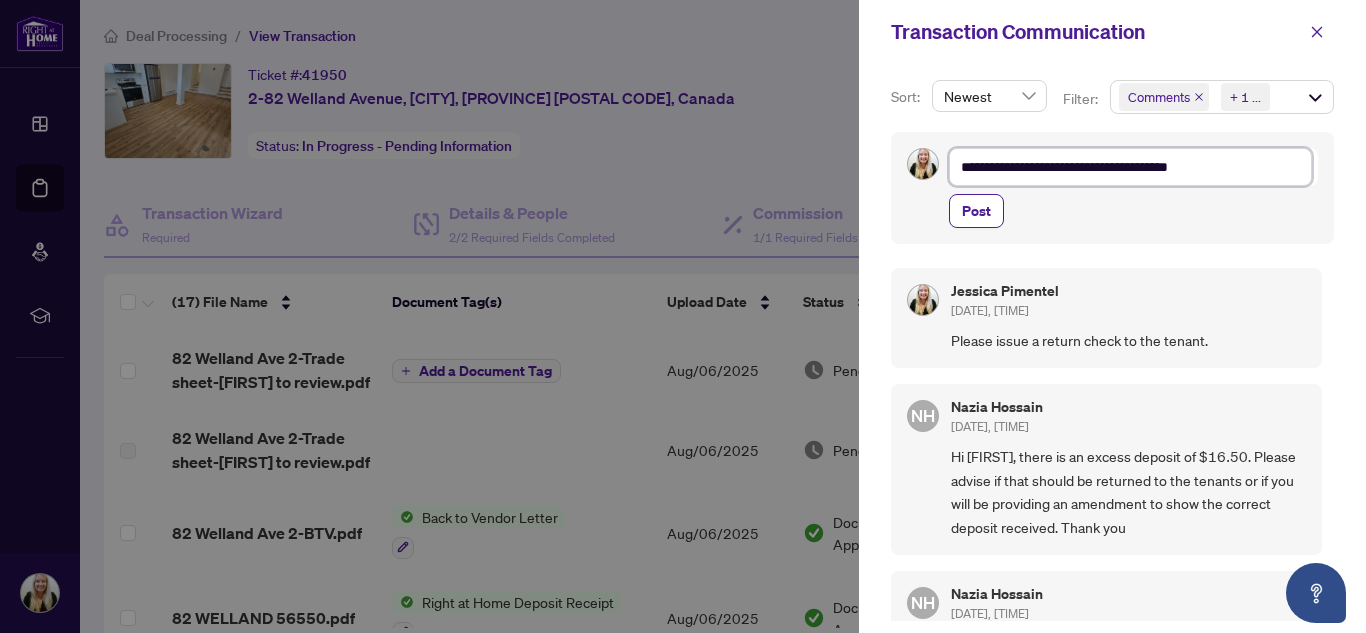 type on "**********" 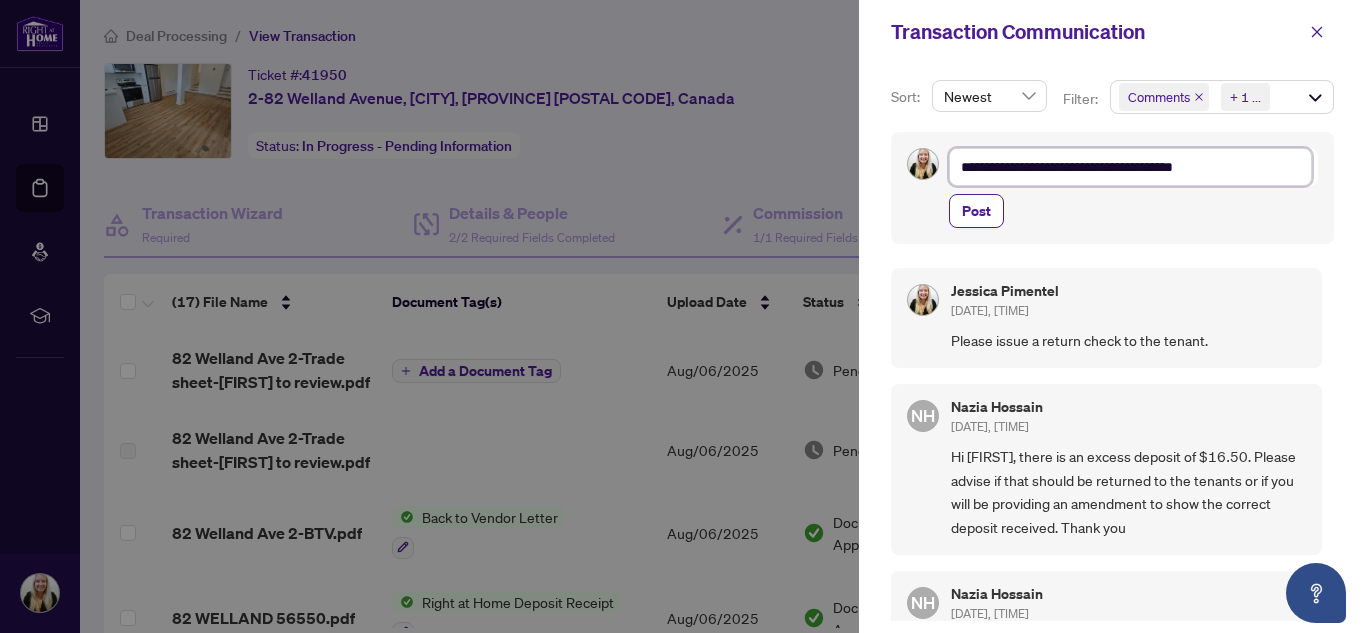 type on "**********" 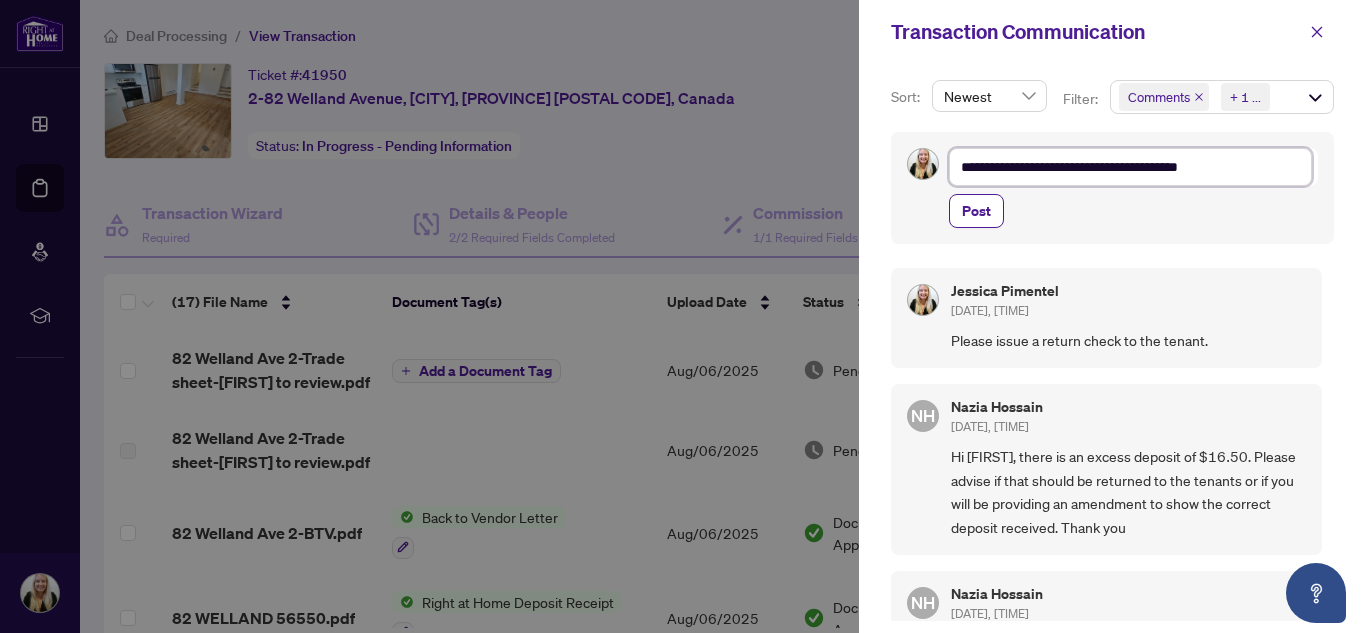 type on "**********" 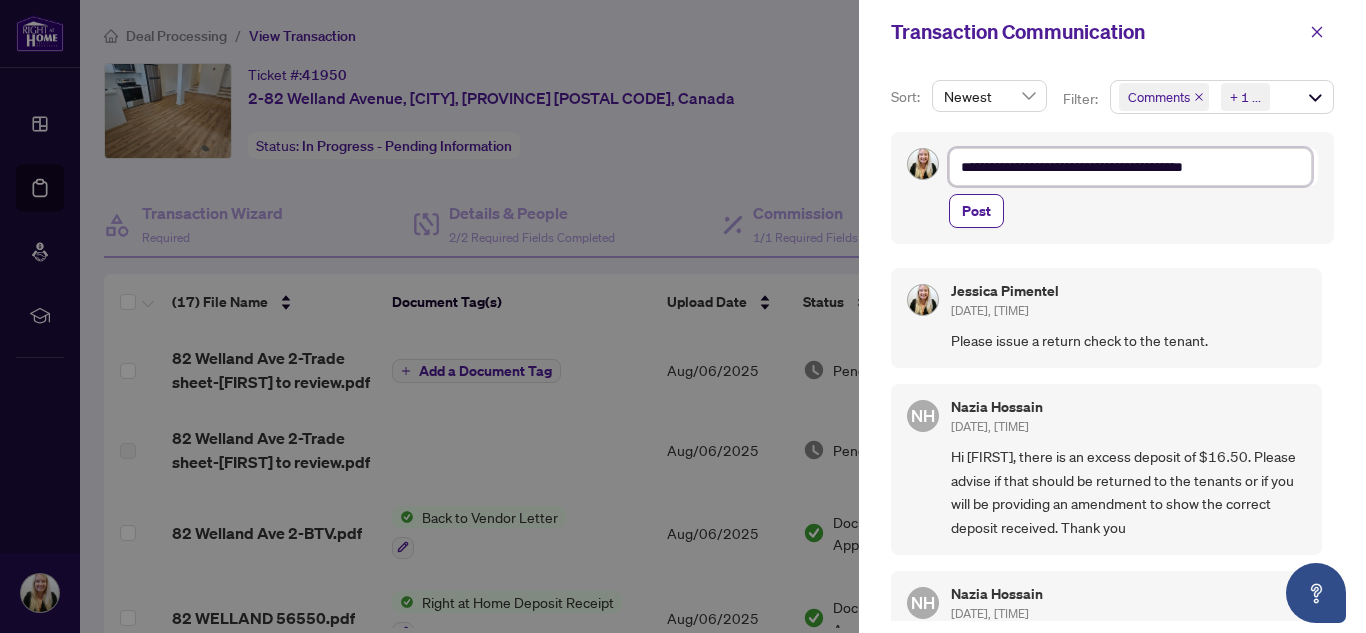 type on "**********" 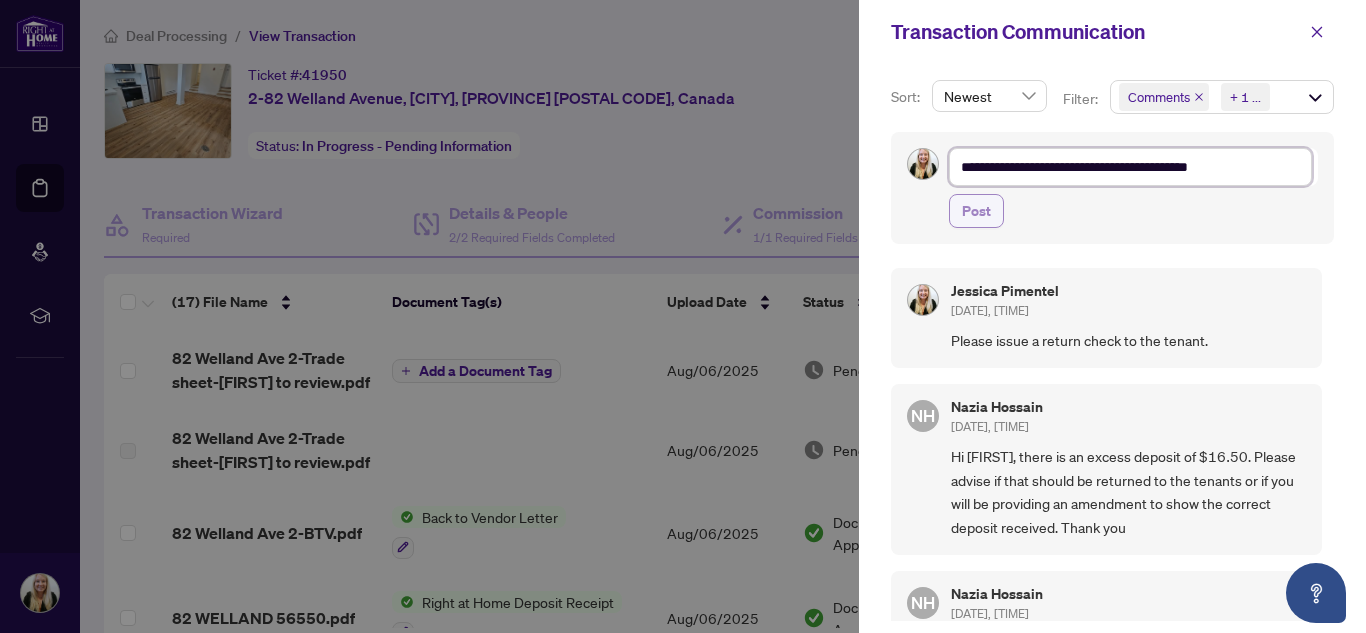 type on "**********" 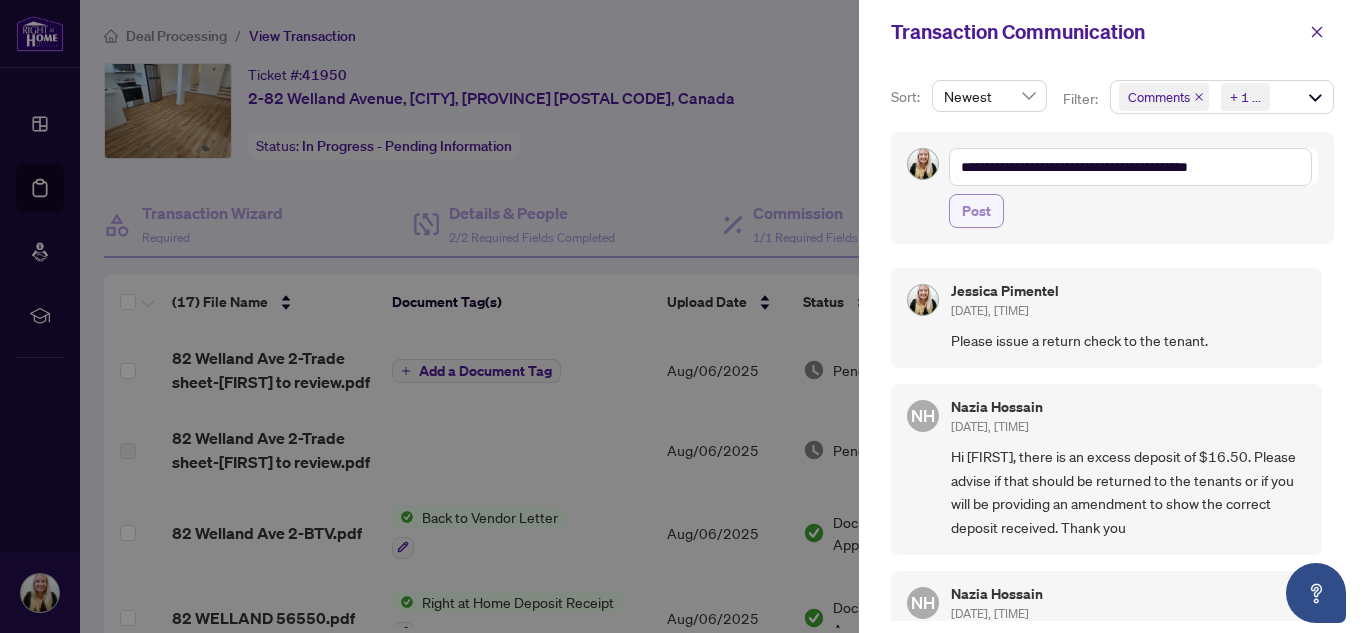 click on "Post" at bounding box center (976, 211) 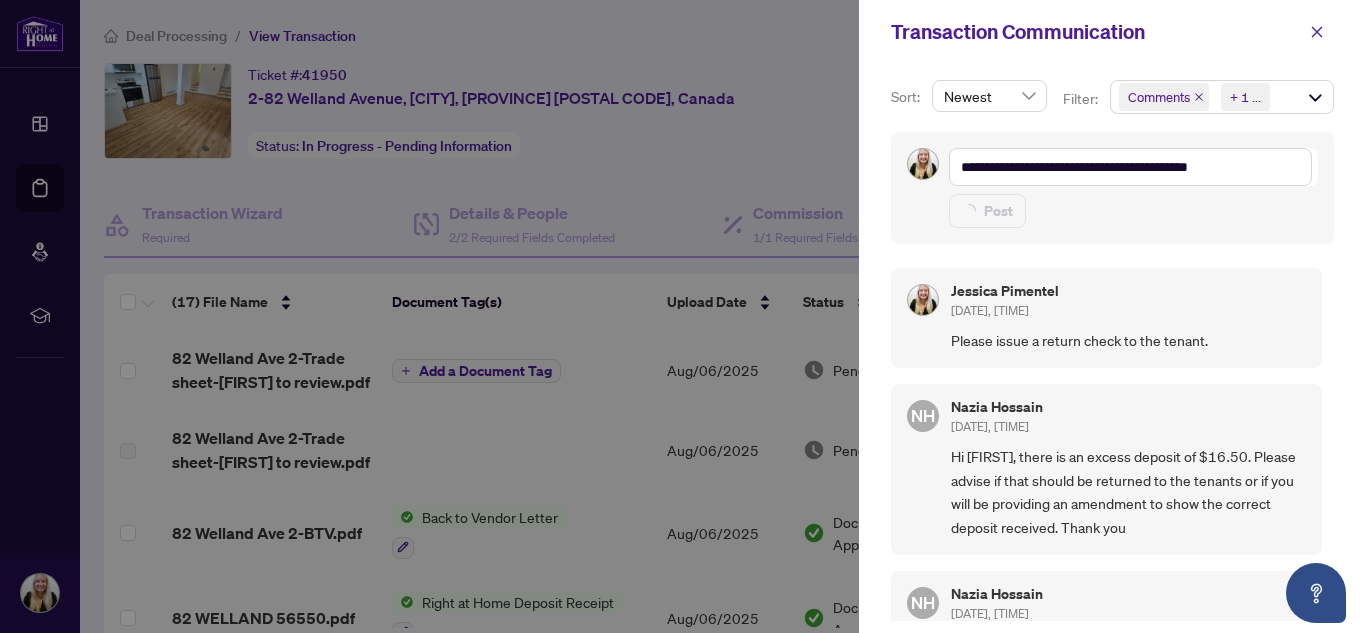 type on "**********" 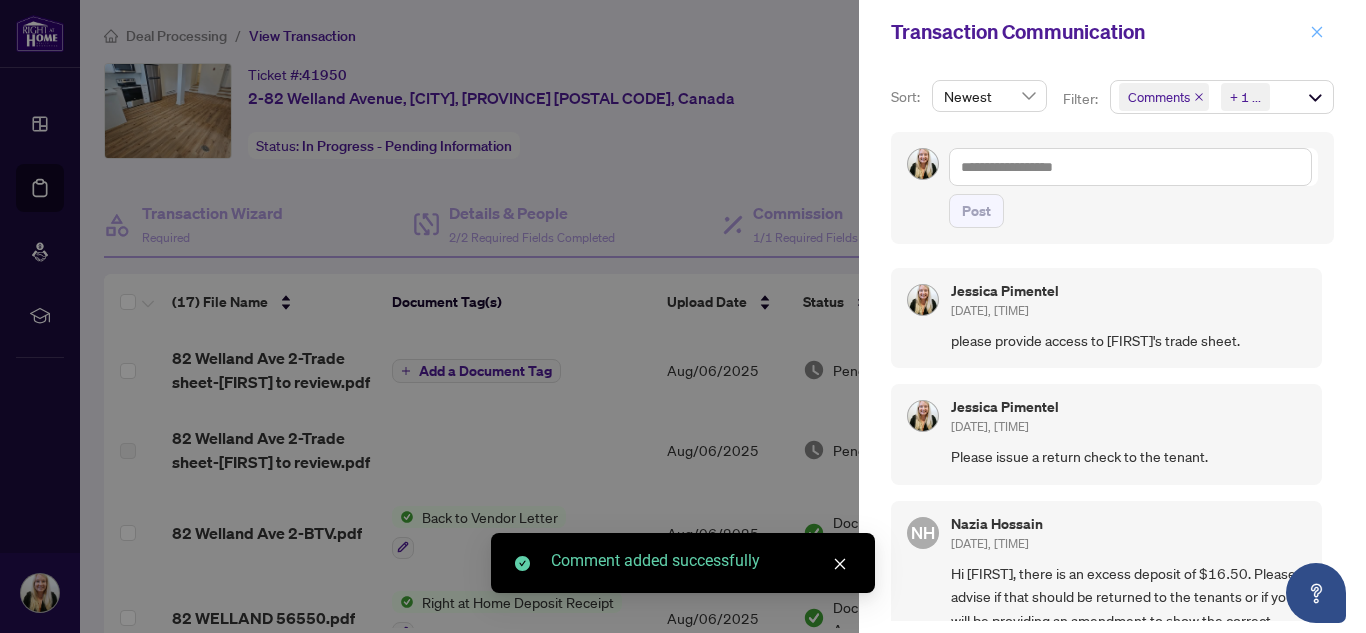 click at bounding box center [1317, 32] 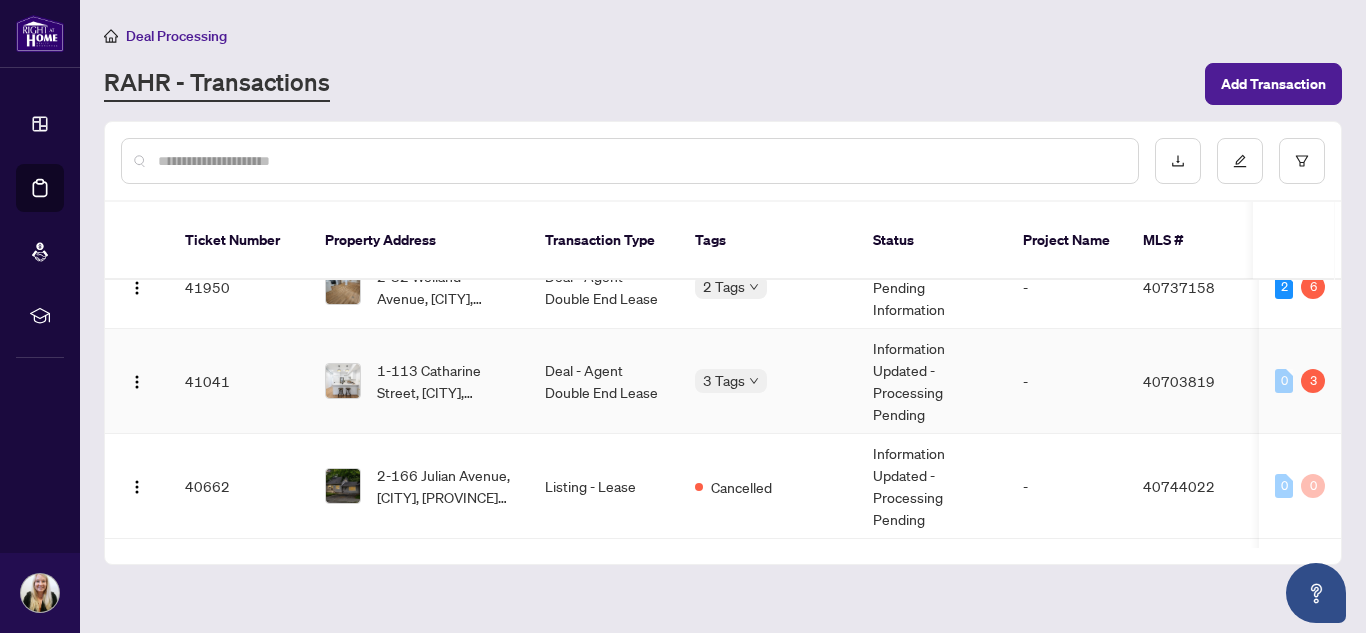 scroll, scrollTop: 500, scrollLeft: 0, axis: vertical 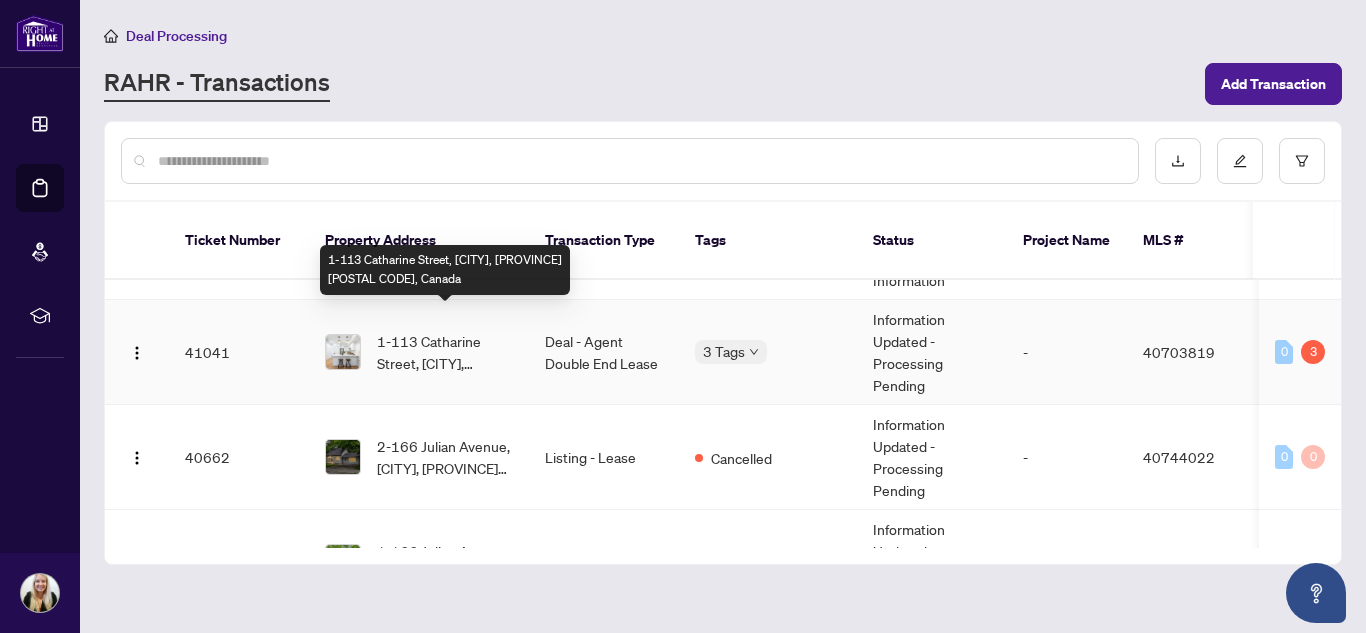 click on "1-113 Catharine Street, [CITY], [PROVINCE] [POSTAL CODE], Canada" at bounding box center [445, 352] 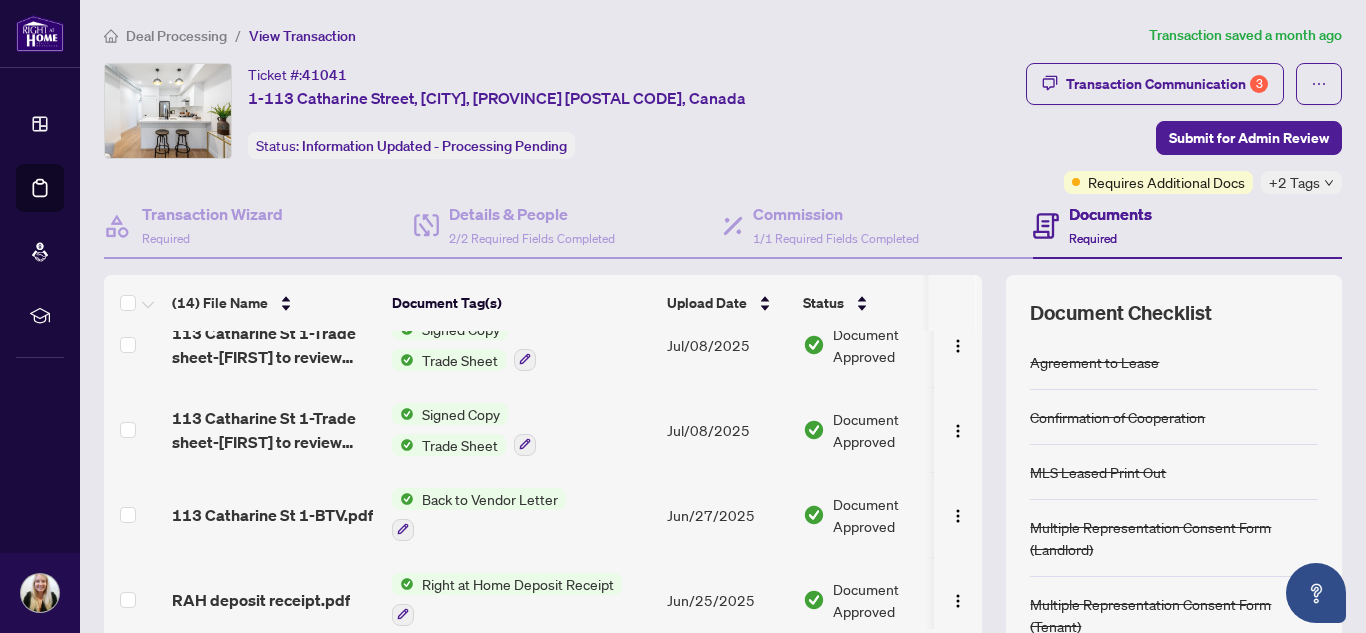 scroll, scrollTop: 0, scrollLeft: 0, axis: both 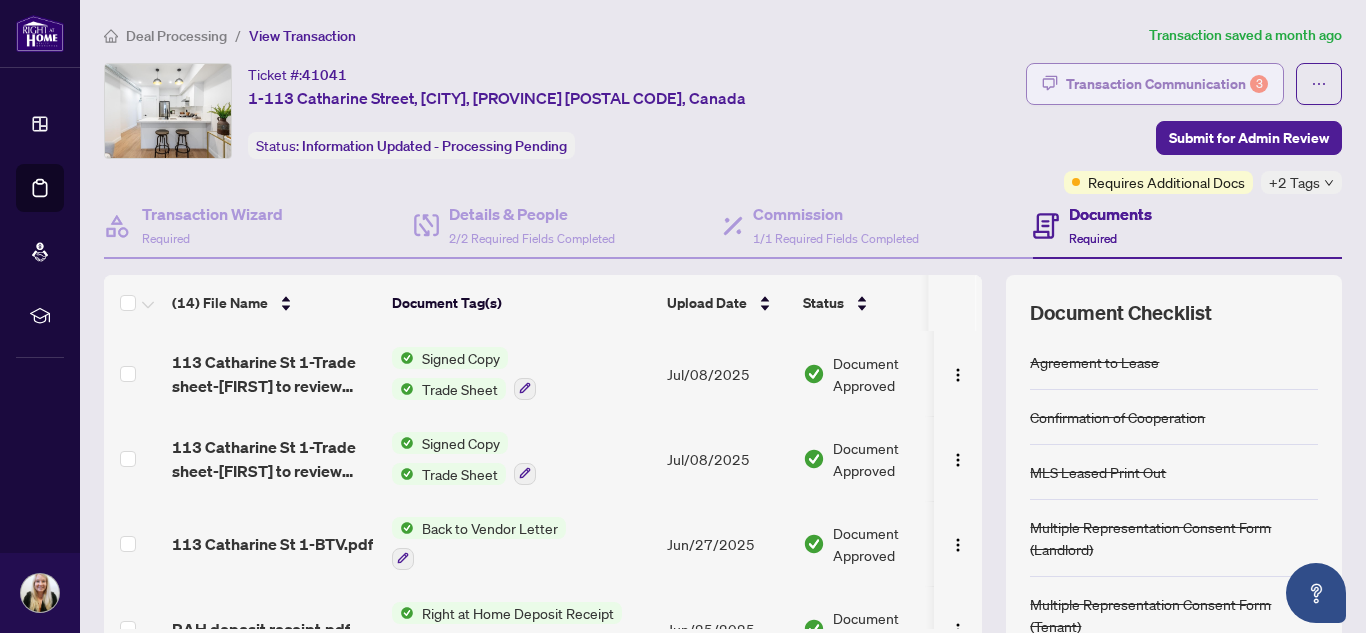 click on "Transaction Communication 3" at bounding box center [1167, 84] 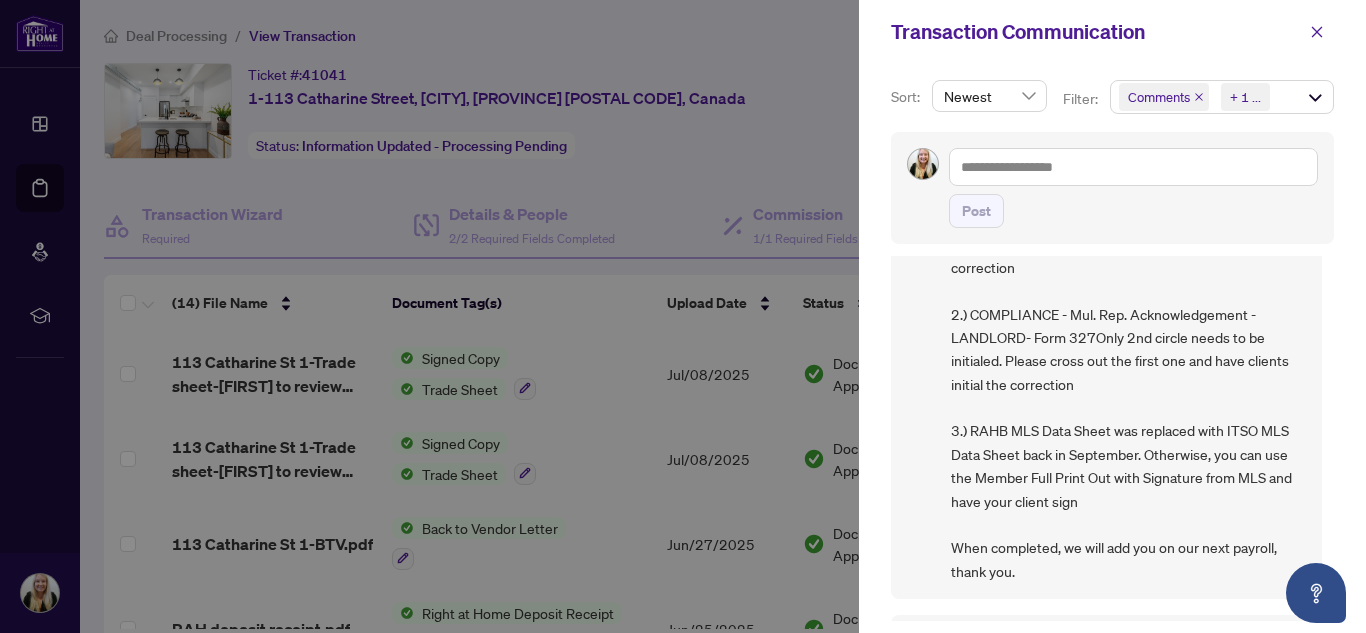 scroll, scrollTop: 0, scrollLeft: 0, axis: both 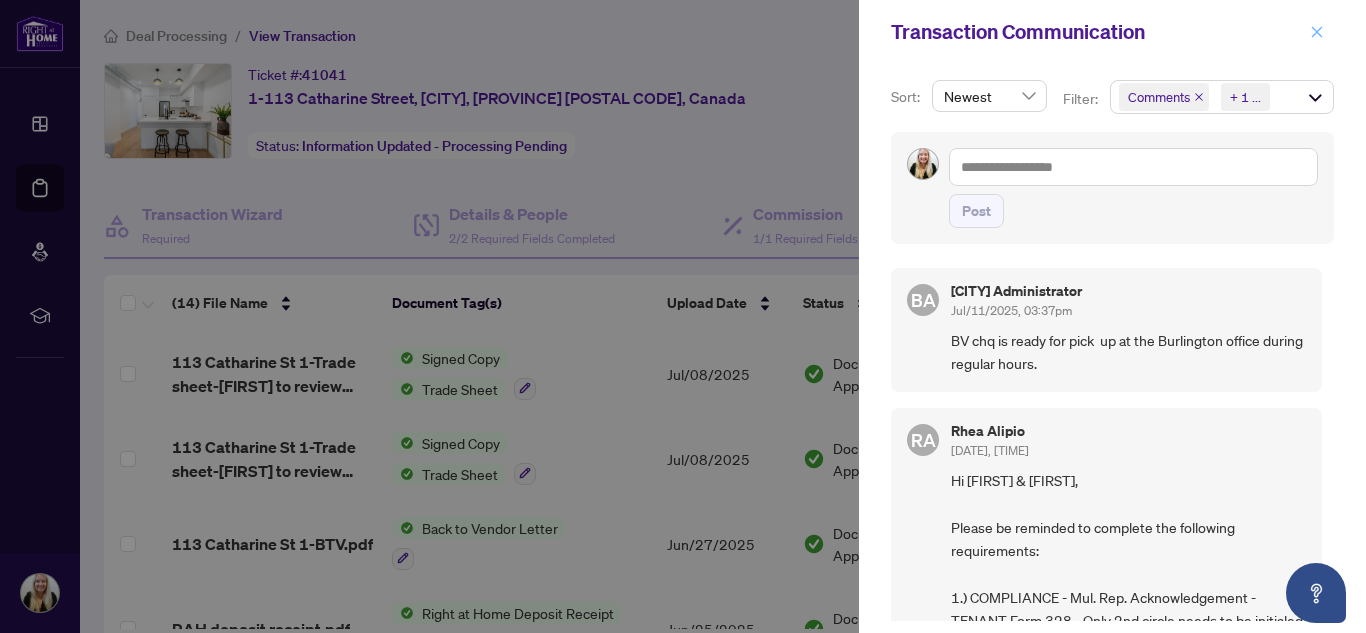 click 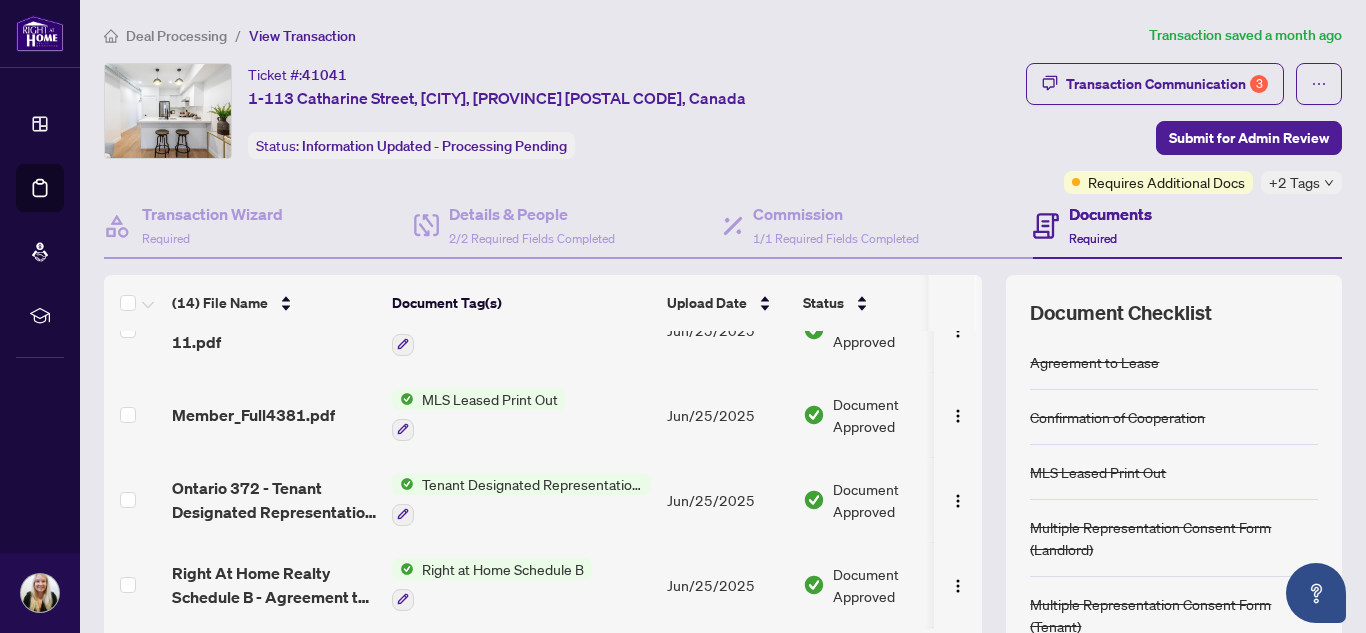 scroll, scrollTop: 0, scrollLeft: 0, axis: both 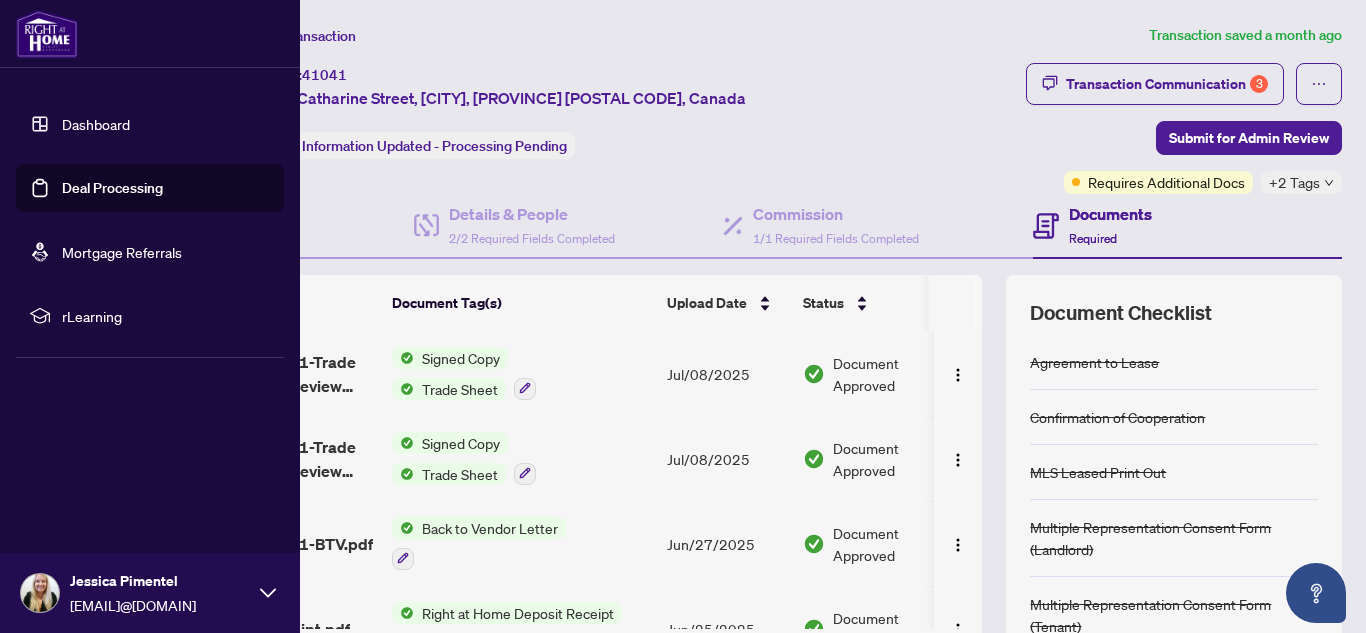 click on "Deal Processing" at bounding box center [112, 188] 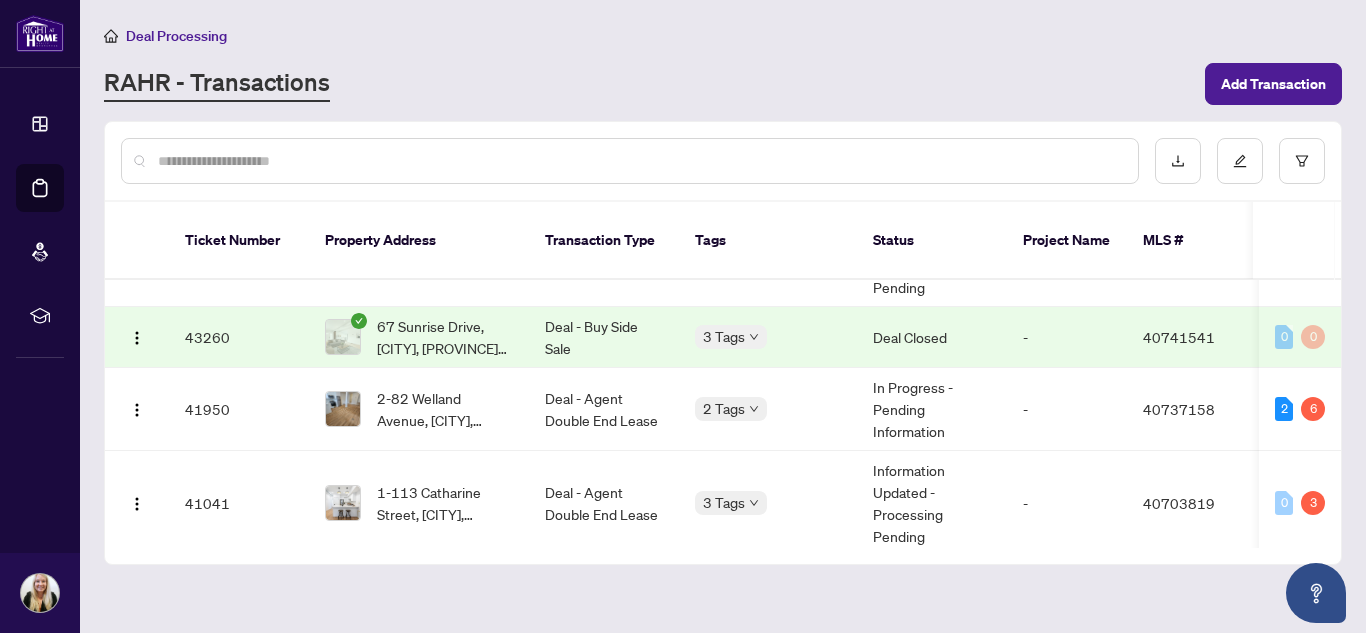 scroll, scrollTop: 200, scrollLeft: 0, axis: vertical 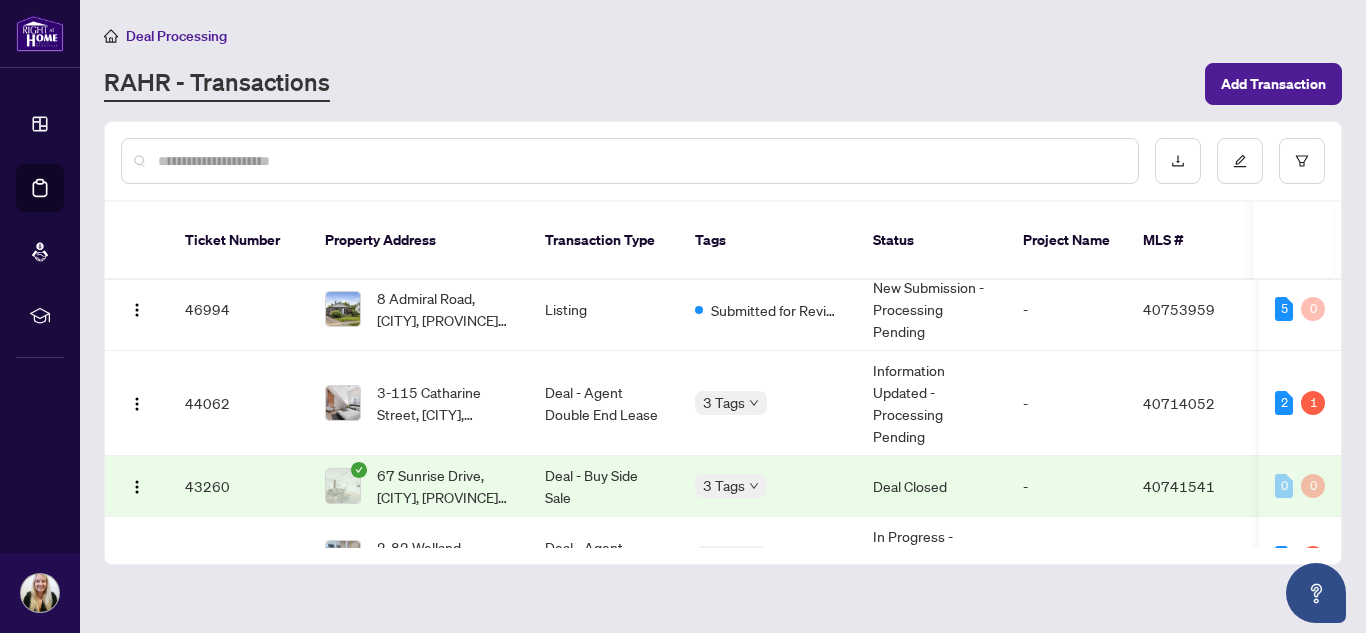 click at bounding box center (640, 161) 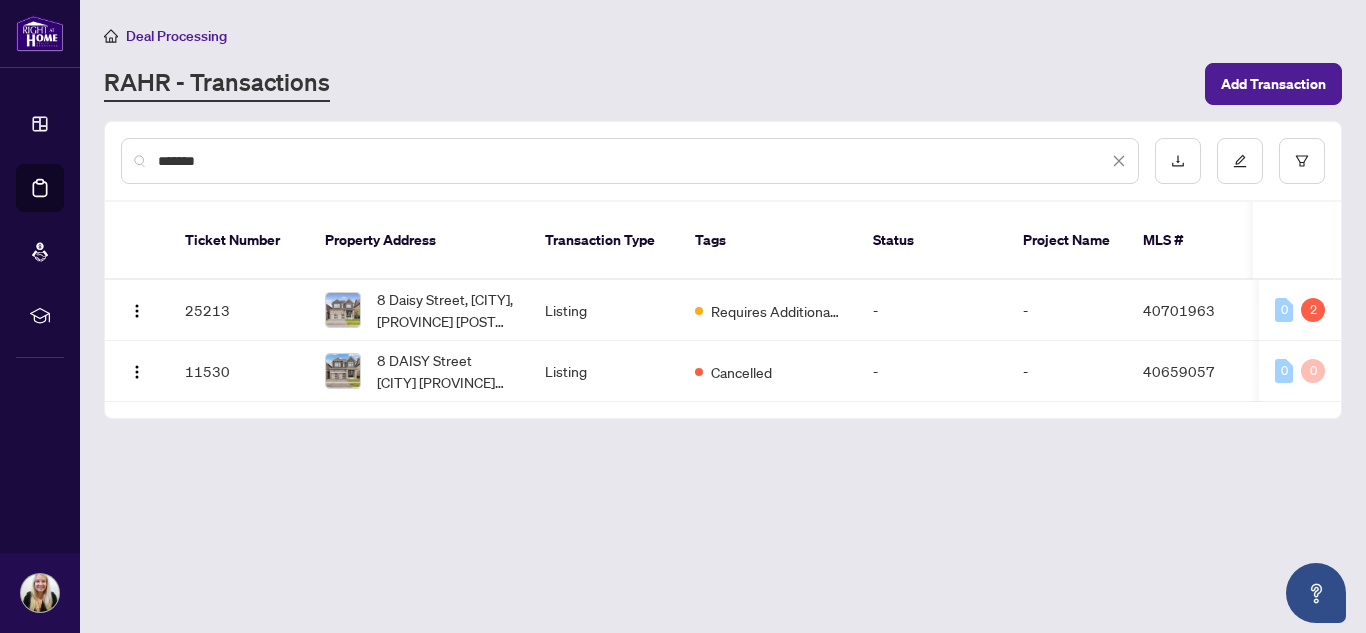 scroll, scrollTop: 0, scrollLeft: 0, axis: both 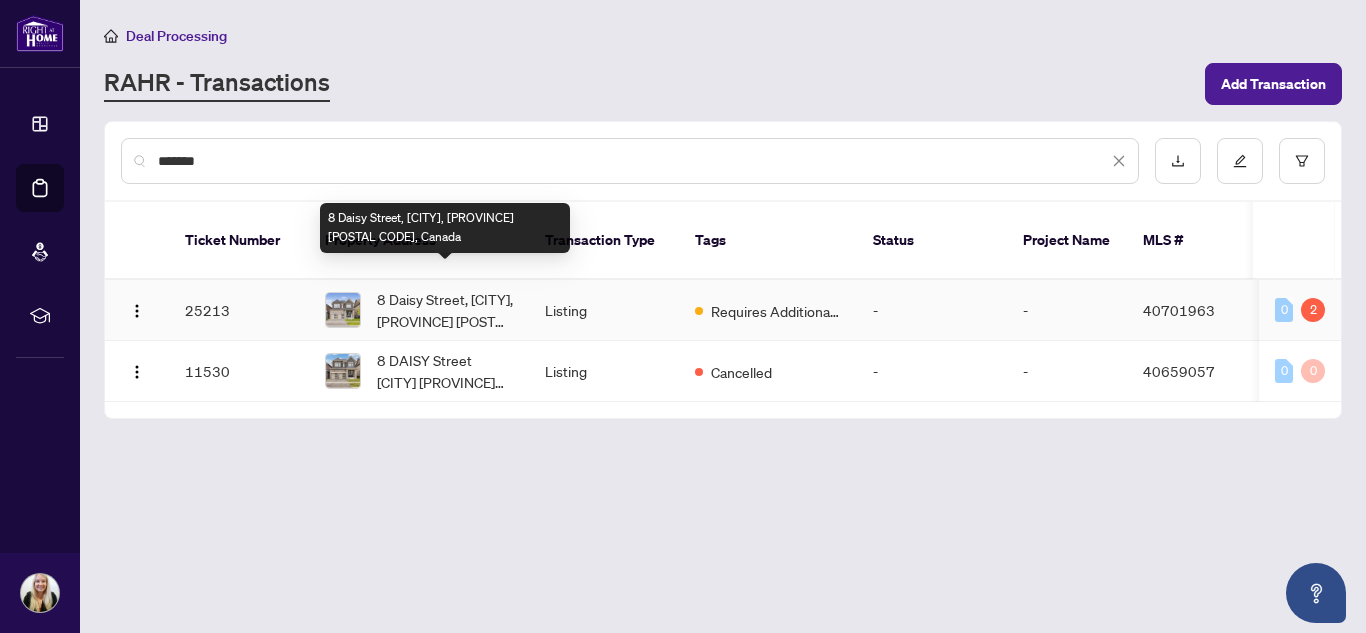 type on "*******" 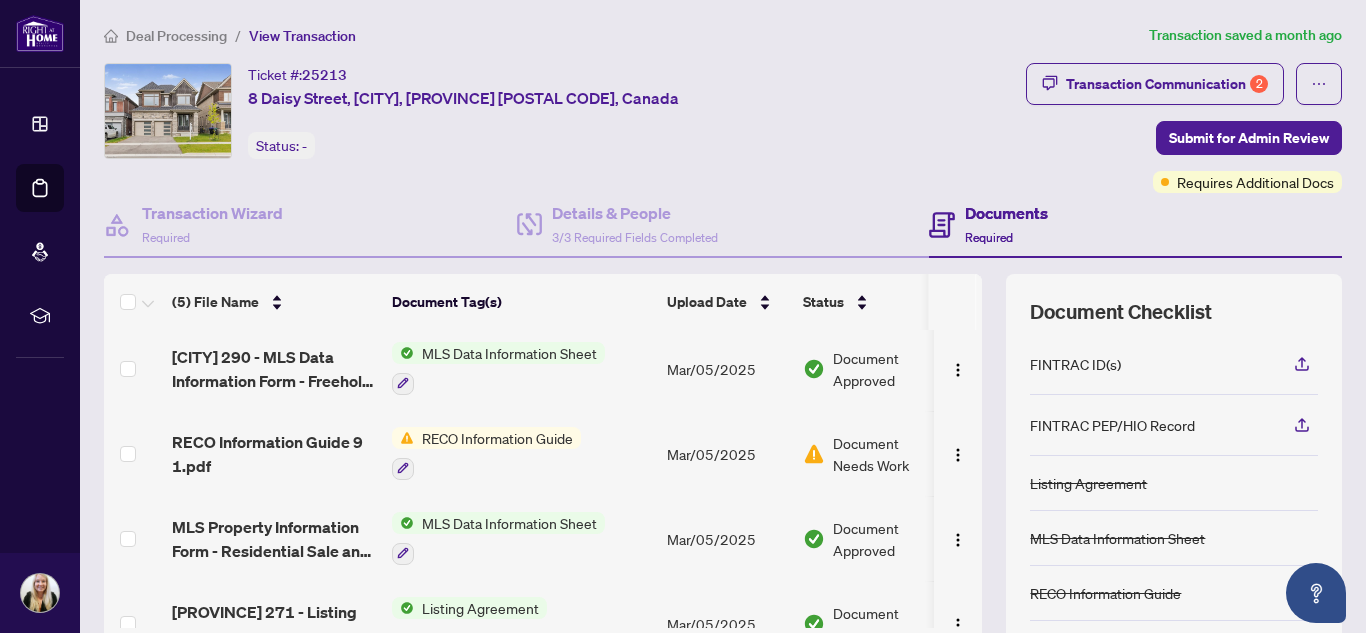 scroll, scrollTop: 132, scrollLeft: 0, axis: vertical 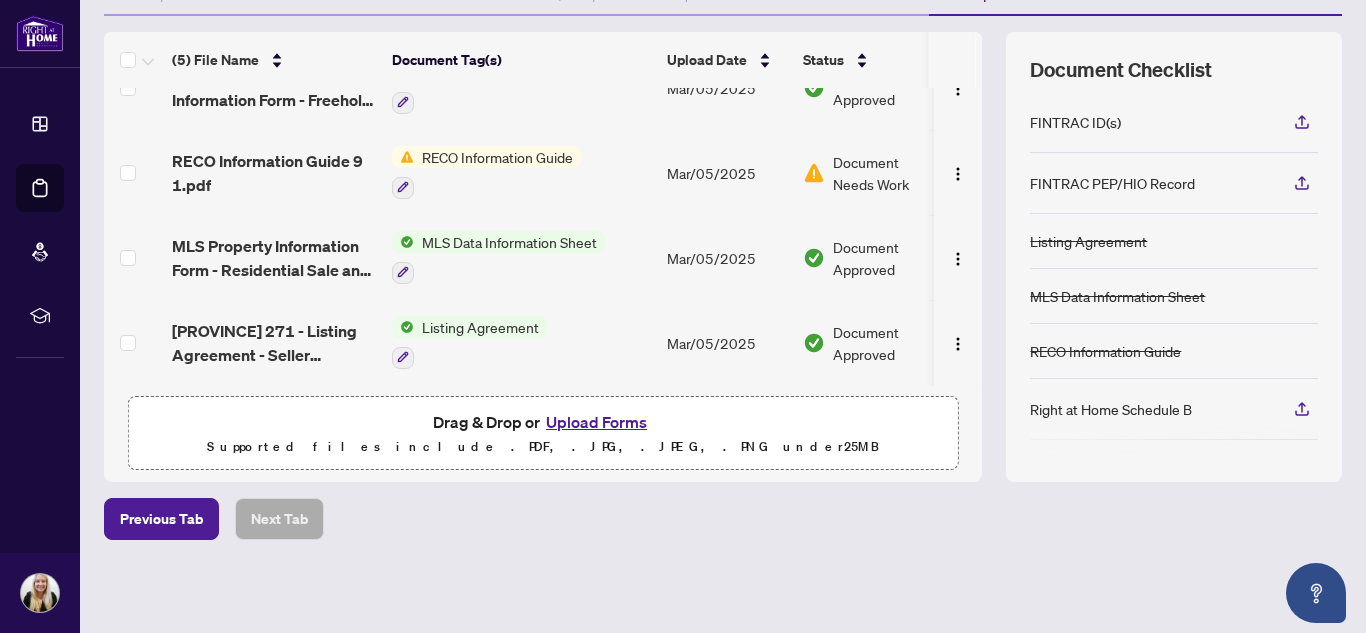 click on "Upload Forms" at bounding box center [596, 422] 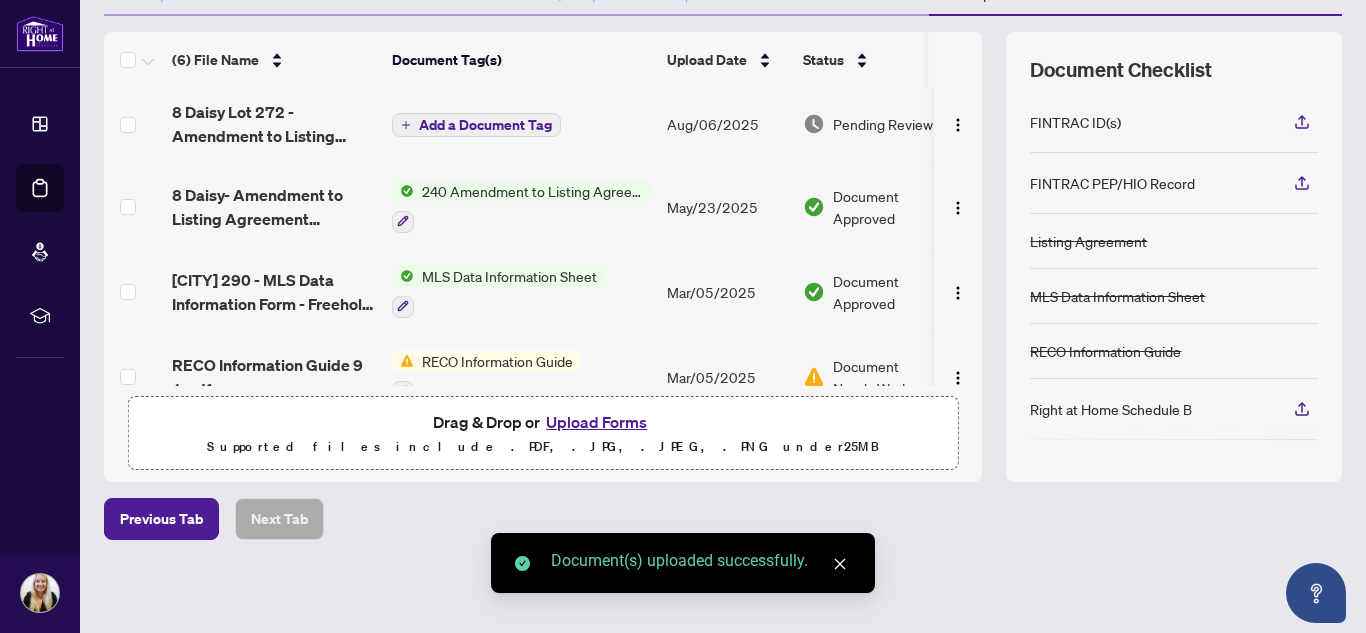 scroll, scrollTop: 0, scrollLeft: 0, axis: both 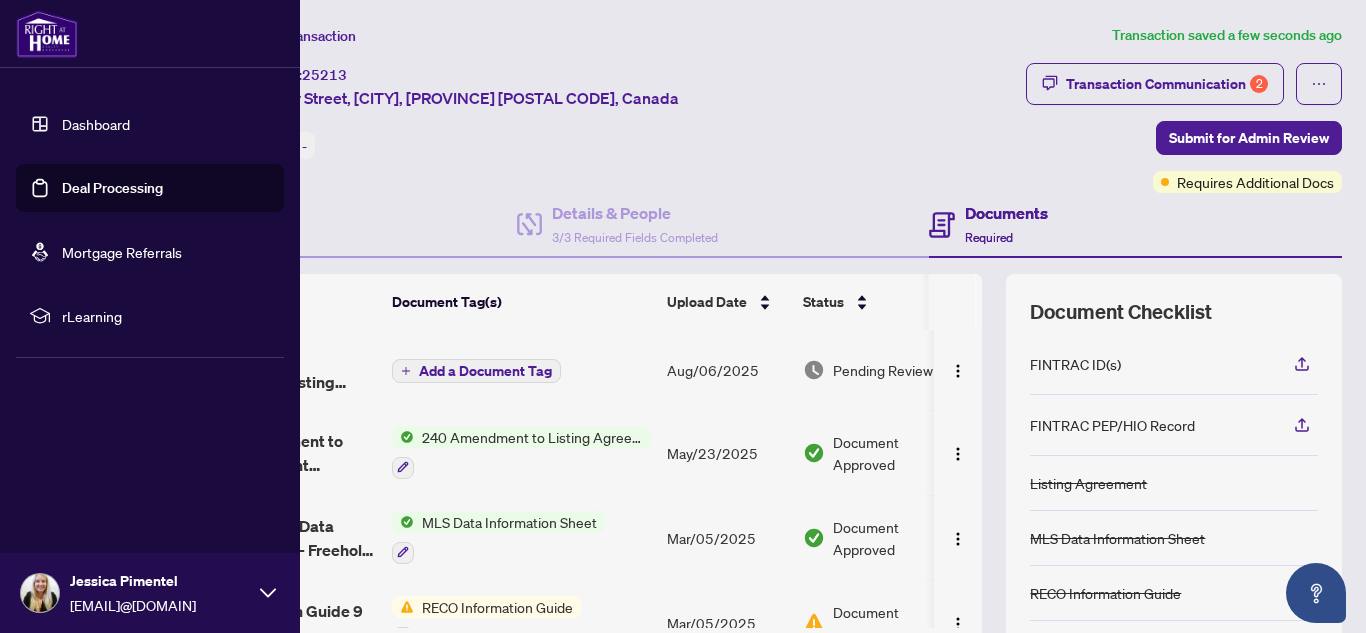 click on "Deal Processing" at bounding box center (112, 188) 